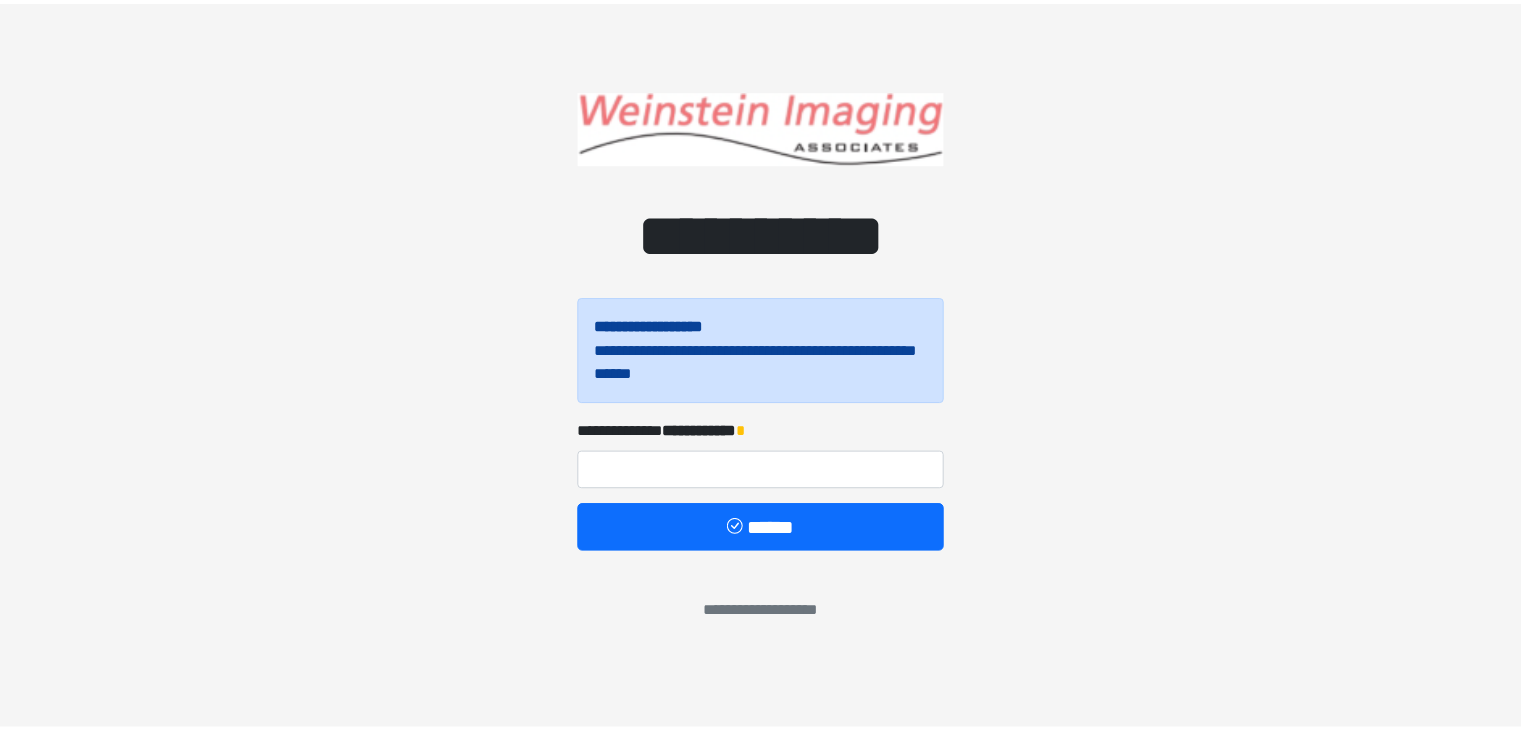 scroll, scrollTop: 0, scrollLeft: 0, axis: both 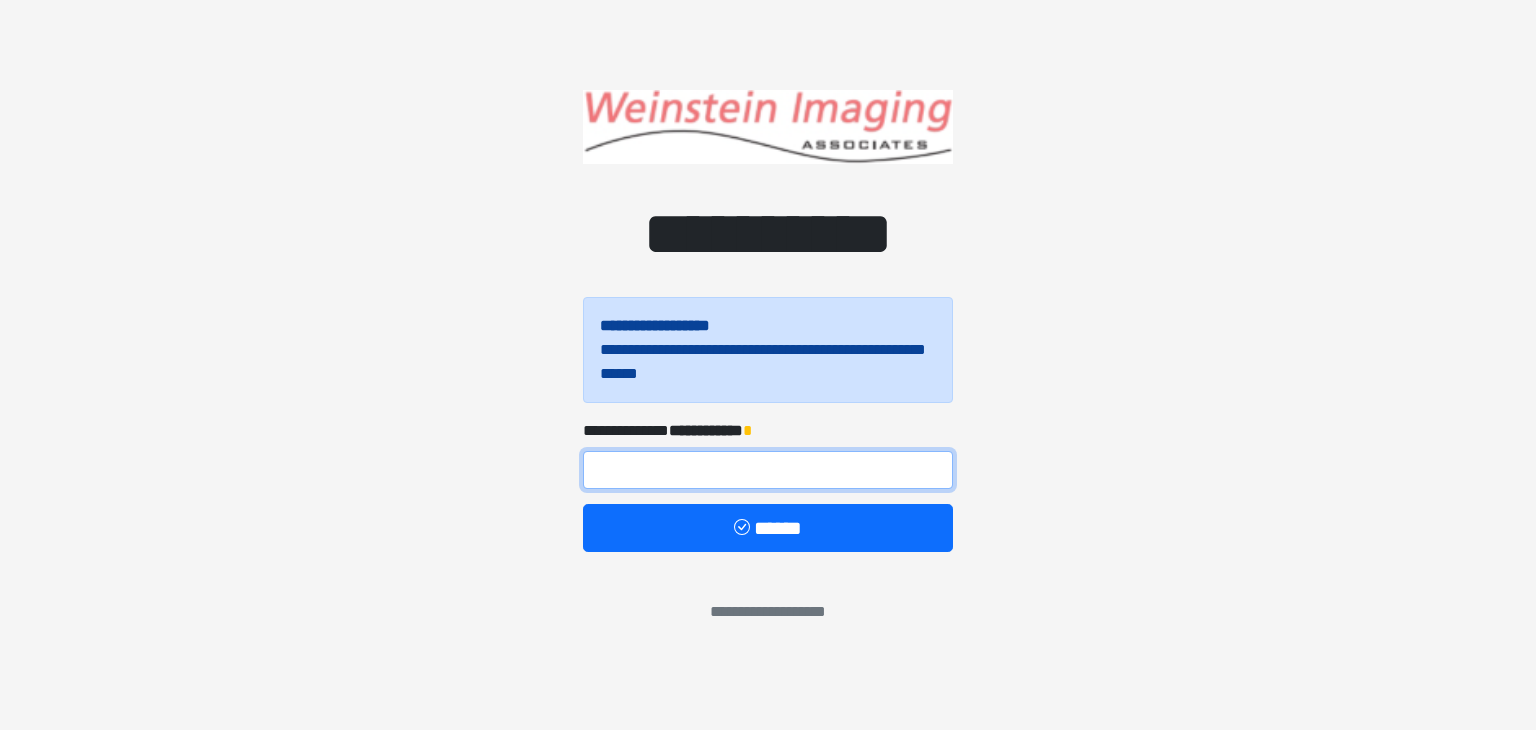 click at bounding box center [768, 470] 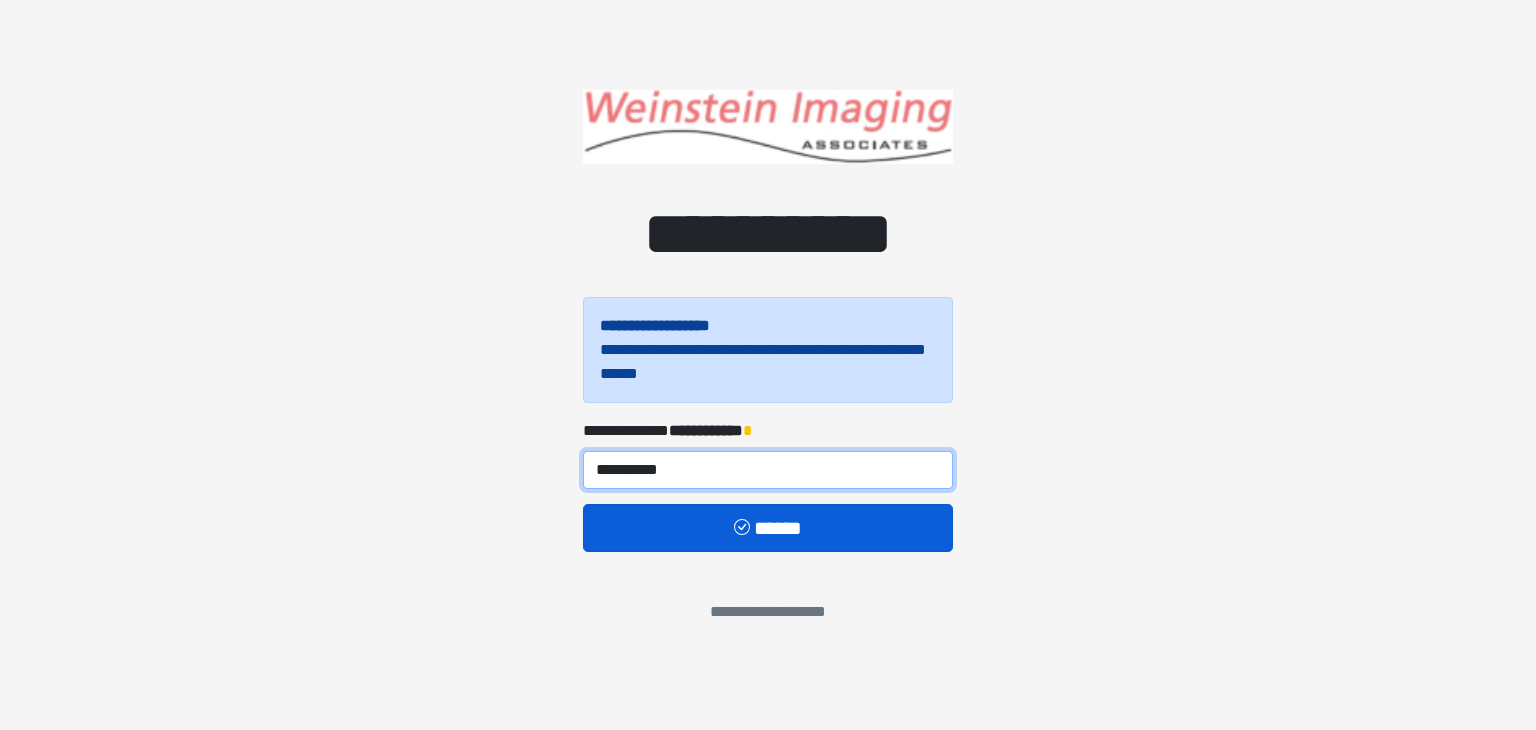 type on "**********" 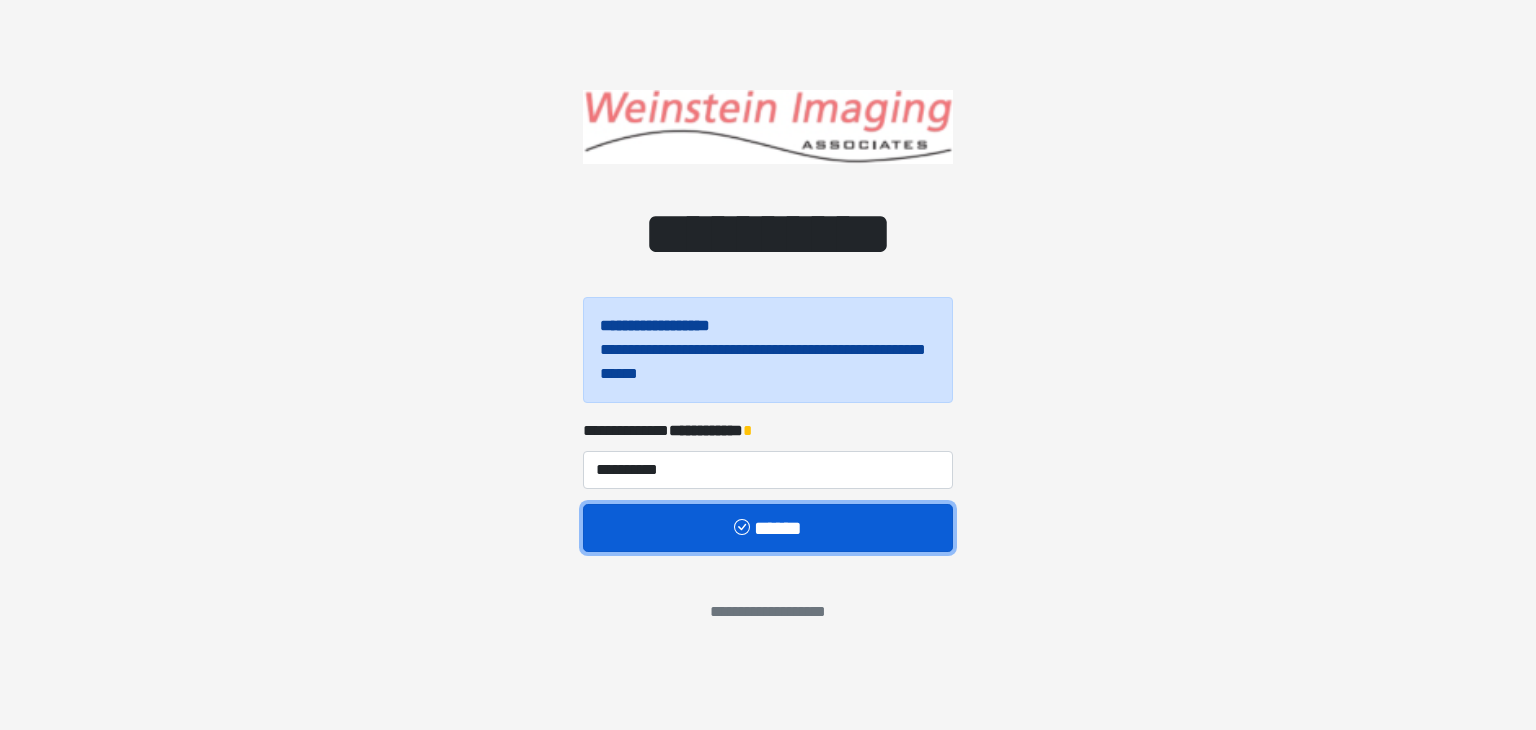 click on "******" at bounding box center [768, 528] 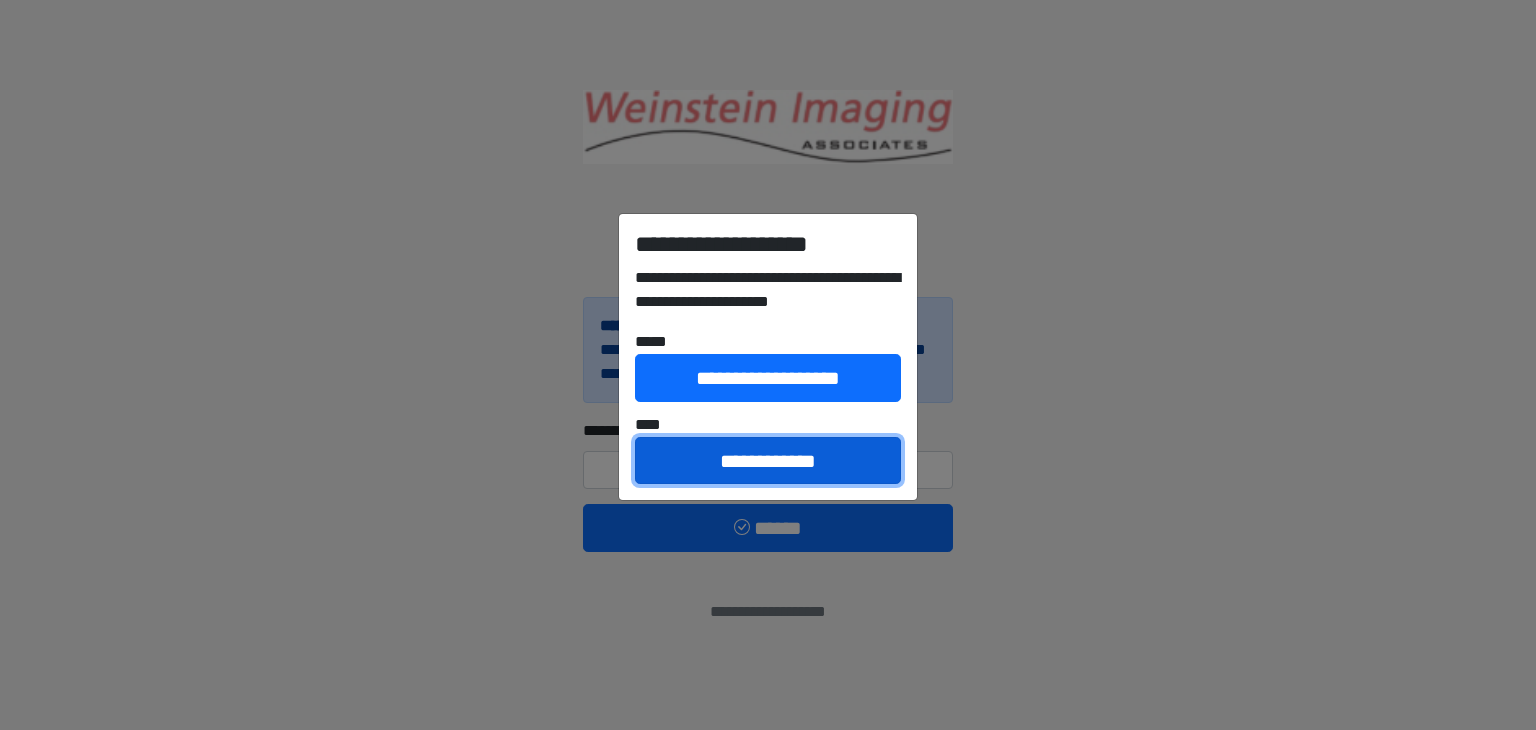 click on "**********" at bounding box center (768, 461) 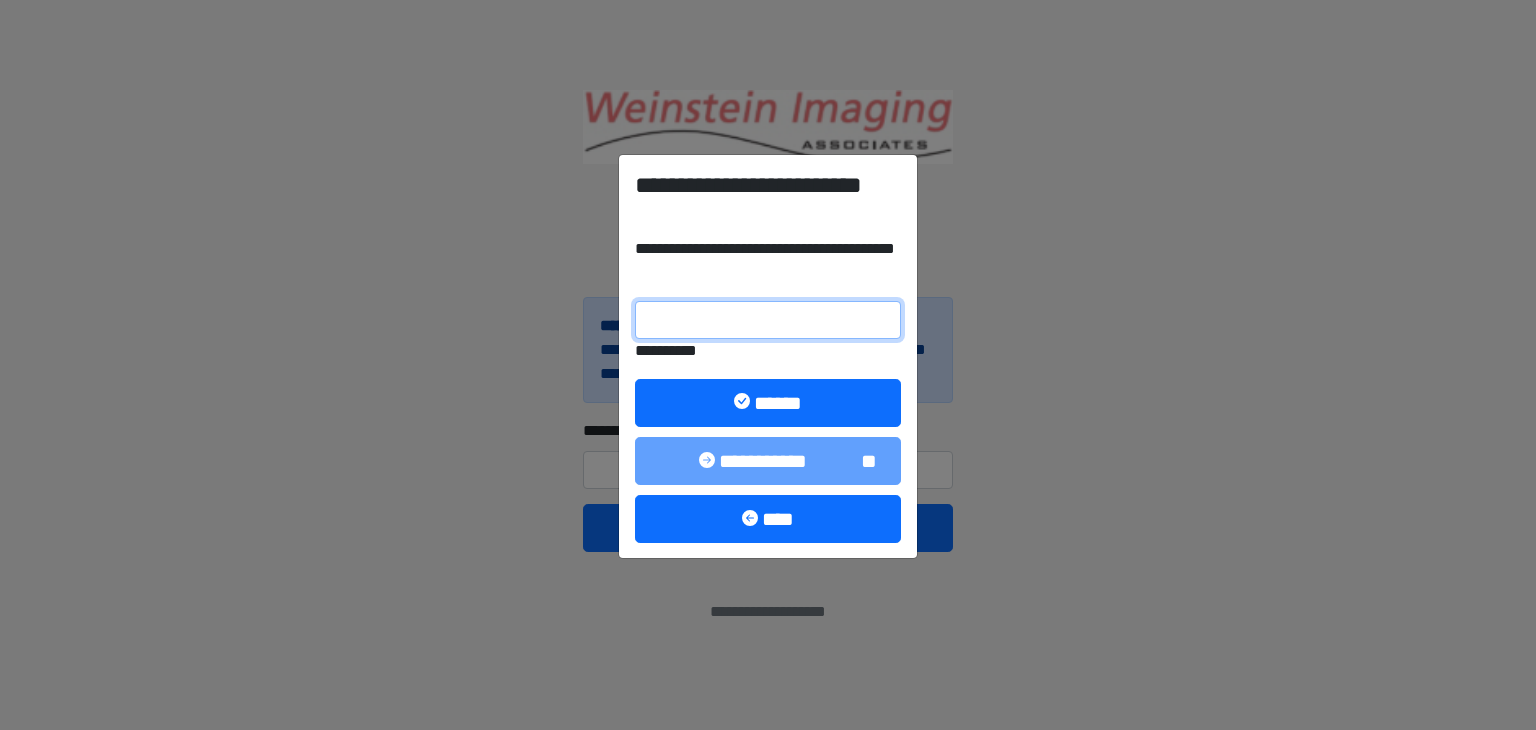 click on "**********" at bounding box center (768, 320) 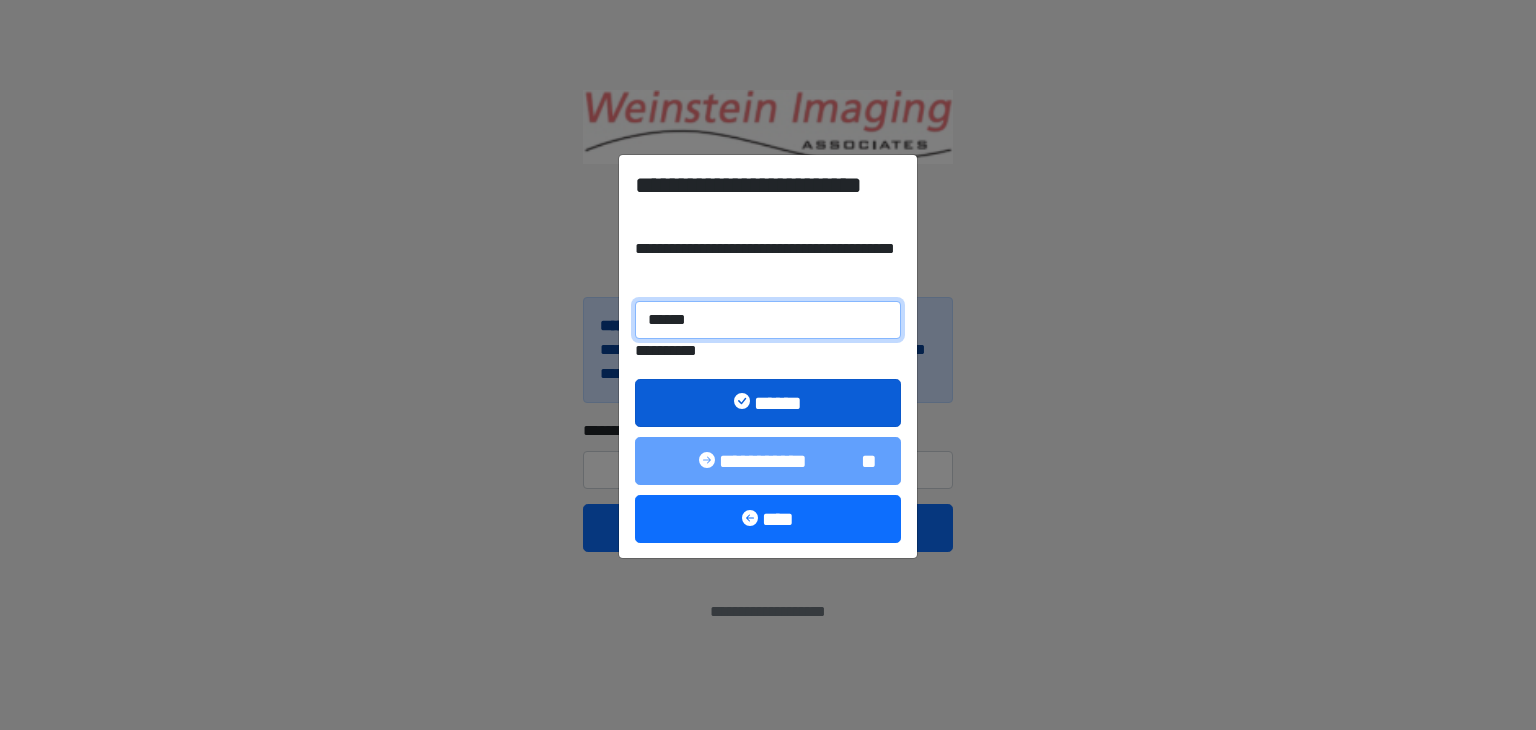 type on "******" 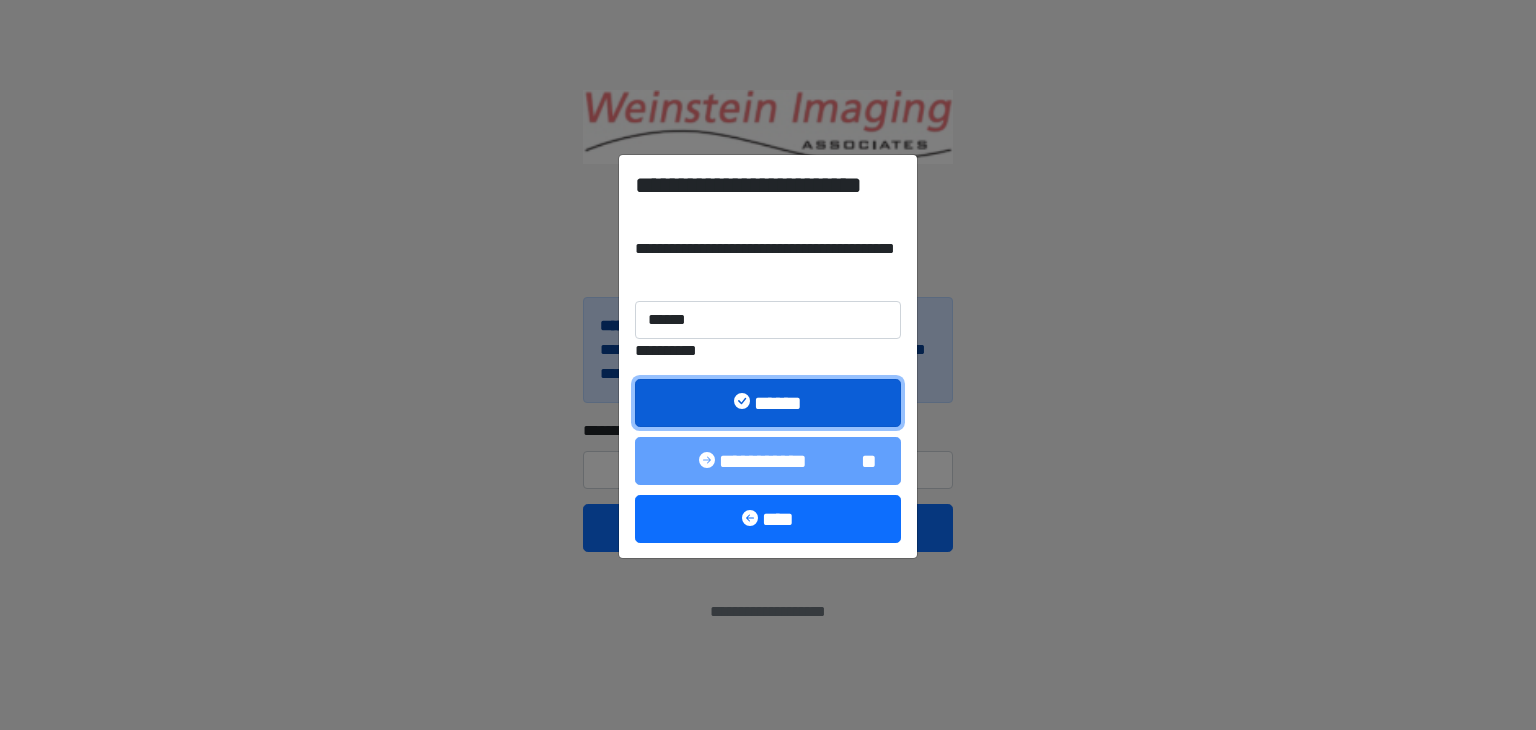 click on "******" at bounding box center (768, 403) 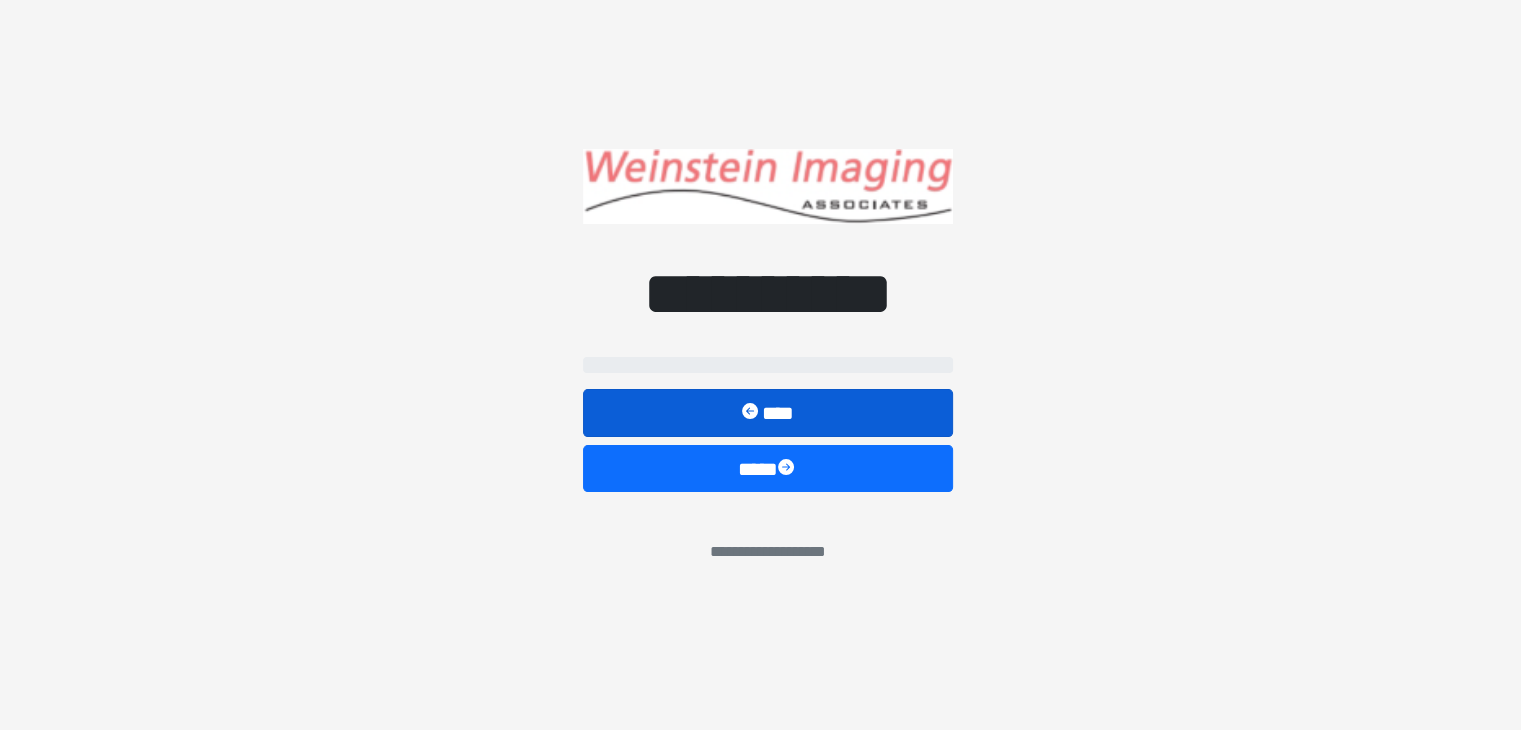 select on "*****" 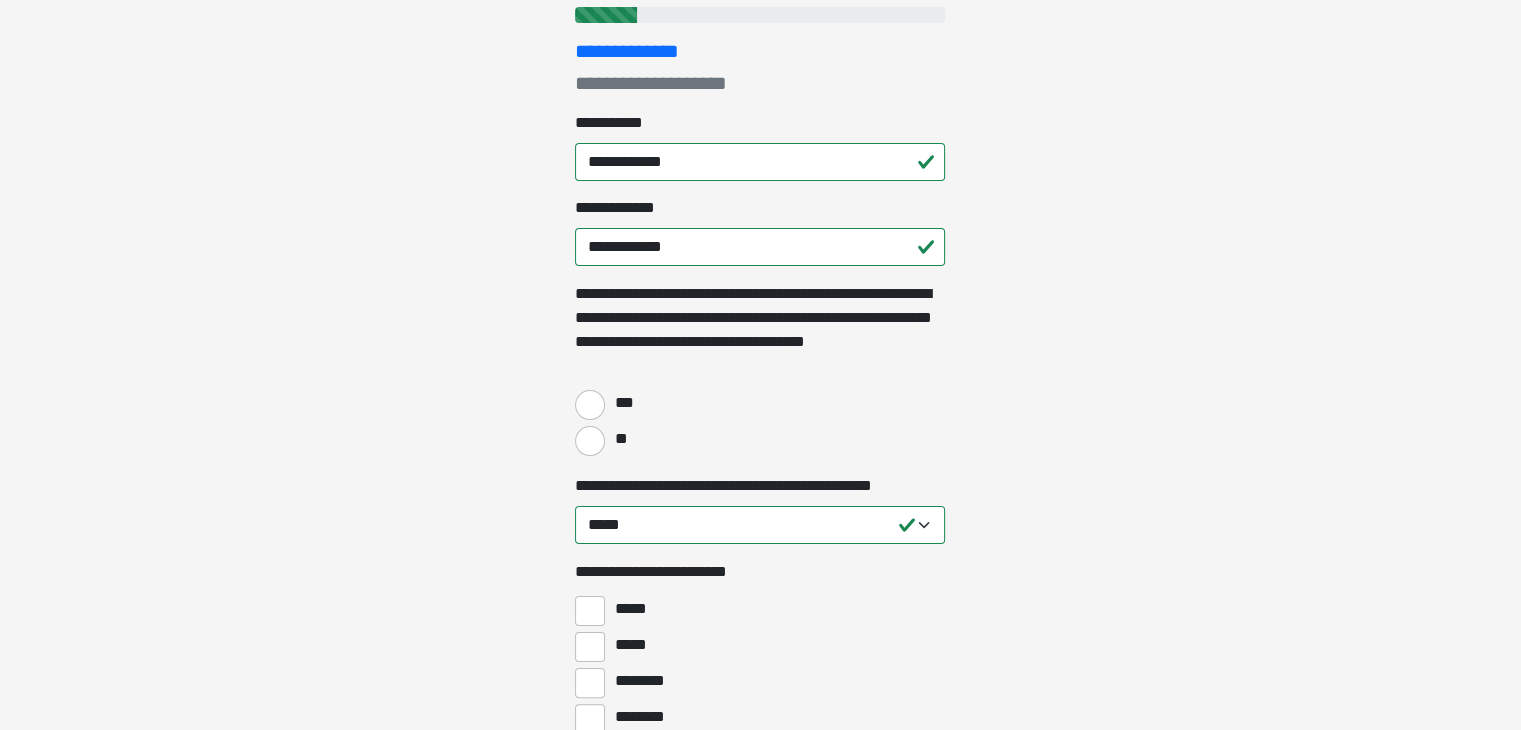 scroll, scrollTop: 260, scrollLeft: 0, axis: vertical 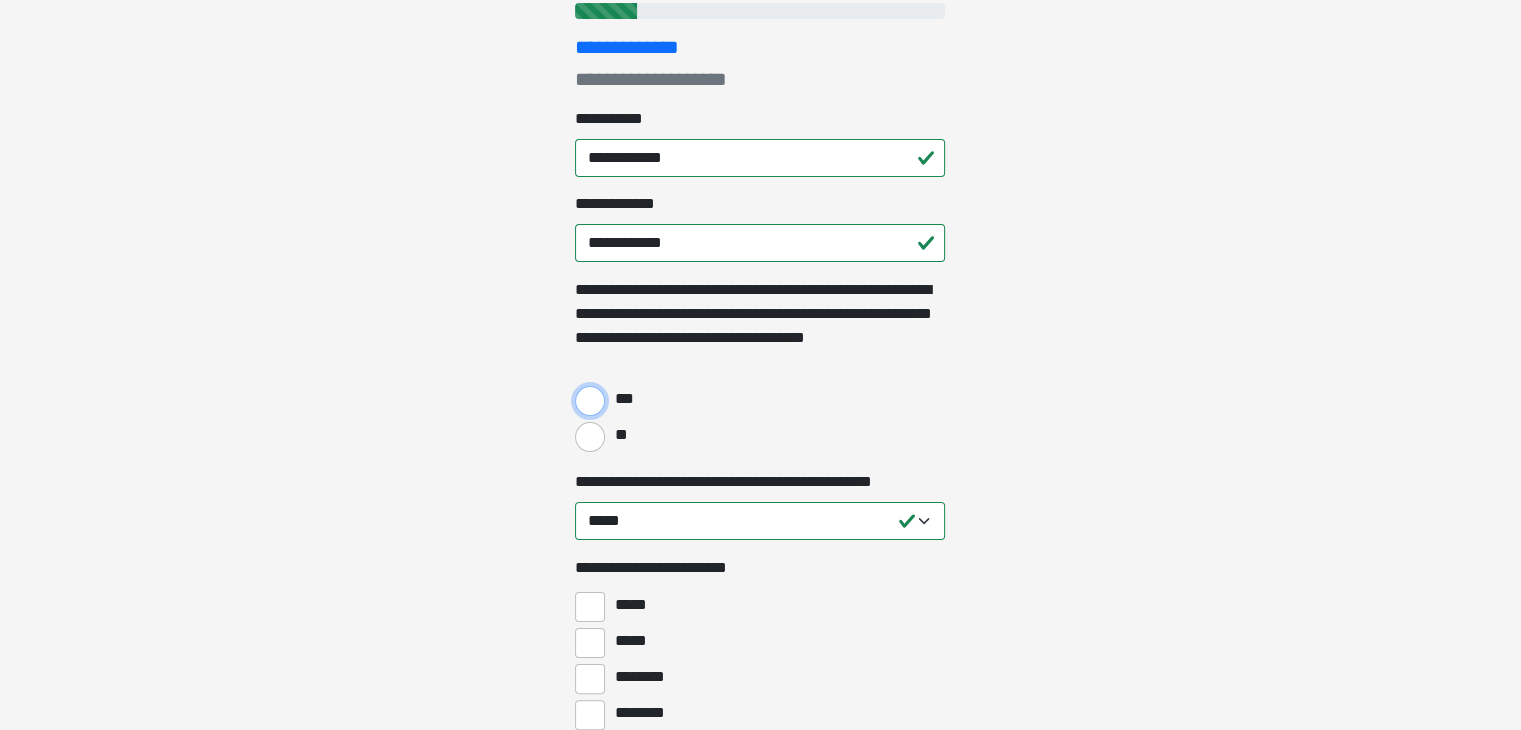 click on "***" at bounding box center [590, 401] 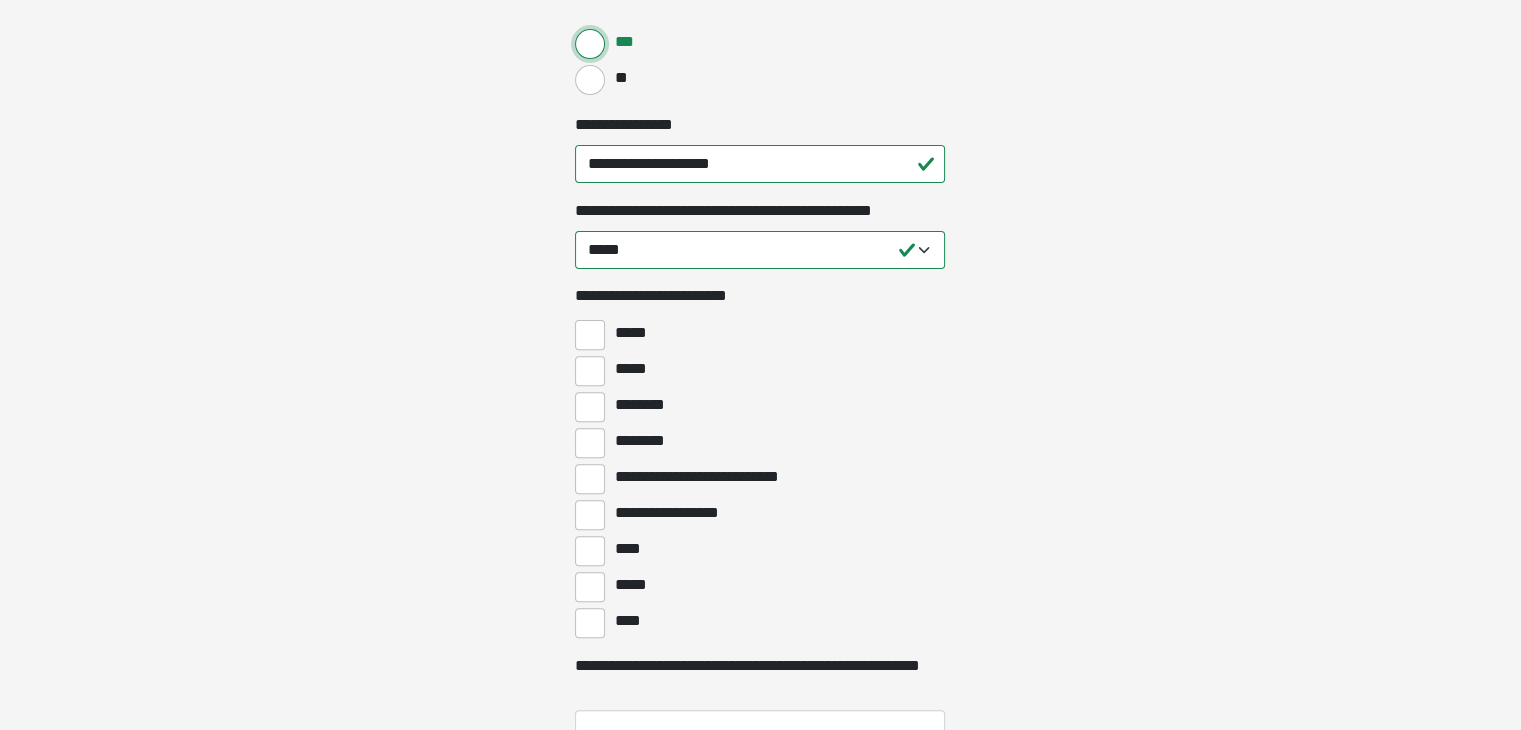 scroll, scrollTop: 650, scrollLeft: 0, axis: vertical 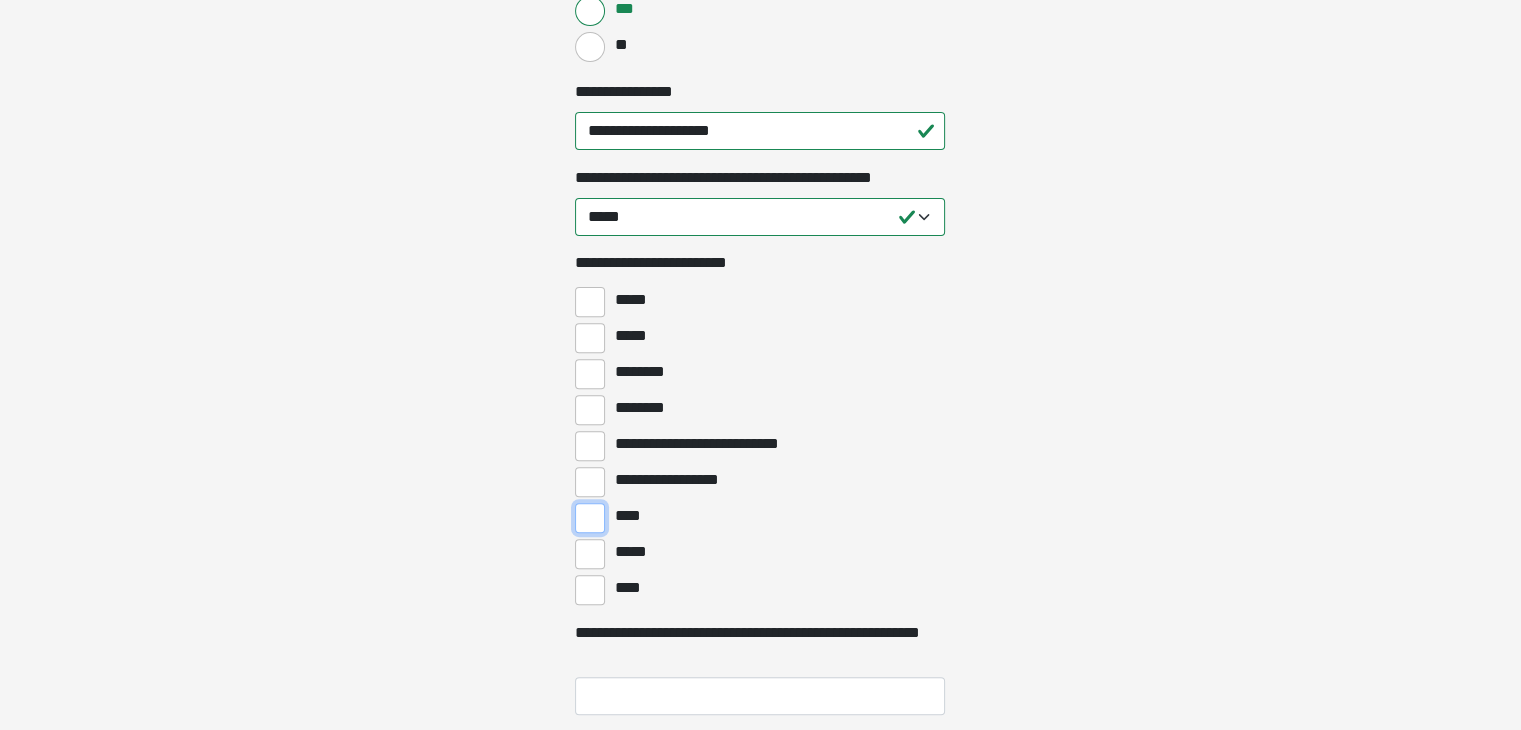 click on "****" at bounding box center [590, 518] 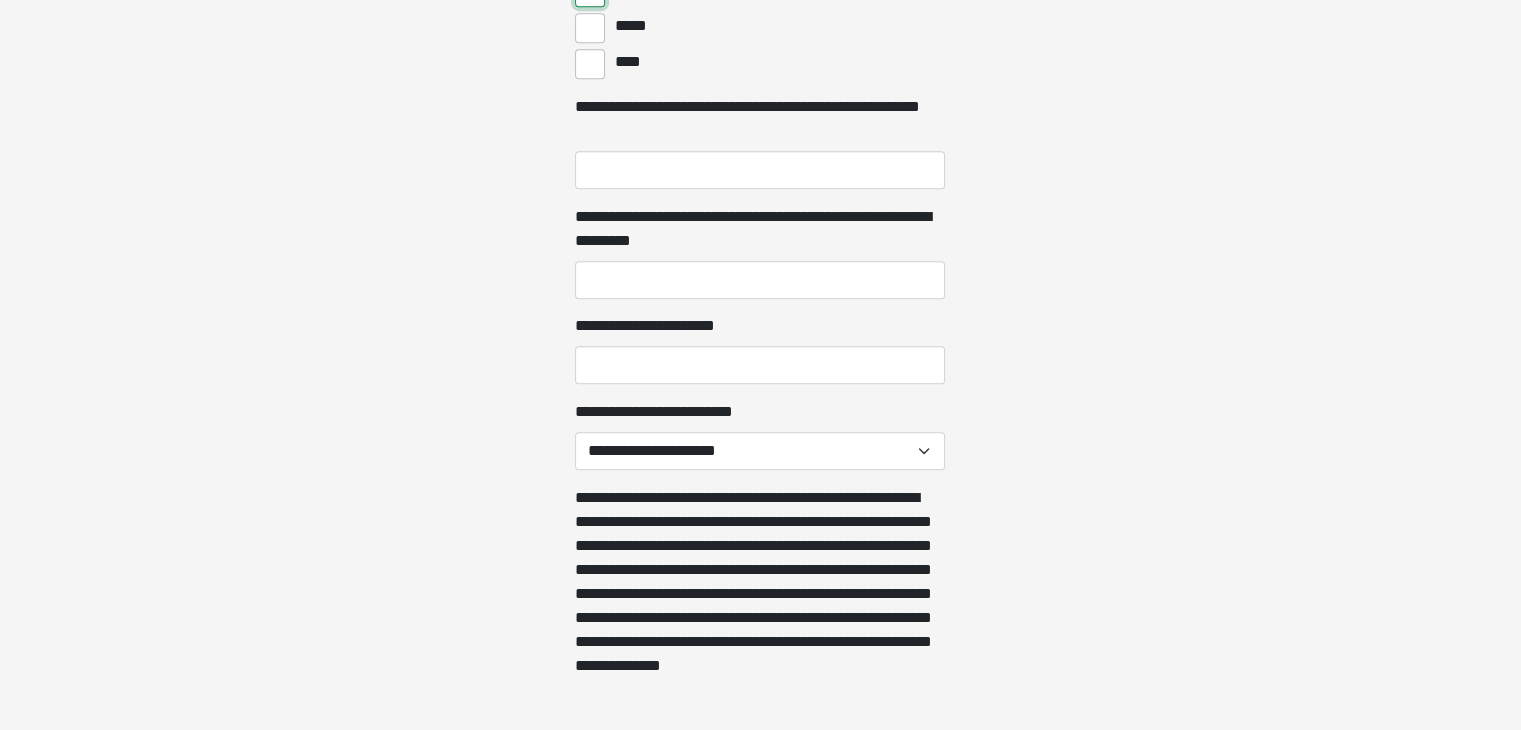 scroll, scrollTop: 1176, scrollLeft: 0, axis: vertical 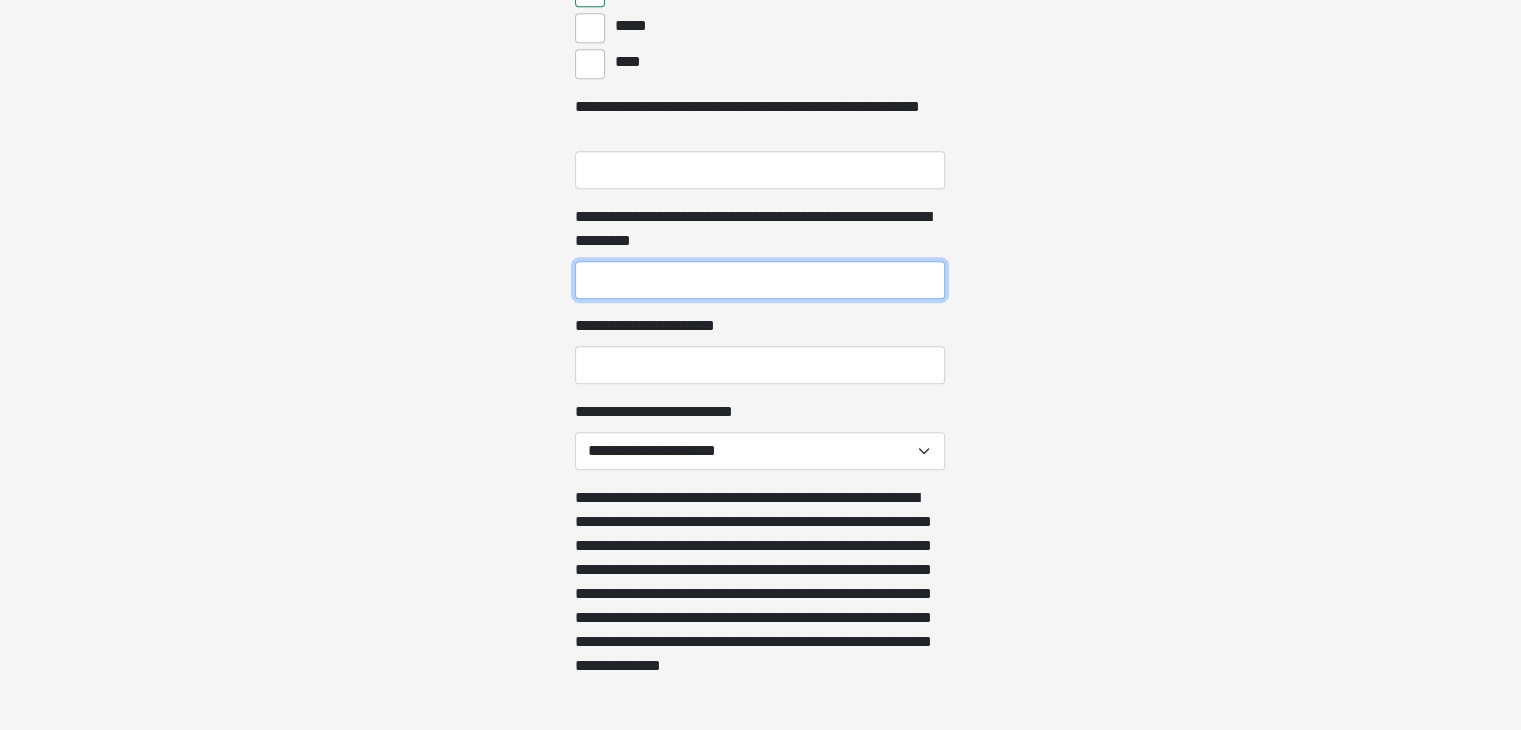 click on "**********" at bounding box center [760, 280] 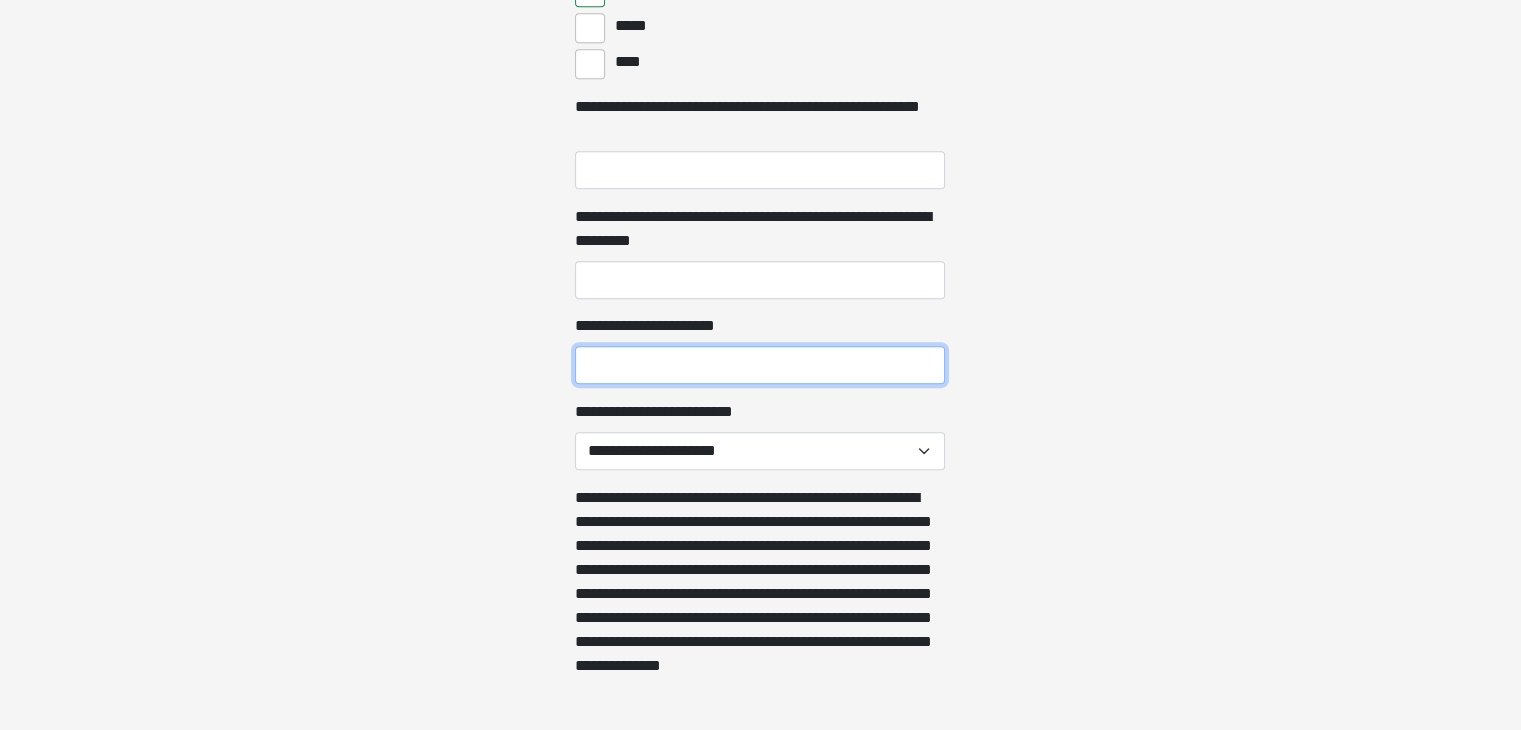 click on "**********" at bounding box center [760, 365] 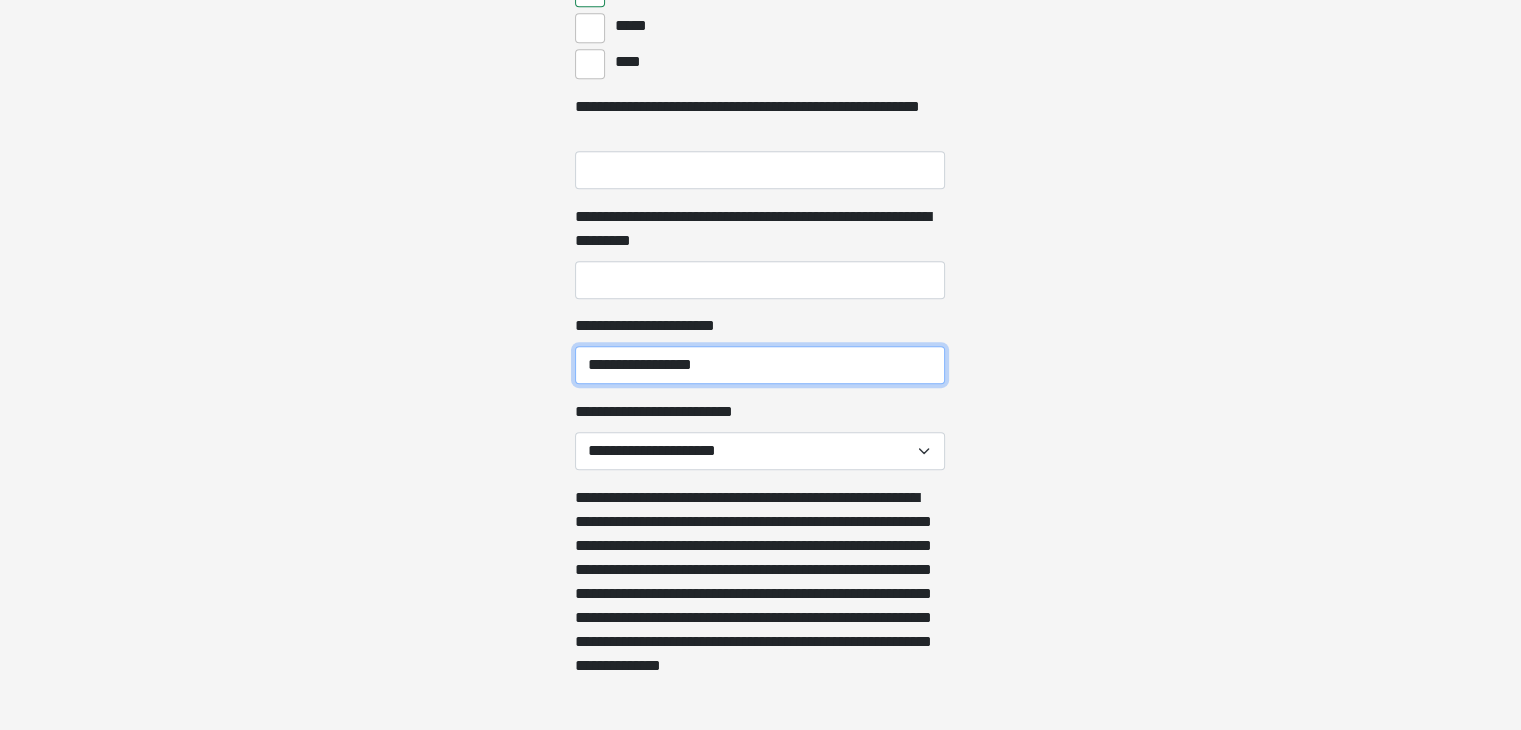 type on "**********" 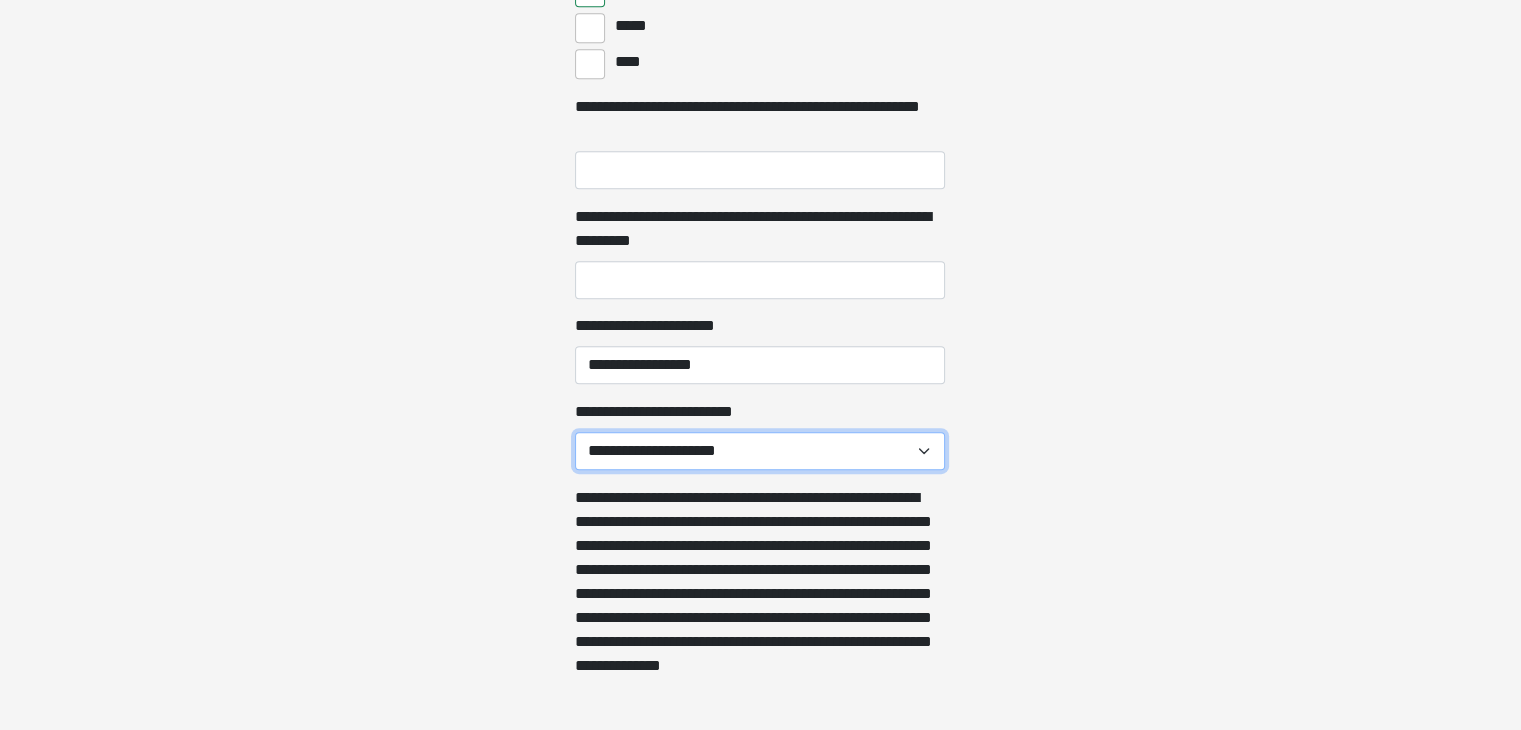 click on "**********" at bounding box center (760, 451) 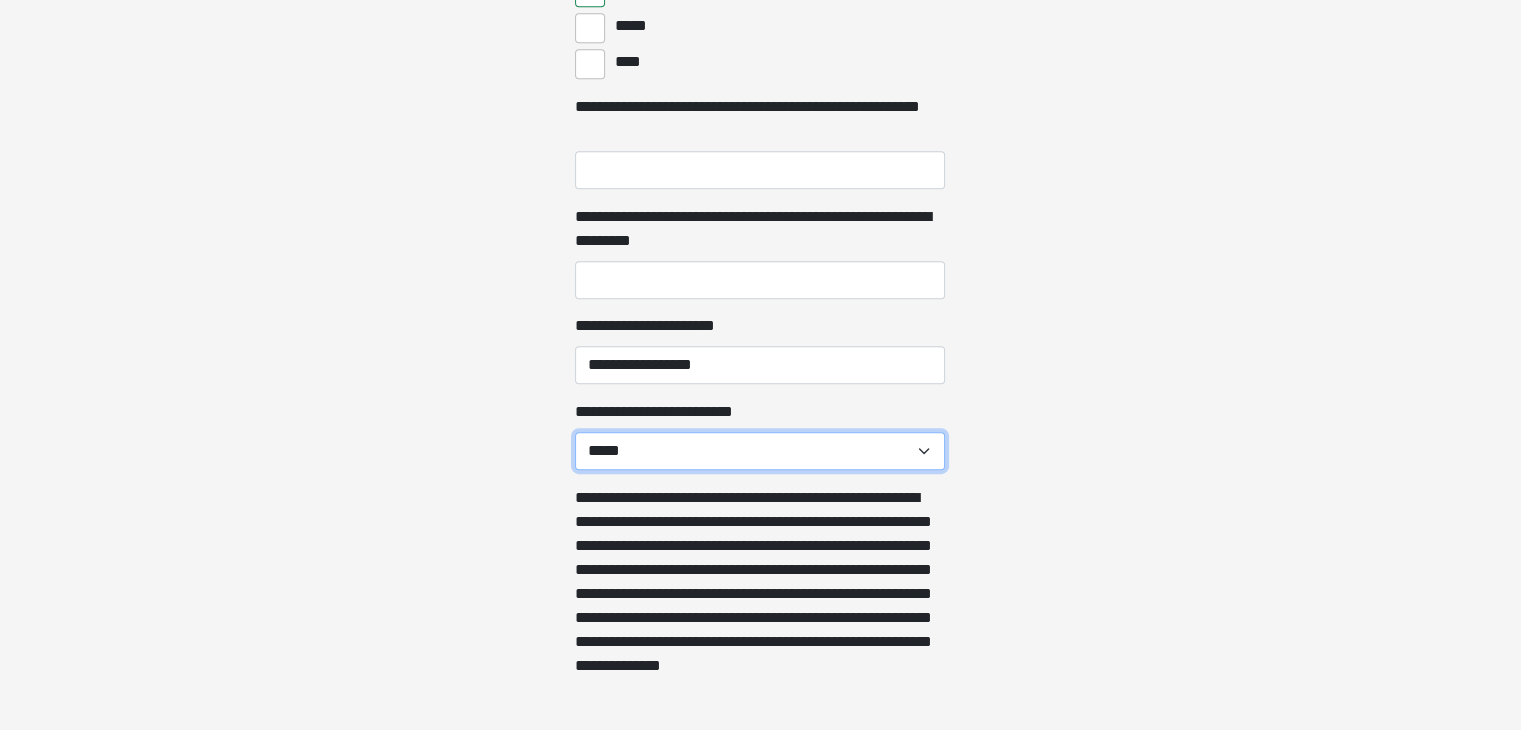 click on "**********" at bounding box center (760, 451) 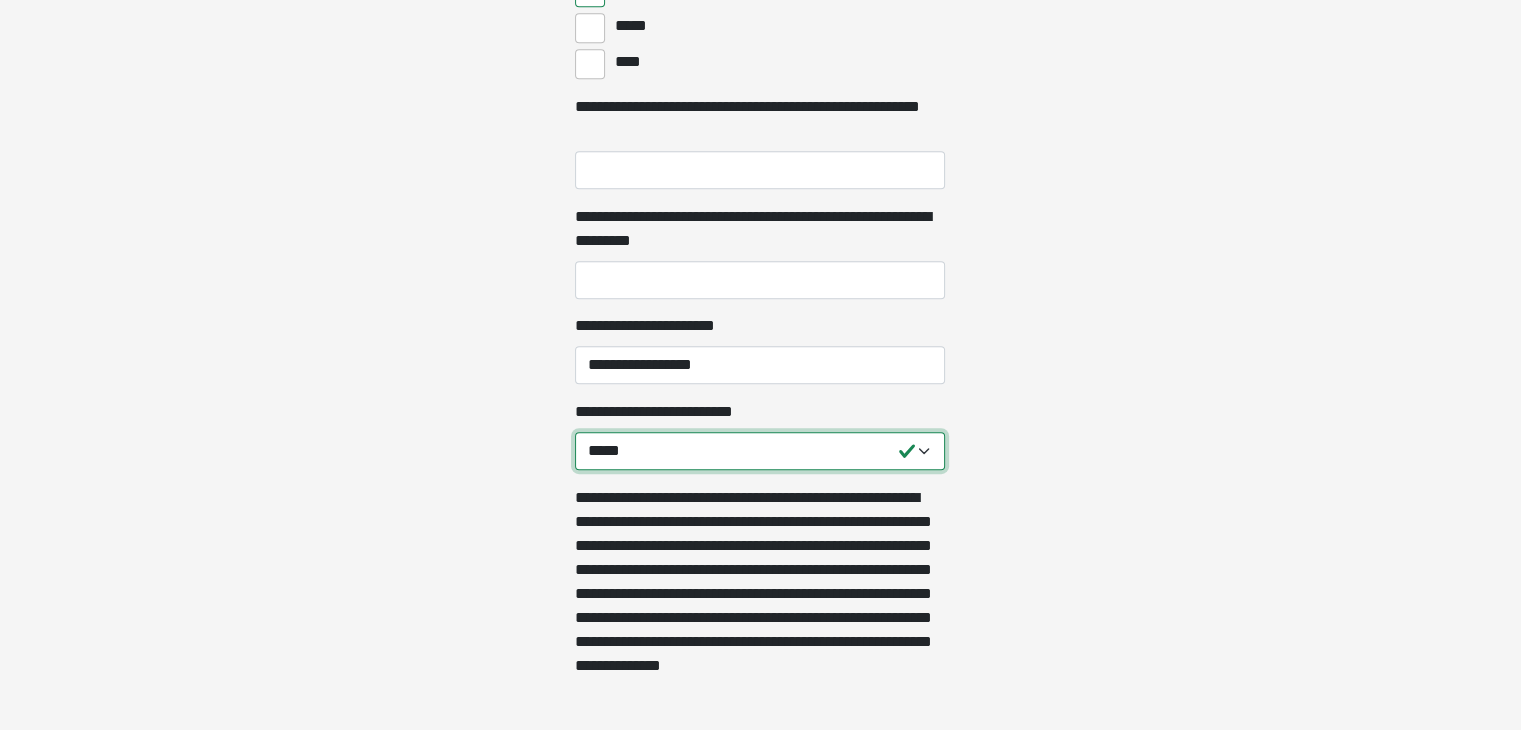 click on "**********" at bounding box center (760, 451) 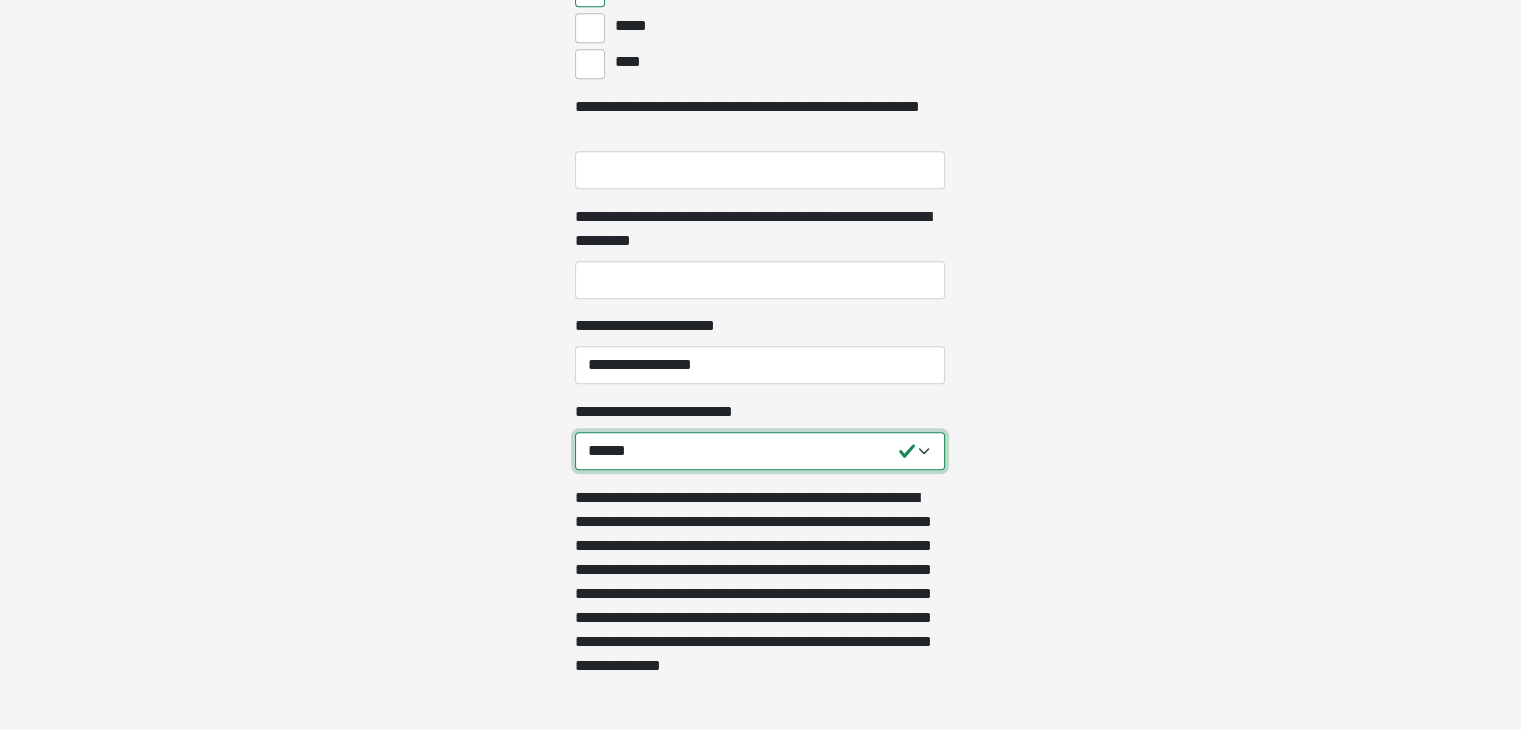 click on "**********" at bounding box center (760, 451) 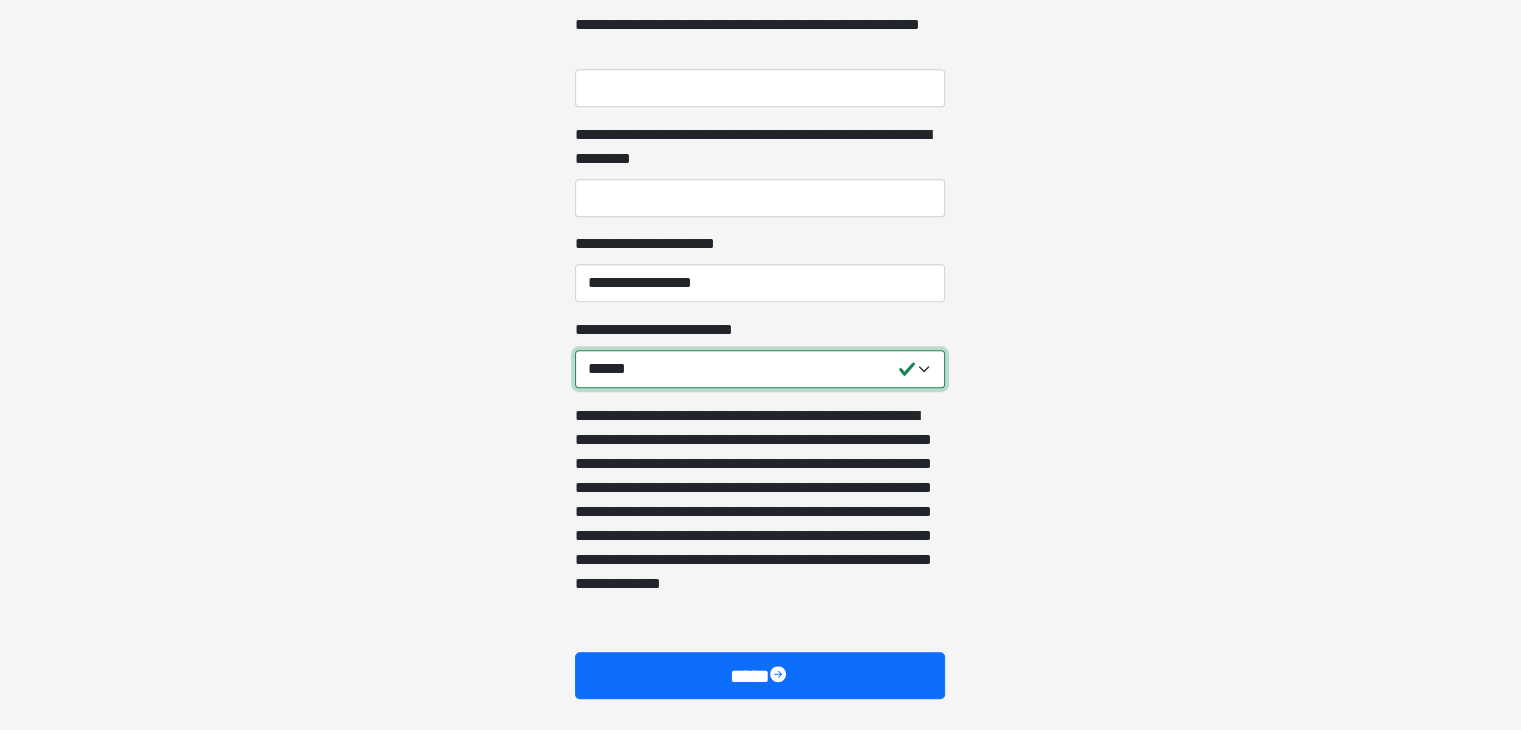 scroll, scrollTop: 1346, scrollLeft: 0, axis: vertical 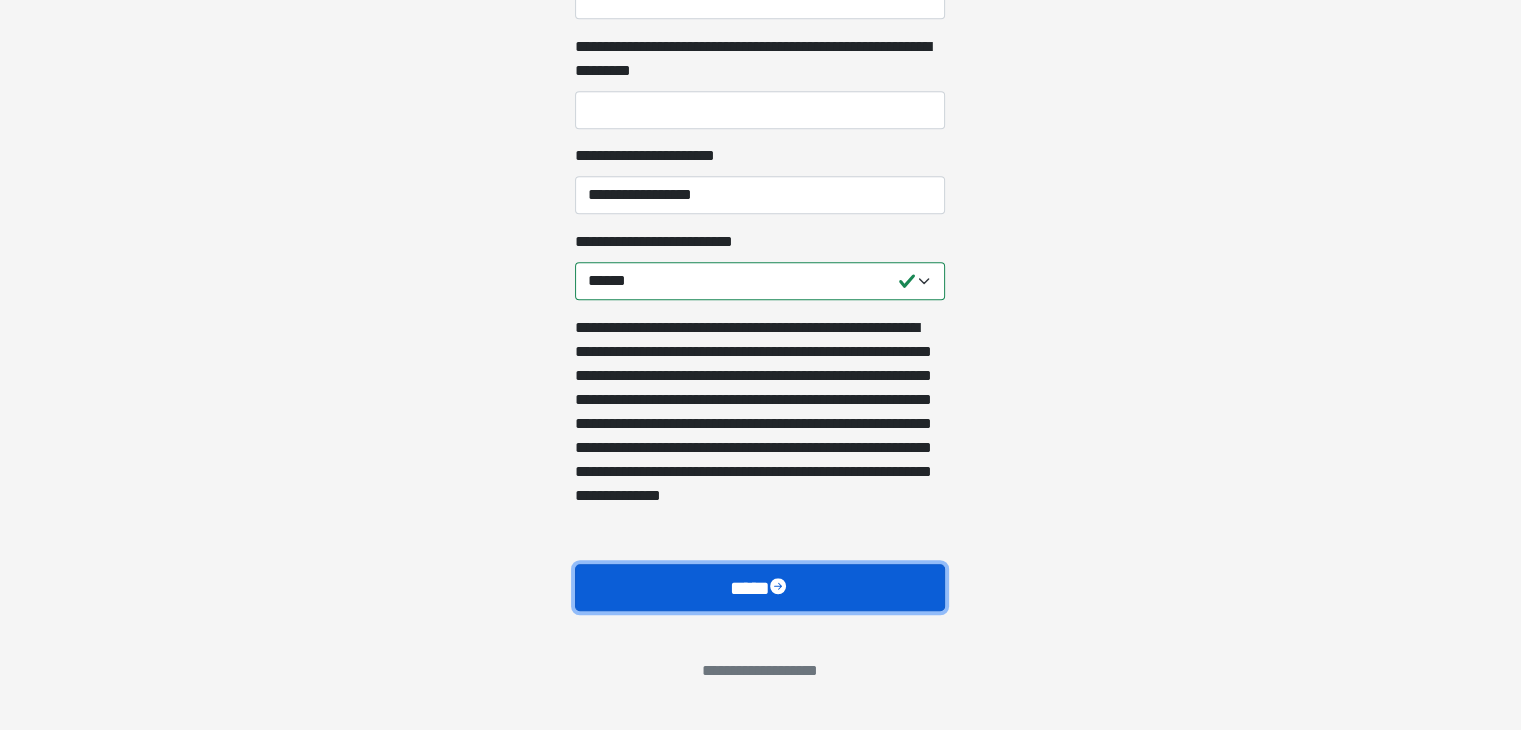 click on "****" at bounding box center (760, 588) 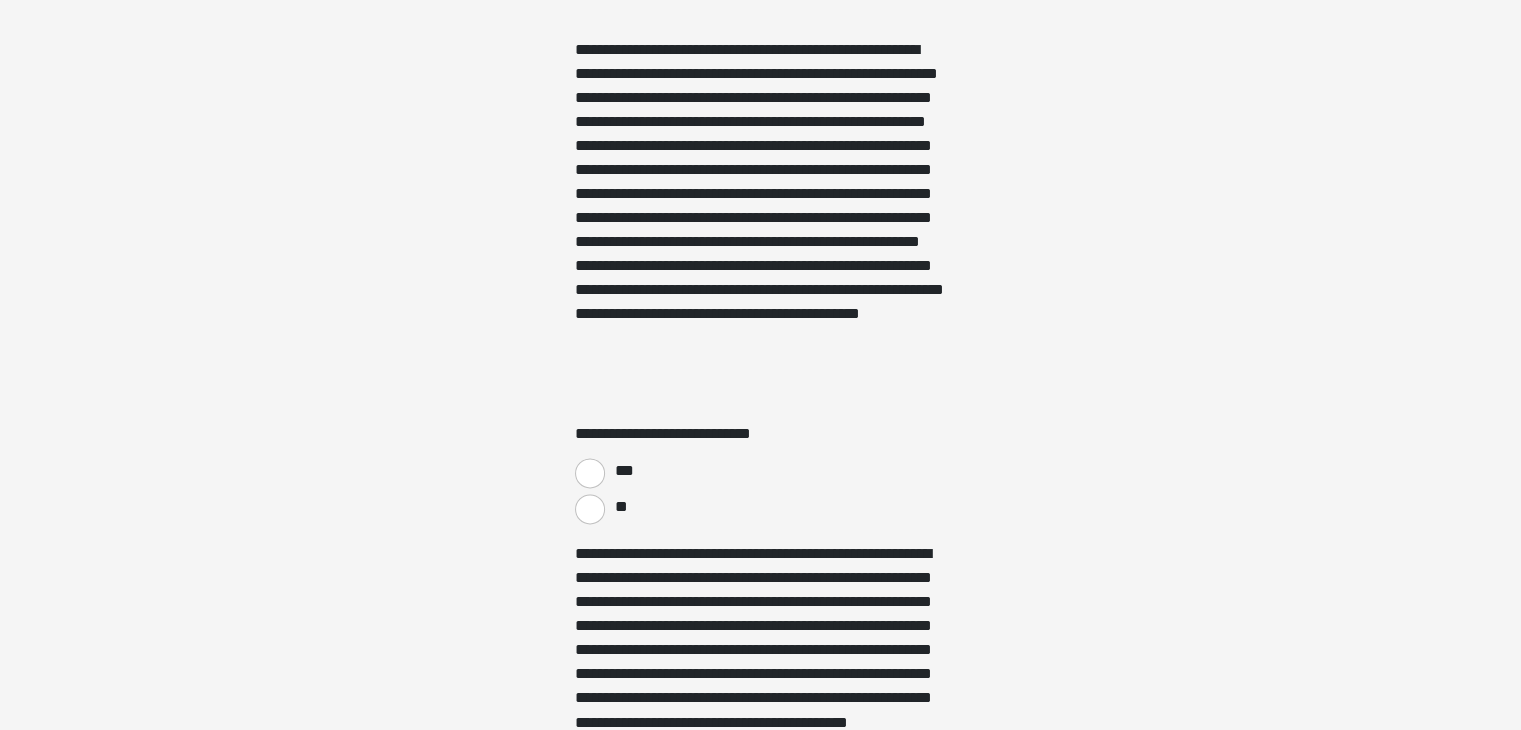scroll, scrollTop: 3403, scrollLeft: 0, axis: vertical 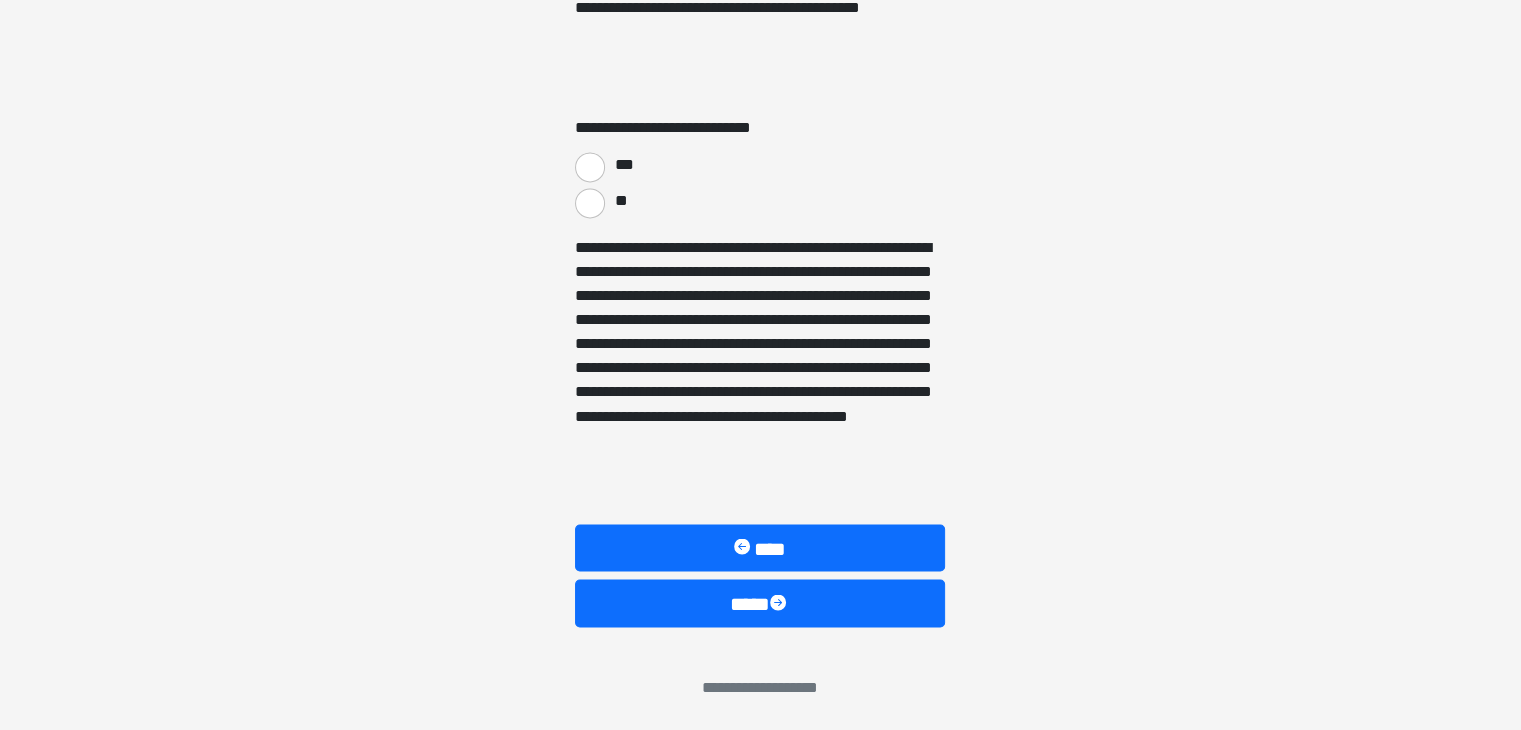click on "**********" at bounding box center (760, -3038) 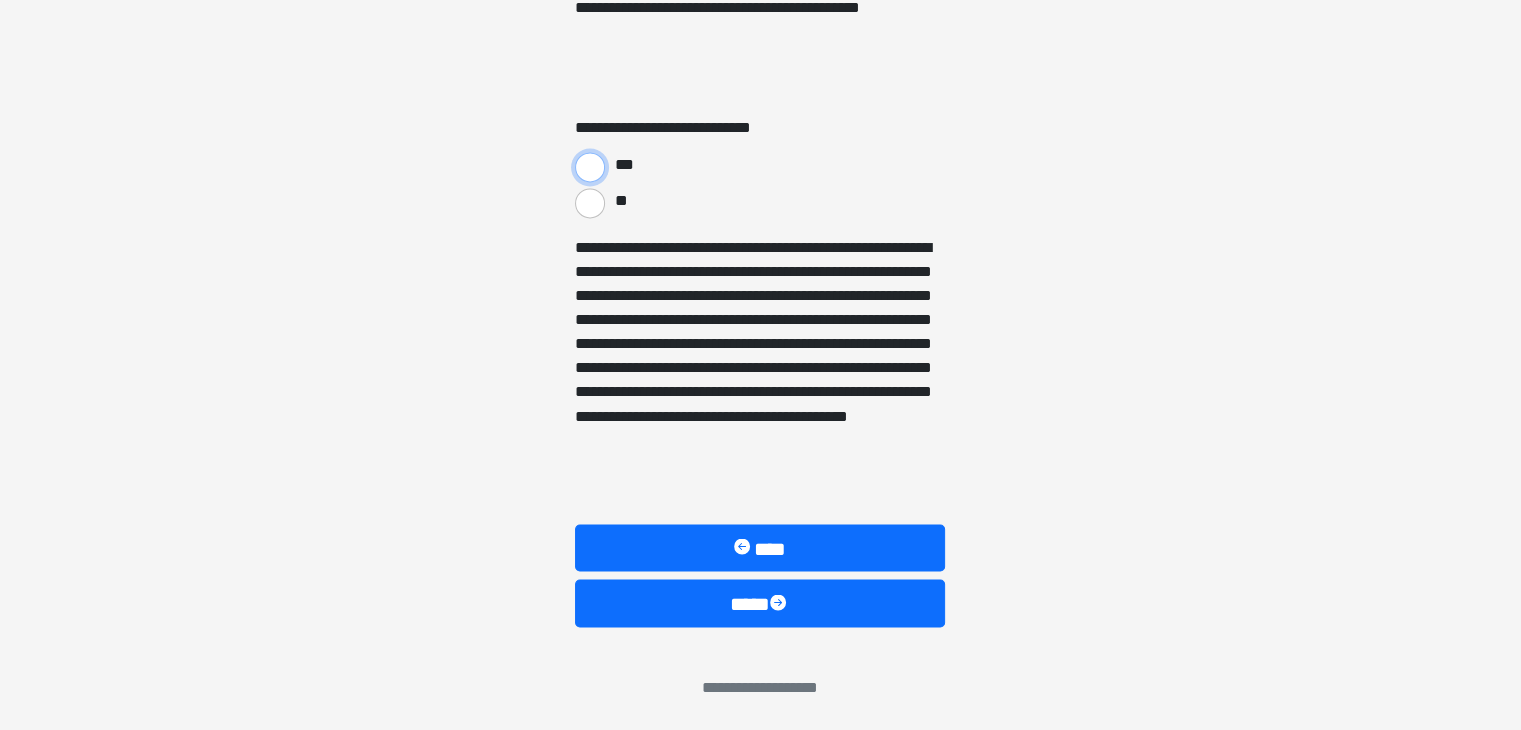 click on "***" at bounding box center [590, 167] 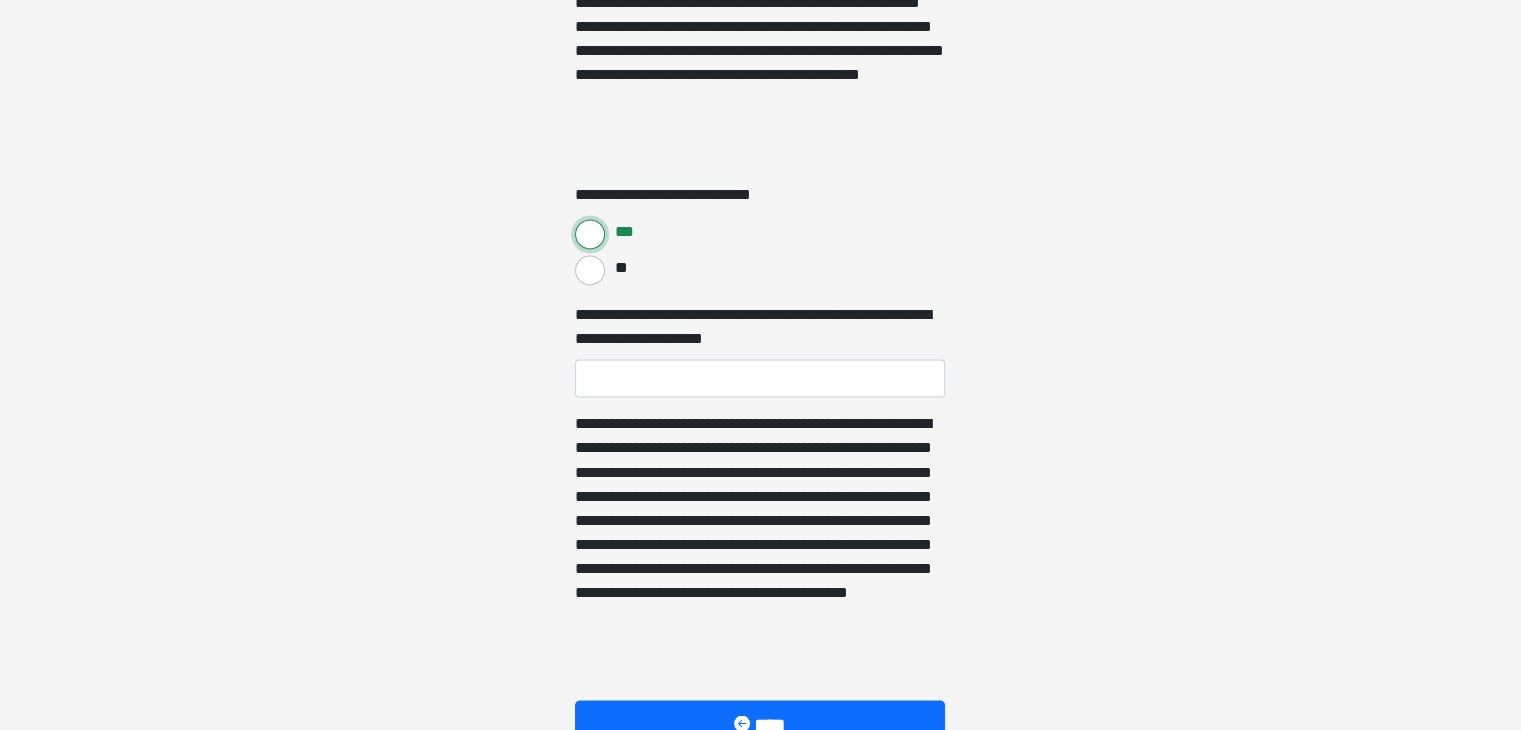 scroll, scrollTop: 3379, scrollLeft: 0, axis: vertical 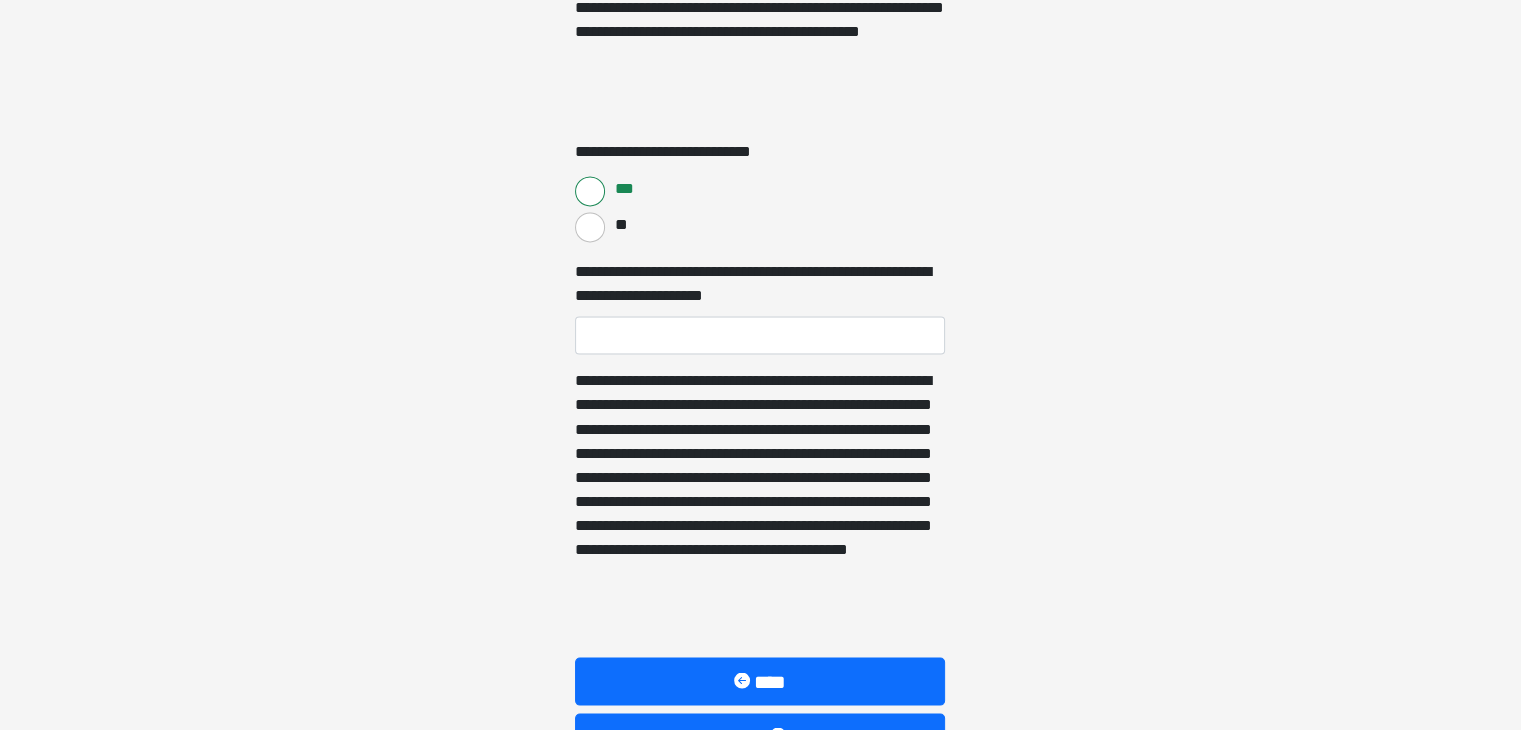 click on "**********" at bounding box center (760, -3014) 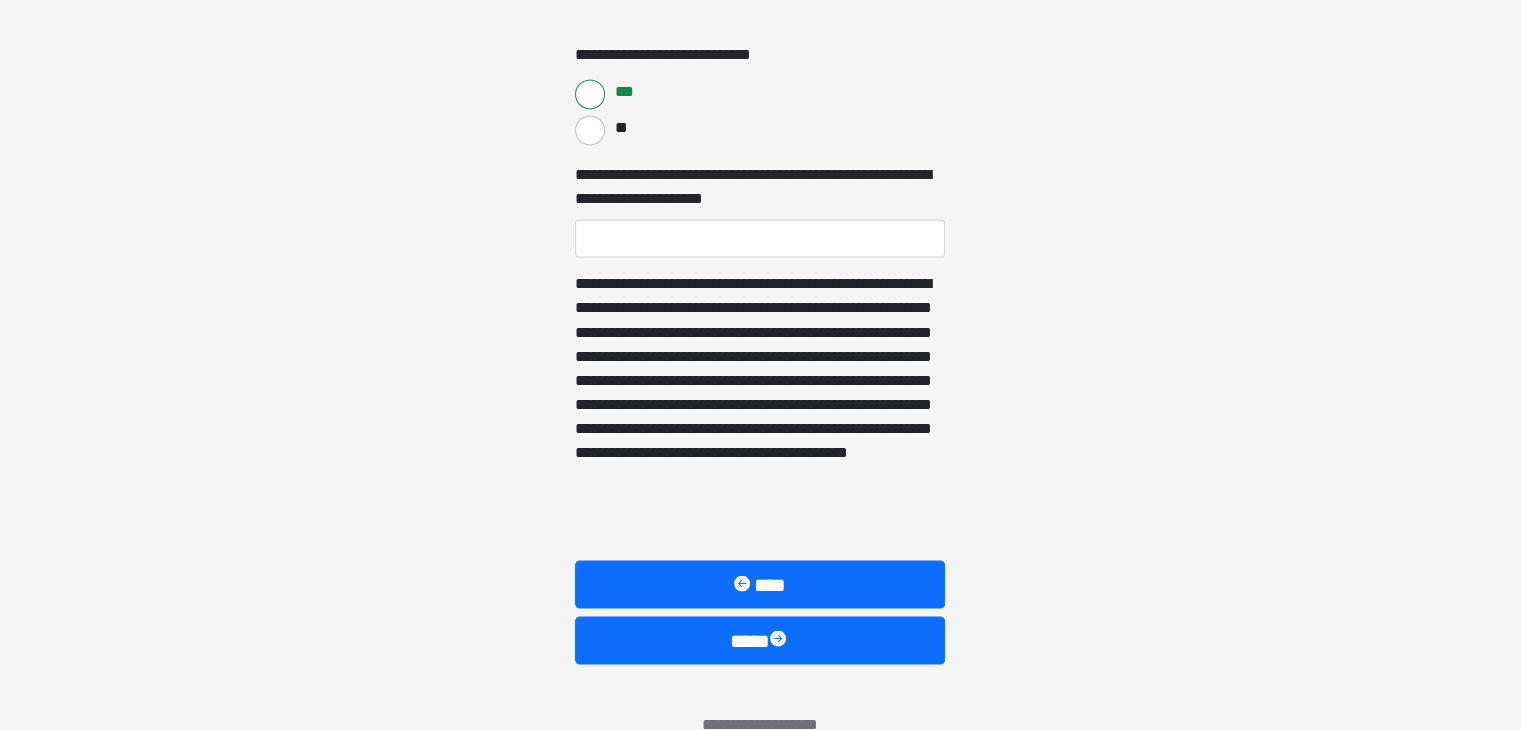 scroll, scrollTop: 3476, scrollLeft: 0, axis: vertical 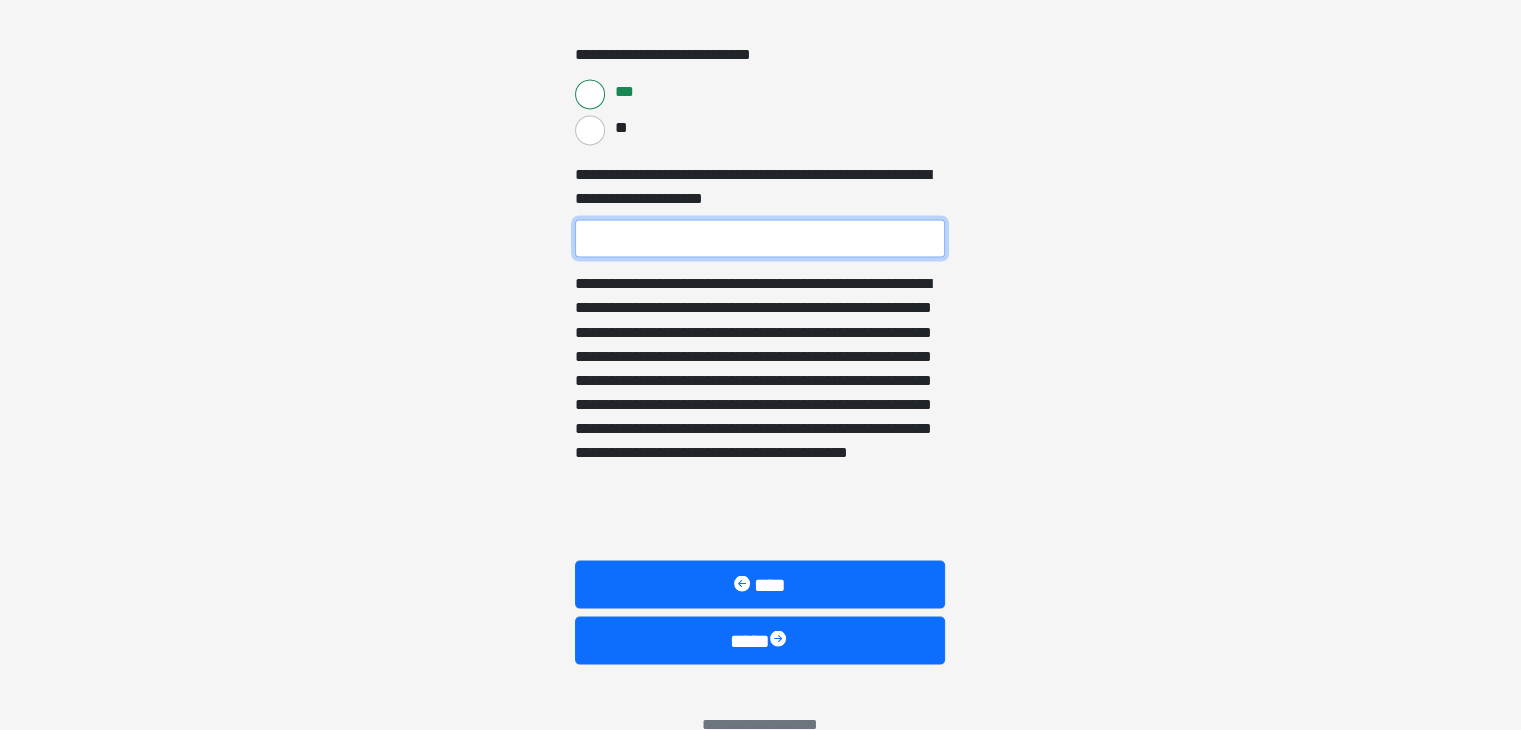 click on "**********" at bounding box center [760, 238] 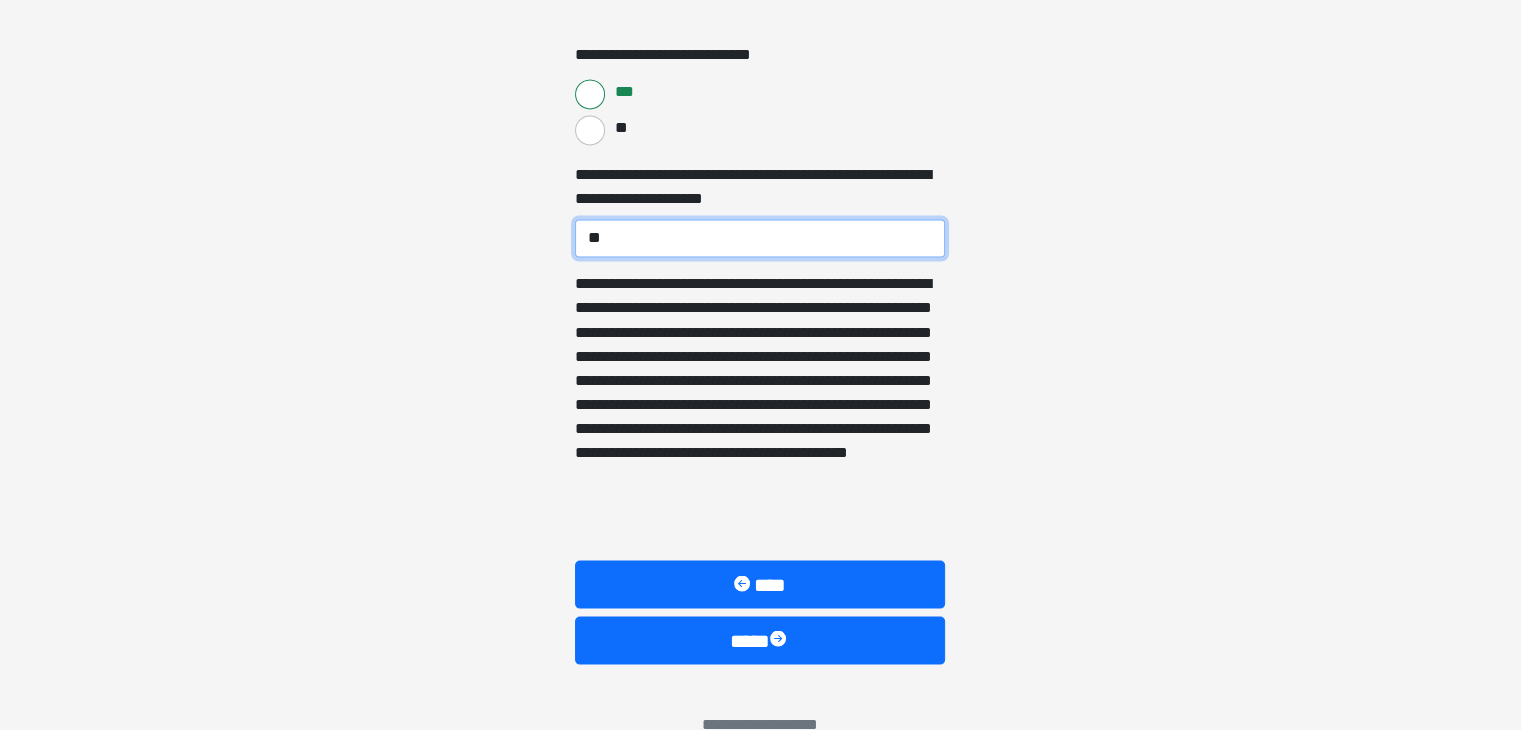 type on "***" 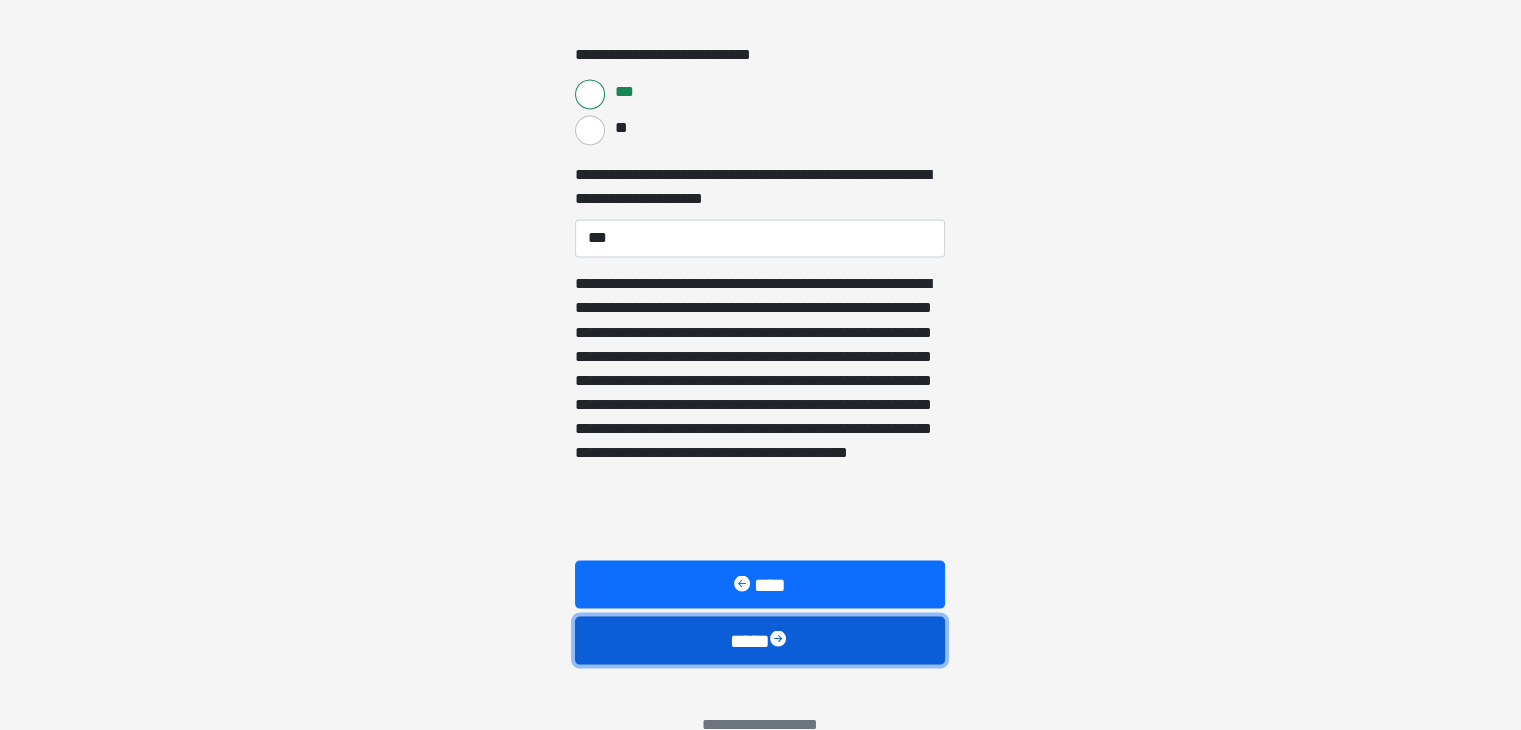 click on "****" at bounding box center (760, 640) 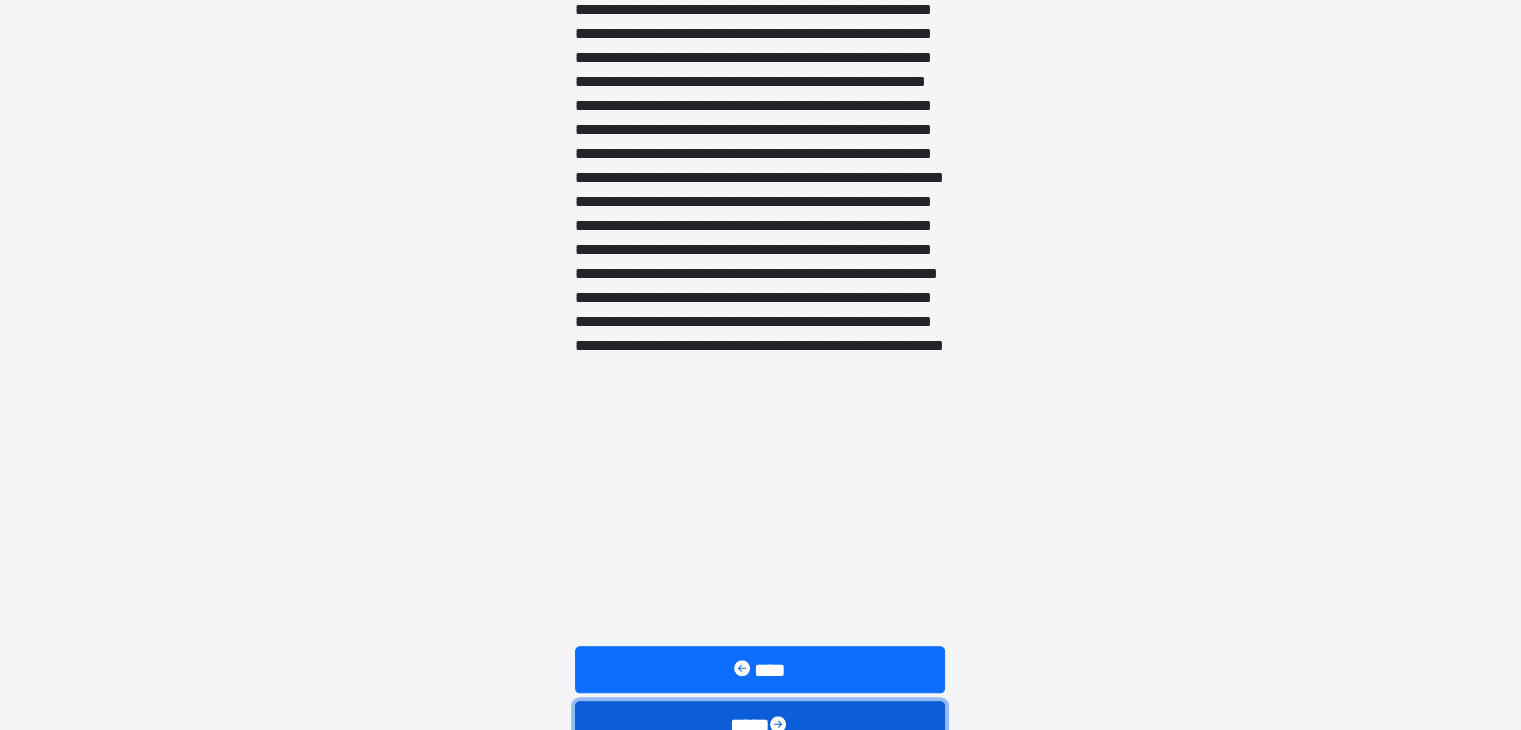 scroll, scrollTop: 1683, scrollLeft: 0, axis: vertical 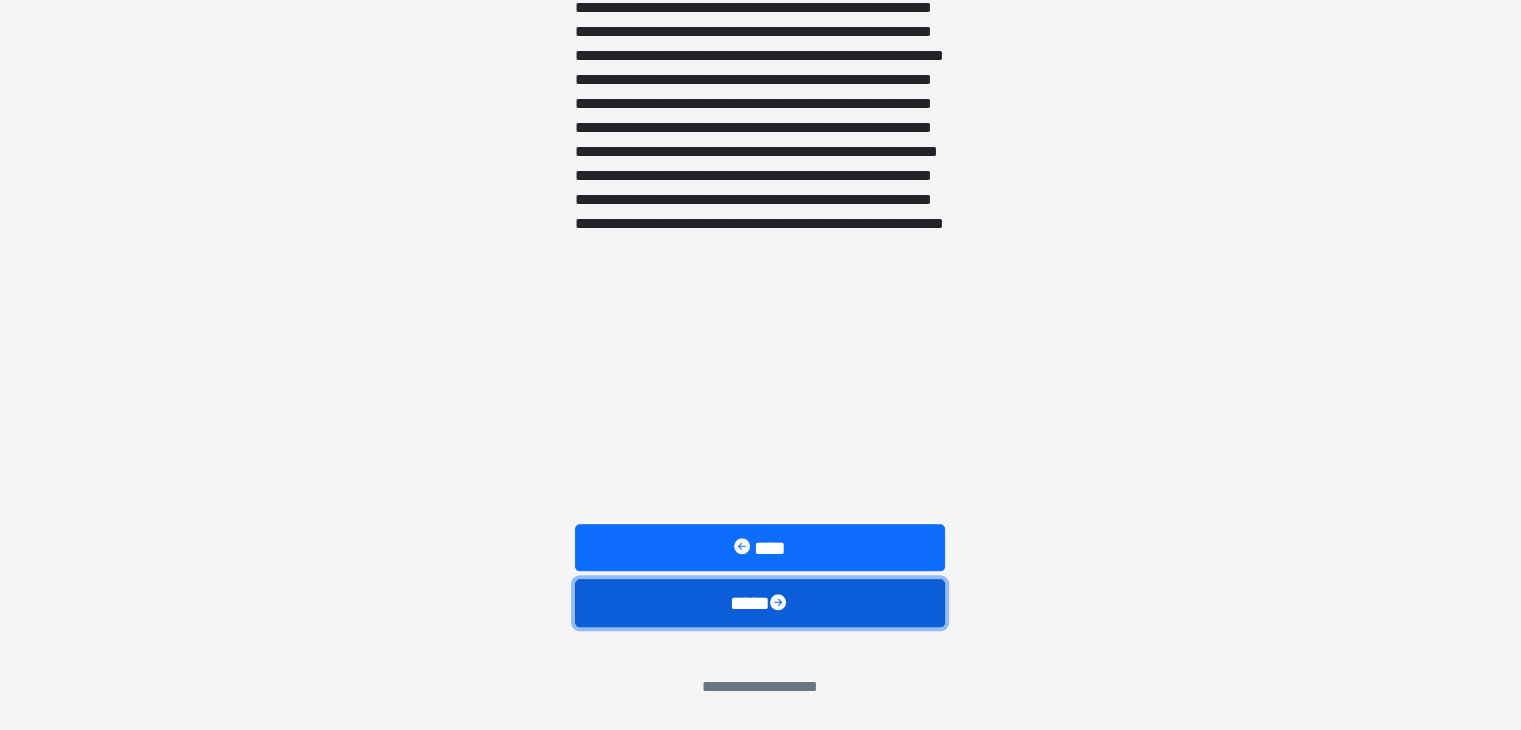 click on "****" at bounding box center [760, 603] 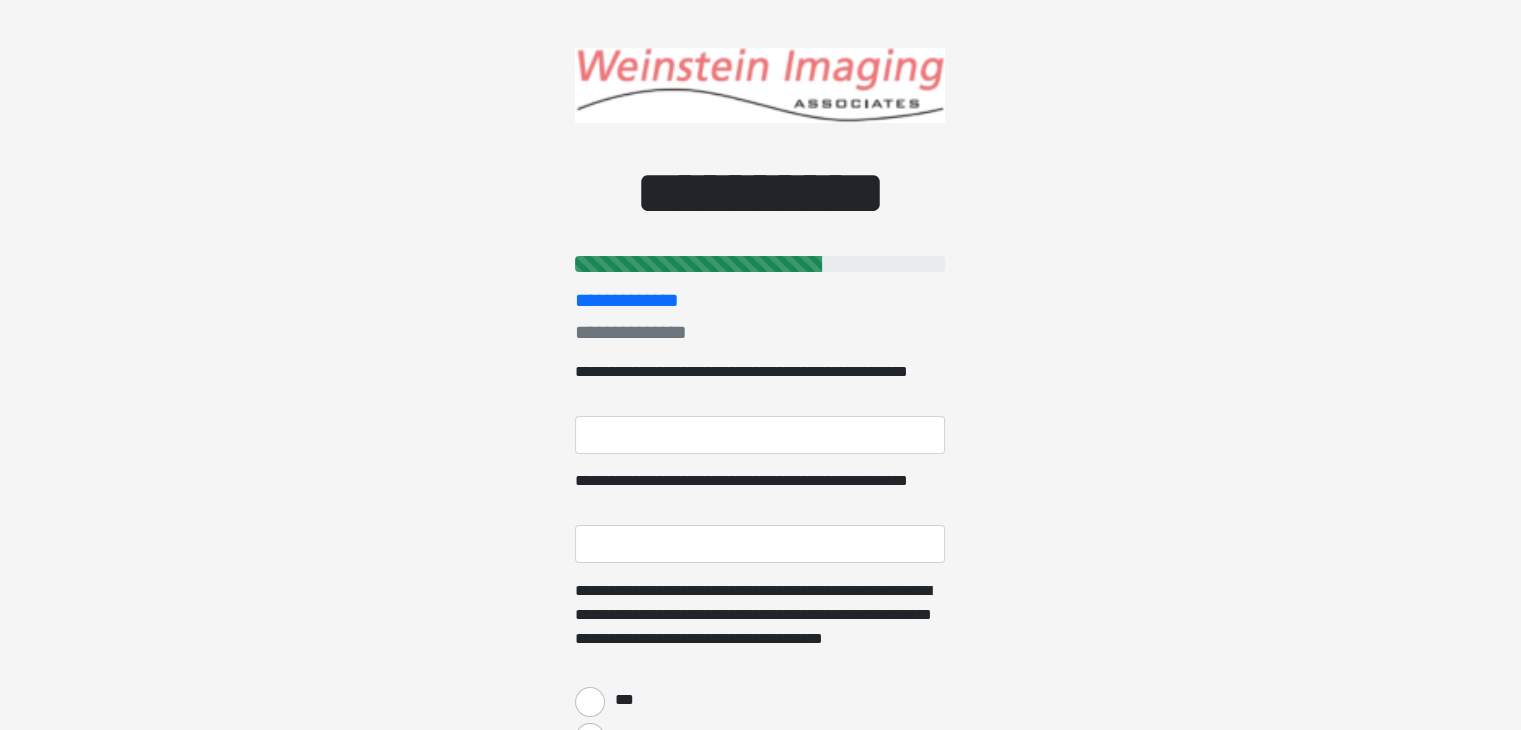 scroll, scrollTop: 0, scrollLeft: 0, axis: both 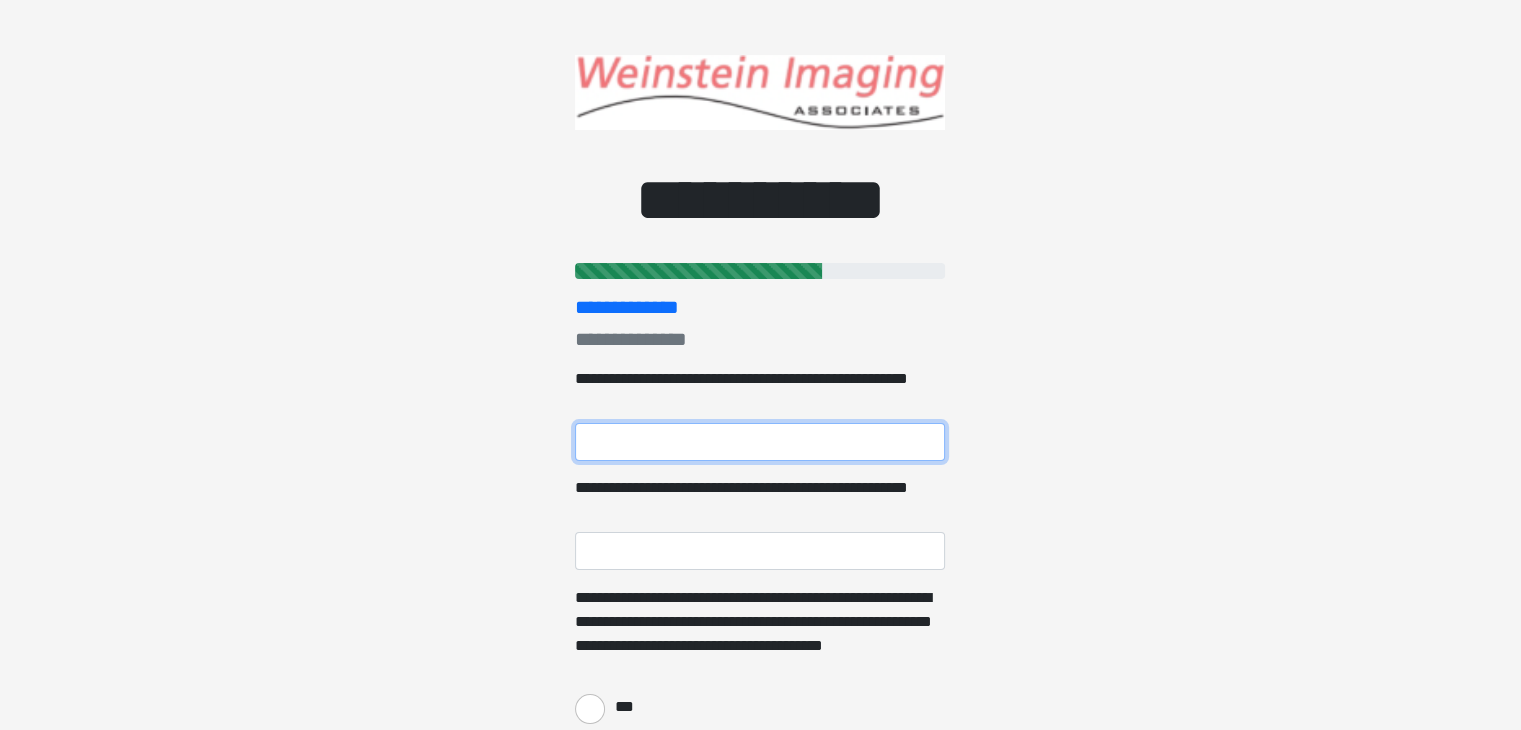 click on "**********" at bounding box center [760, 442] 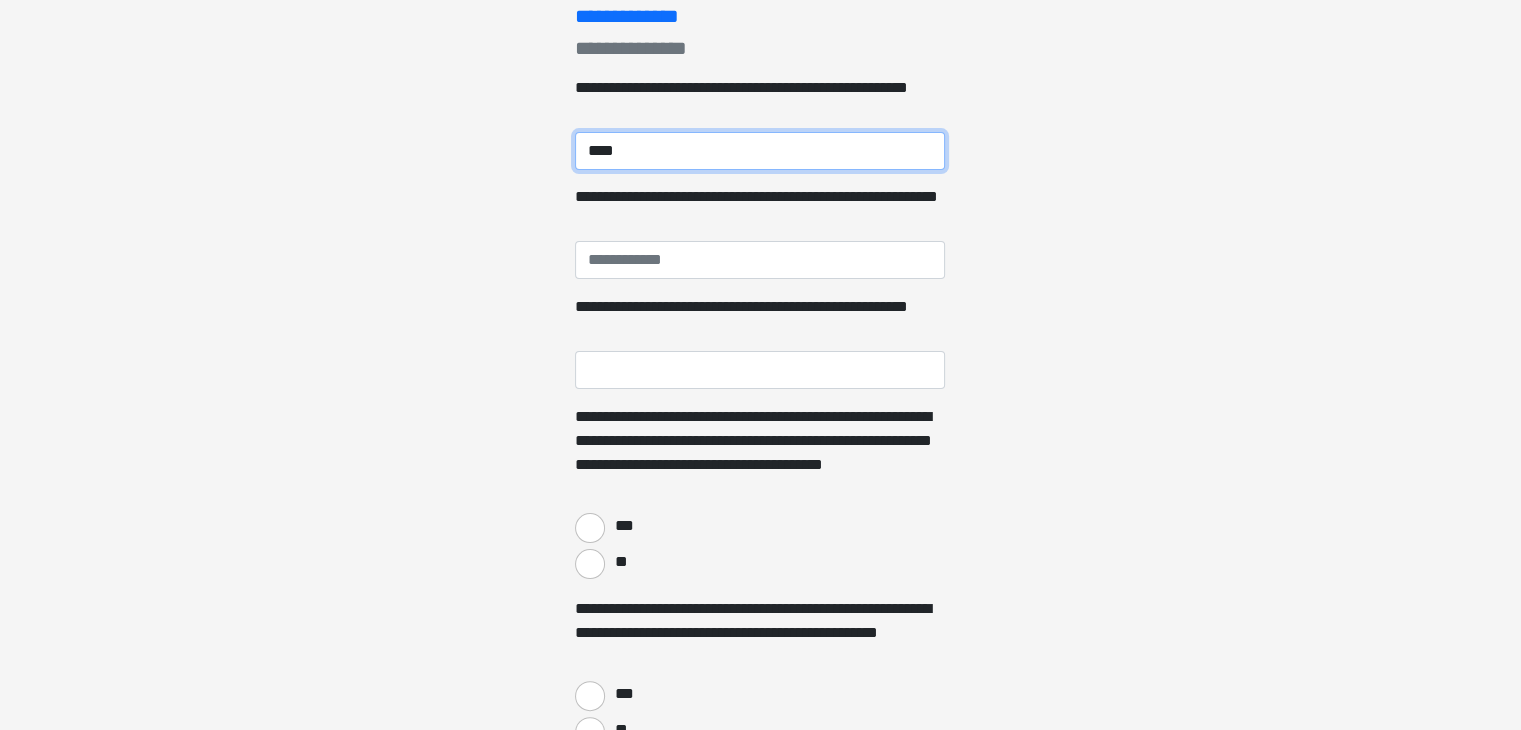 scroll, scrollTop: 344, scrollLeft: 0, axis: vertical 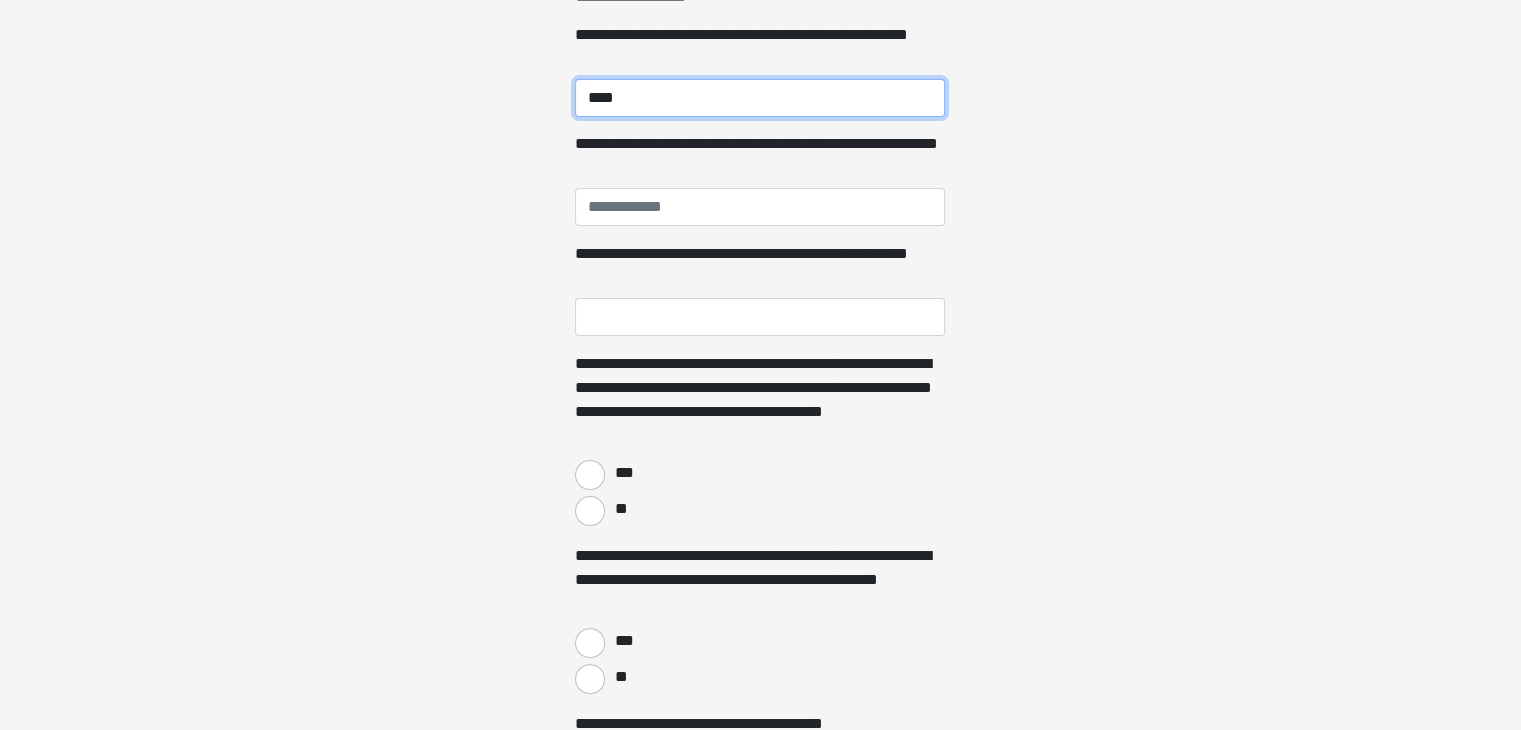 type on "***" 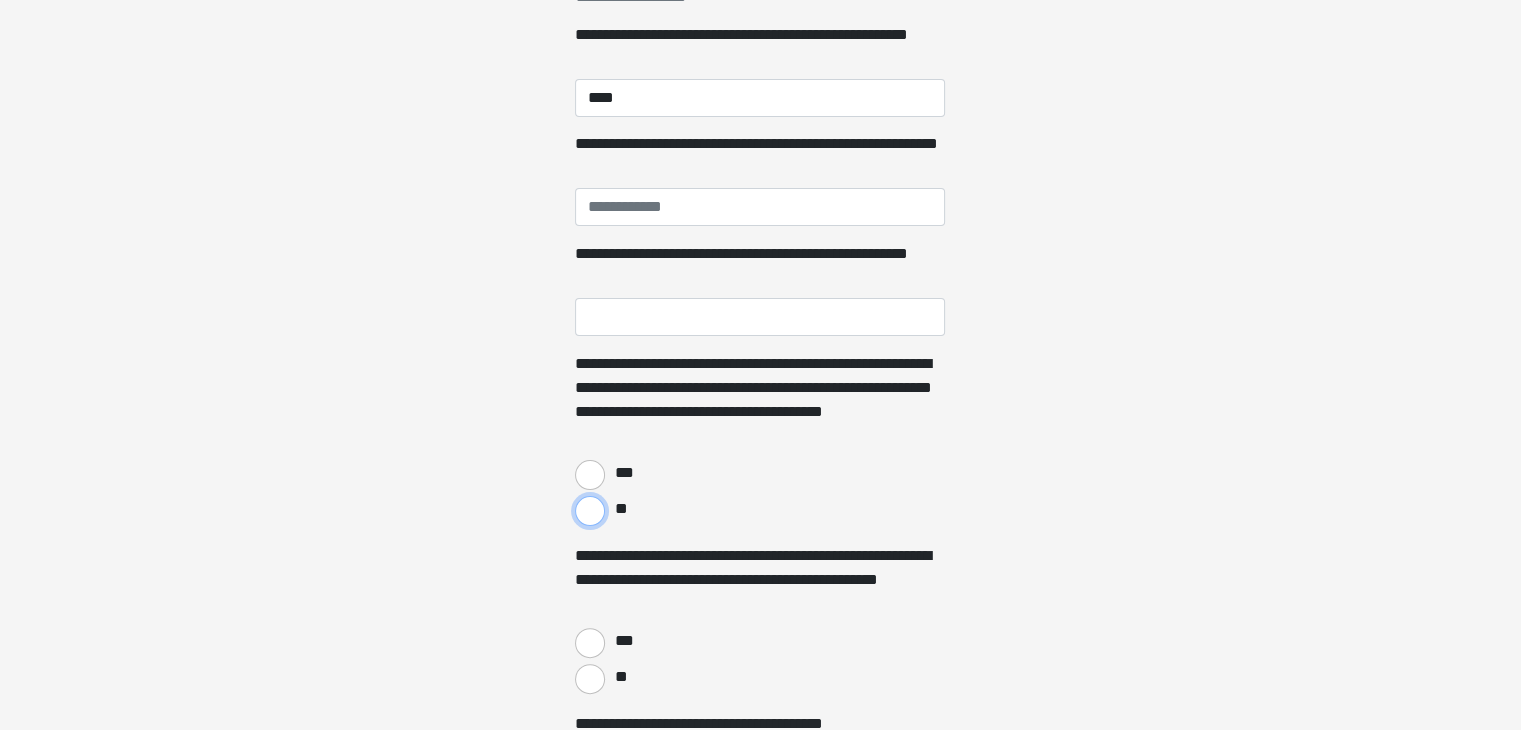 click on "**" at bounding box center (590, 511) 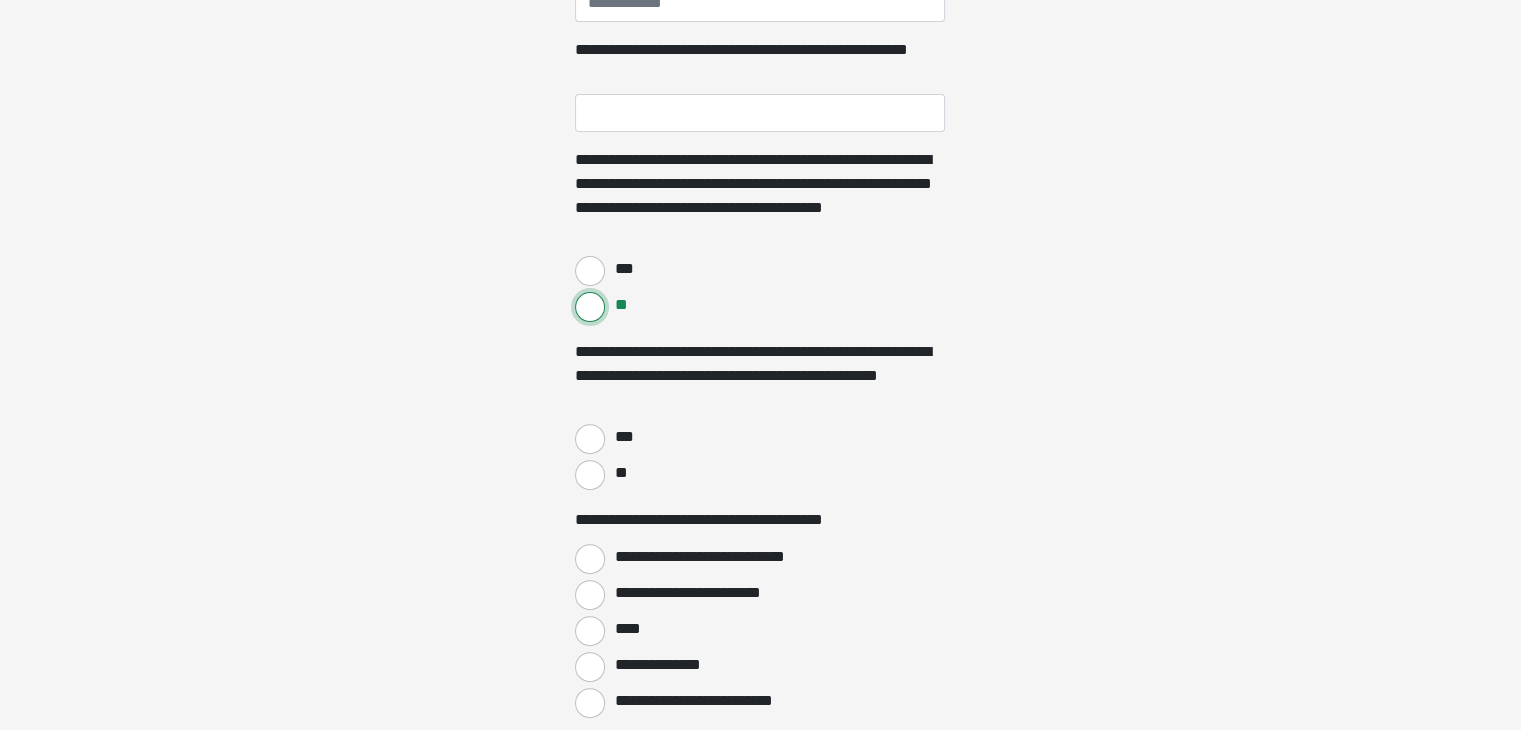 scroll, scrollTop: 588, scrollLeft: 0, axis: vertical 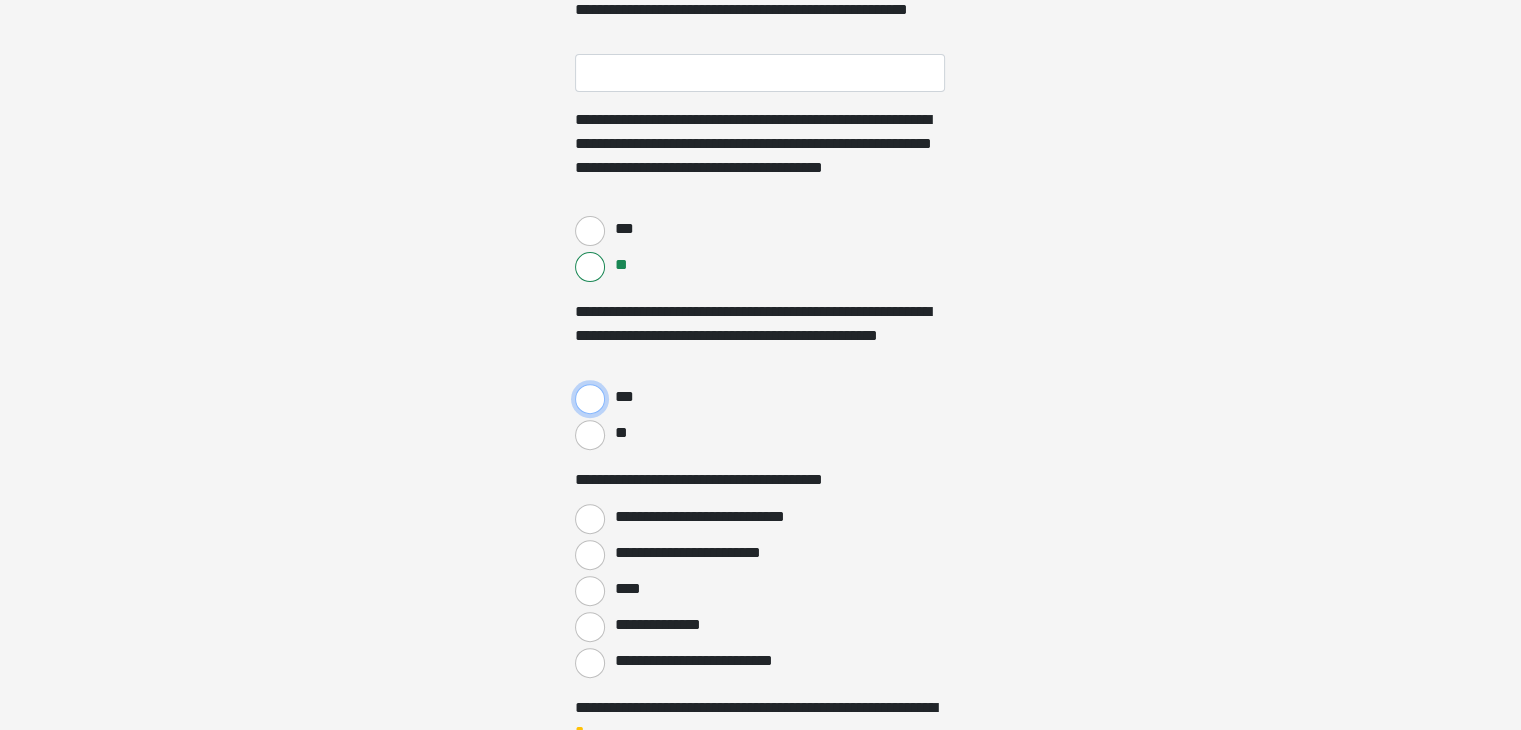 click on "***" at bounding box center (590, 399) 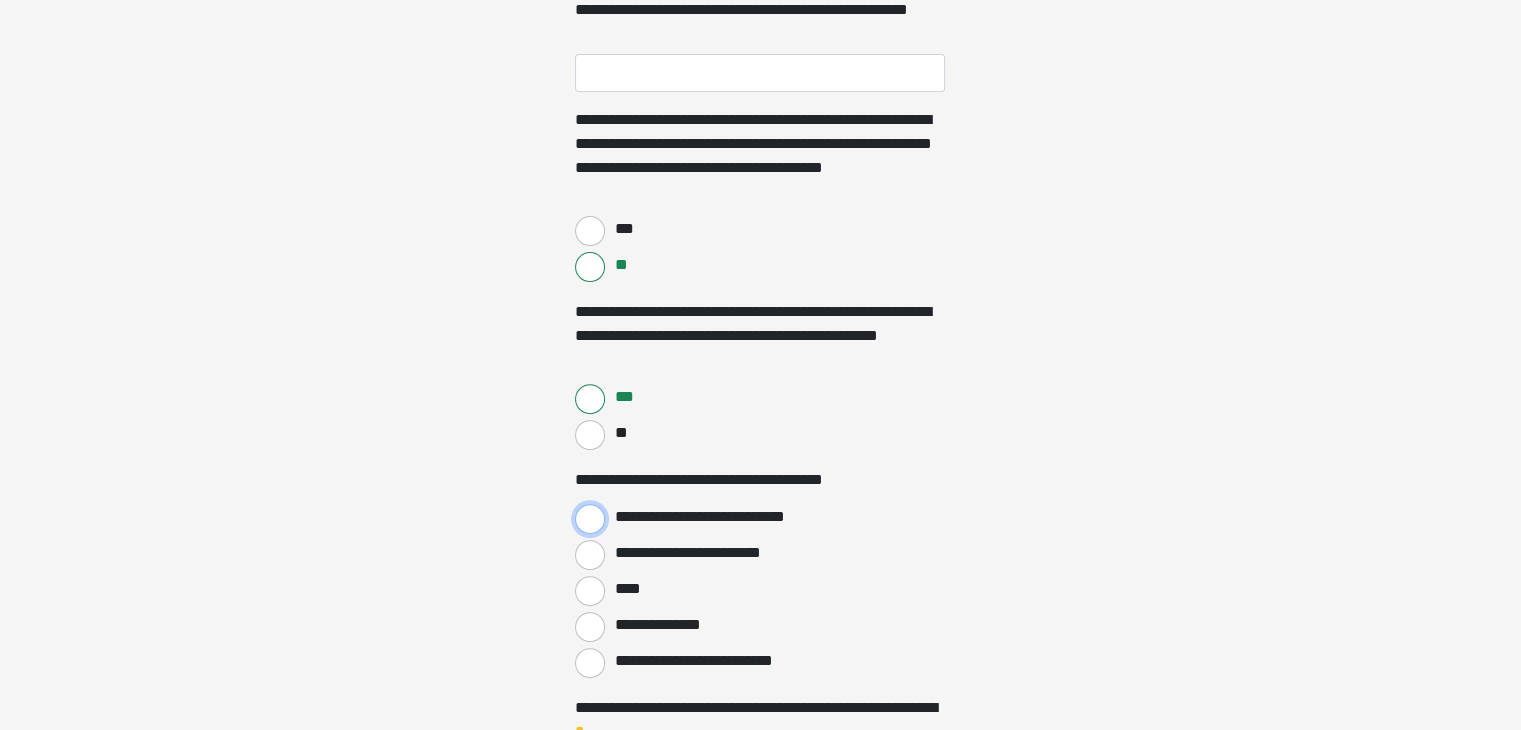 radio on "****" 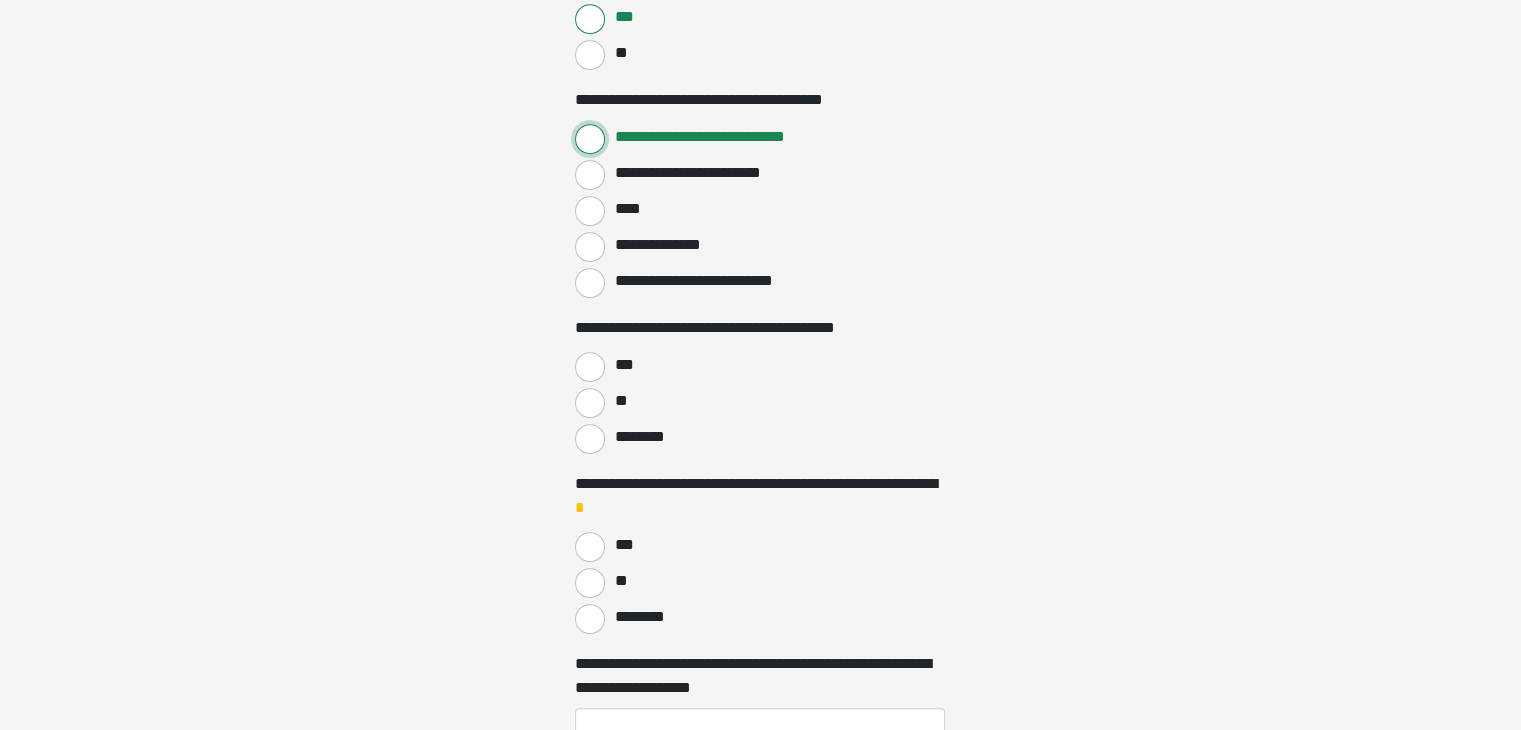 scroll, scrollTop: 972, scrollLeft: 0, axis: vertical 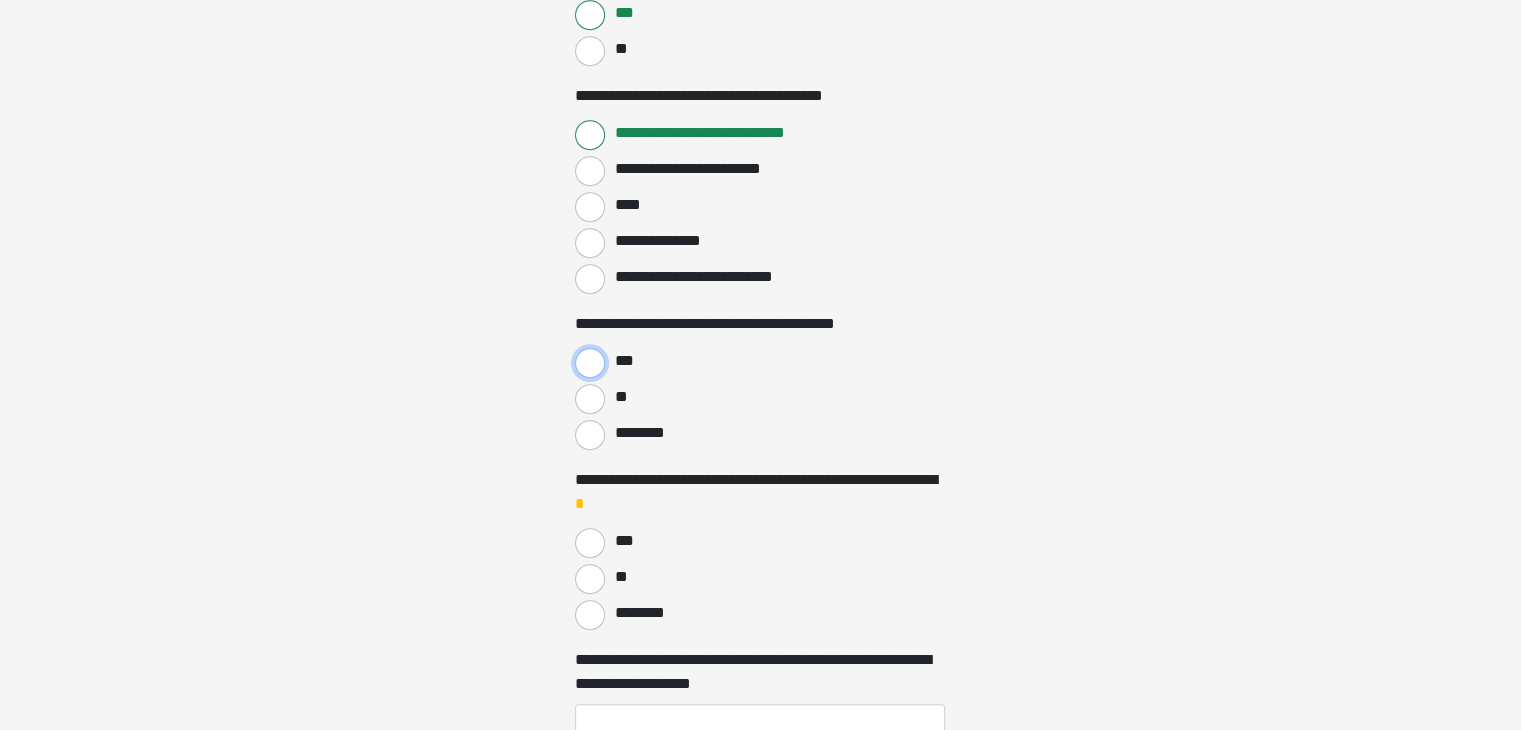 click on "***" at bounding box center (590, 363) 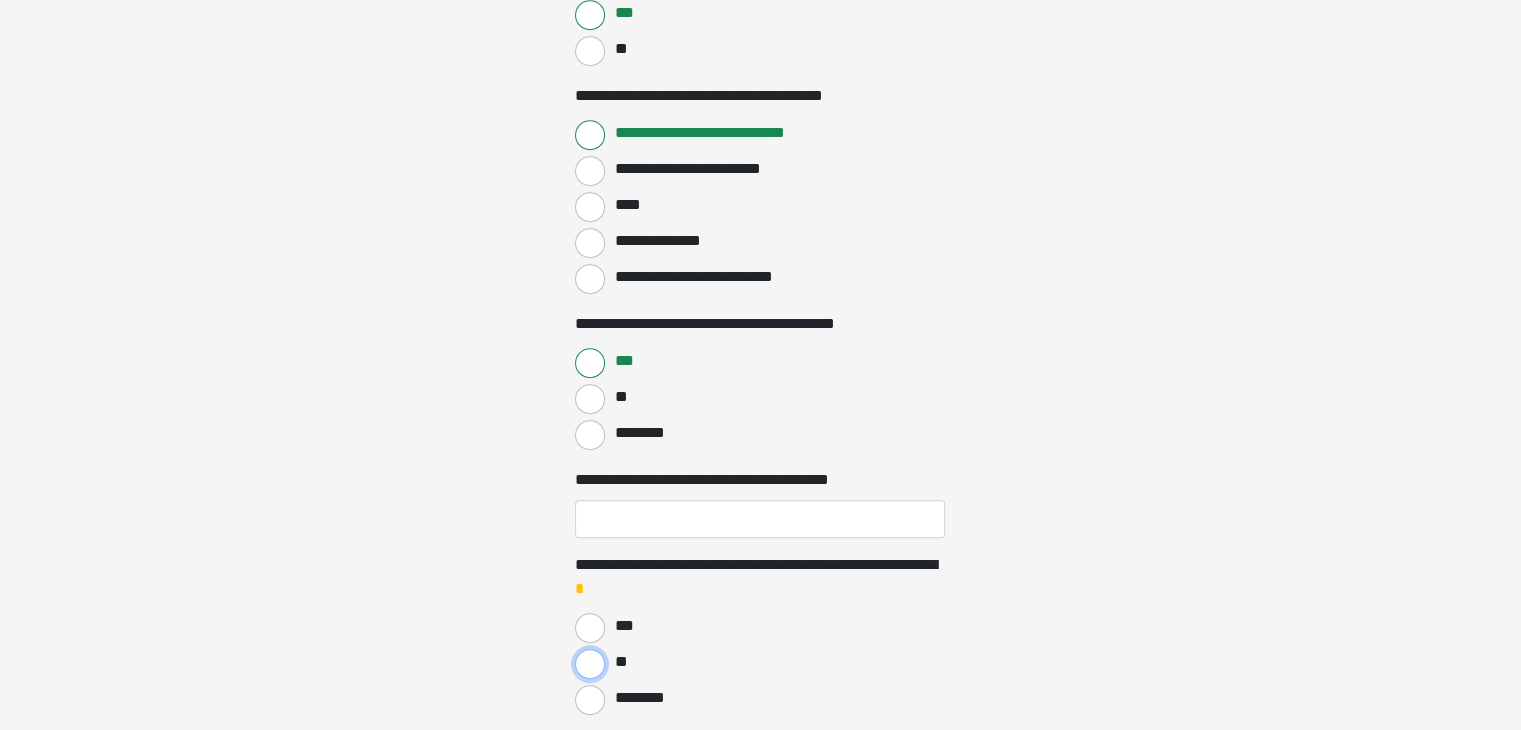 click on "**" at bounding box center [590, 664] 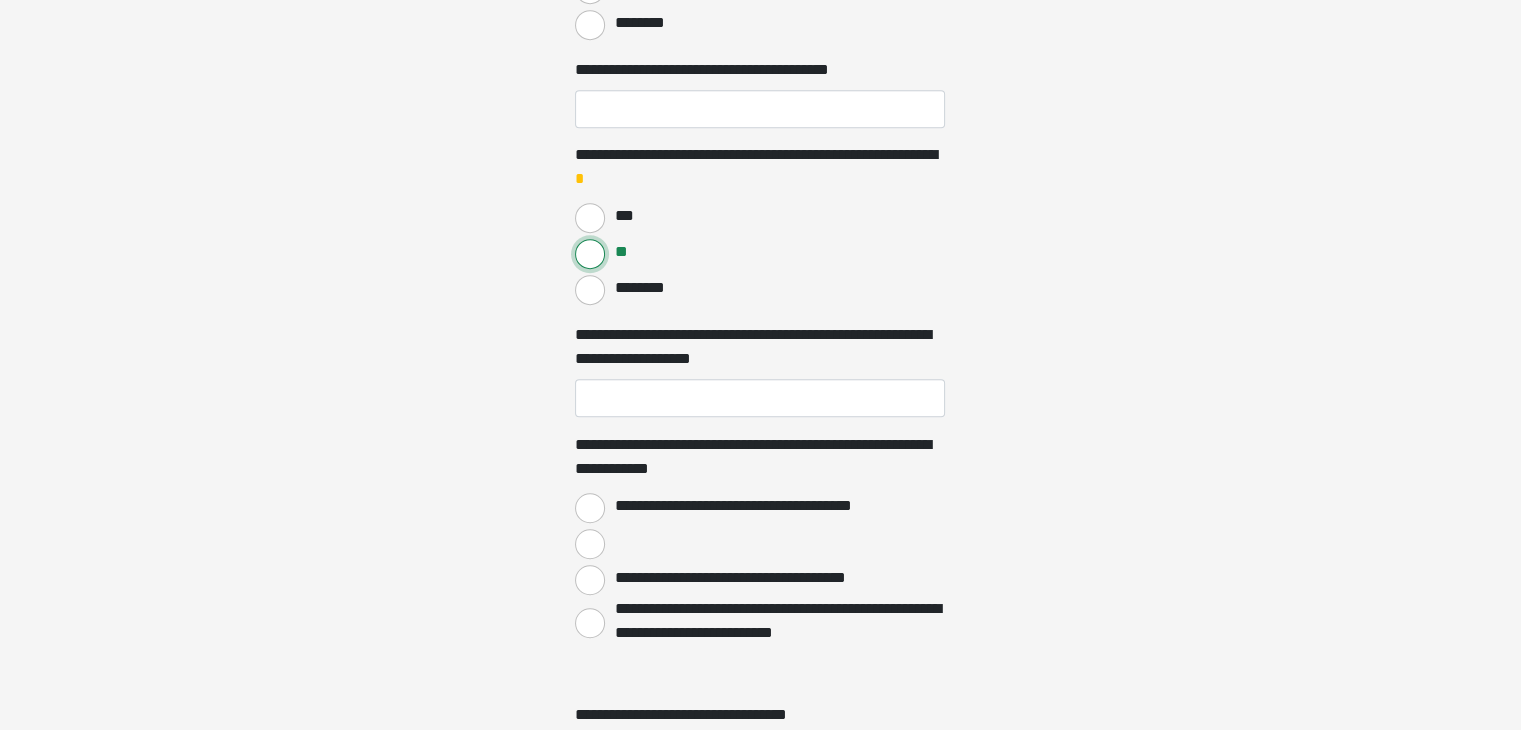 scroll, scrollTop: 1399, scrollLeft: 0, axis: vertical 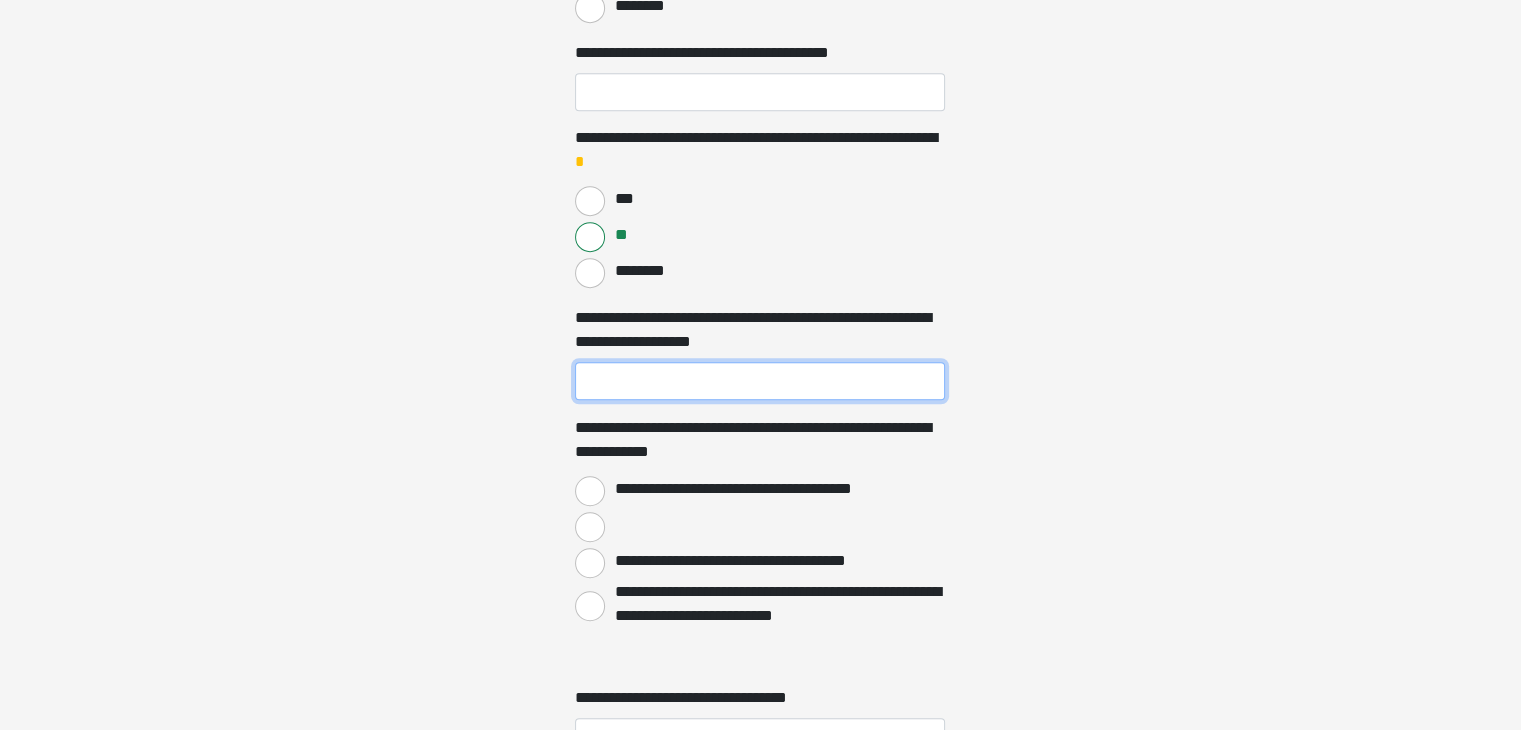 click on "**********" at bounding box center [760, 381] 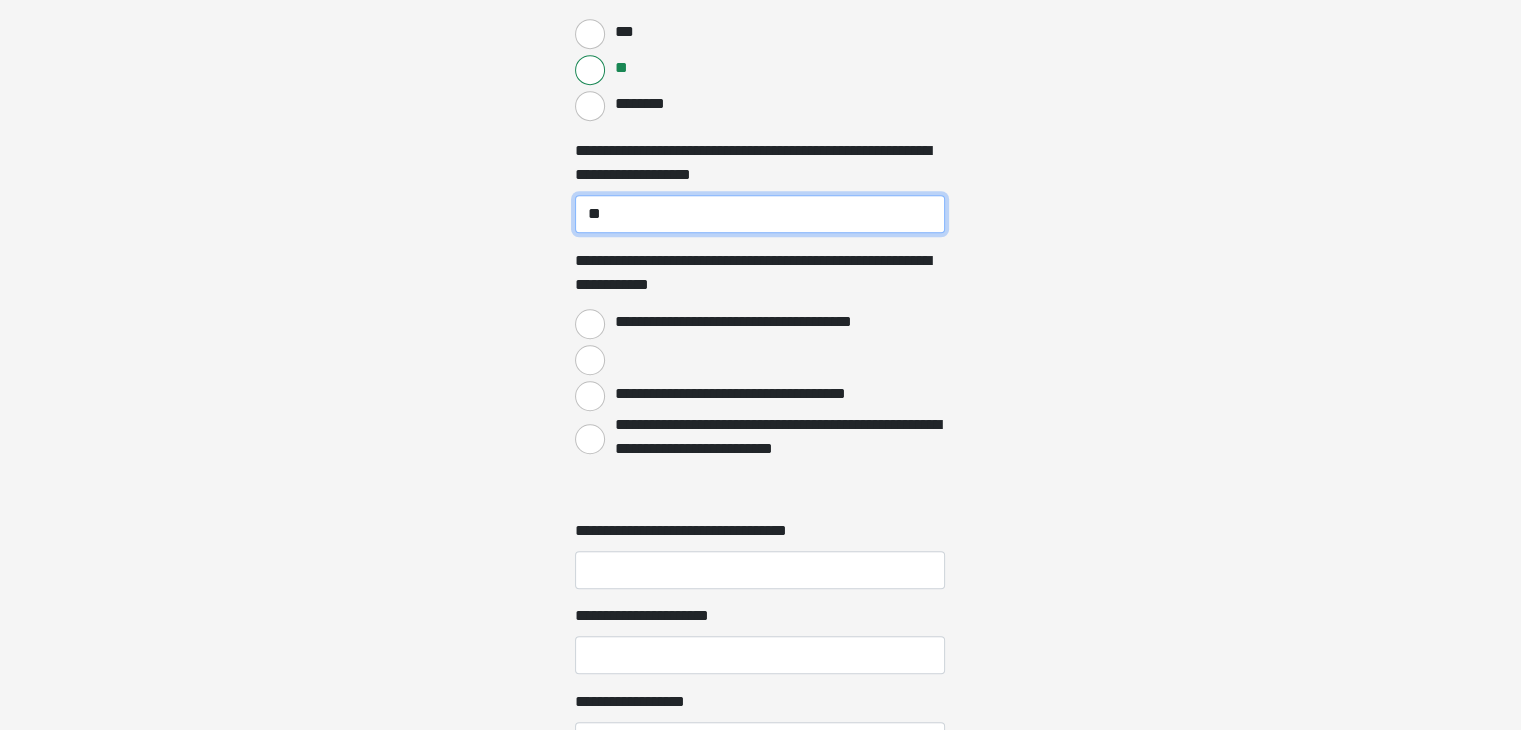 scroll, scrollTop: 1577, scrollLeft: 0, axis: vertical 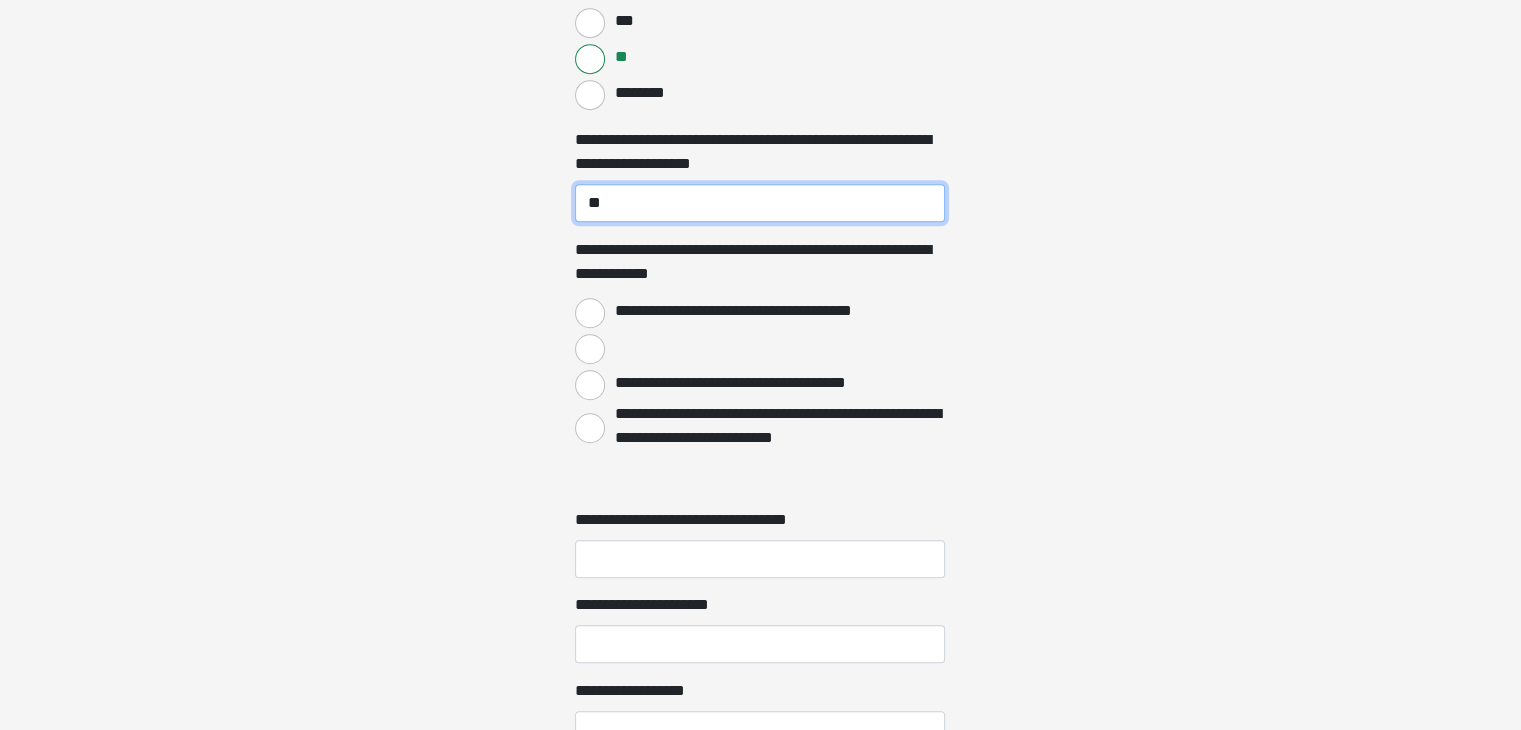 type on "**" 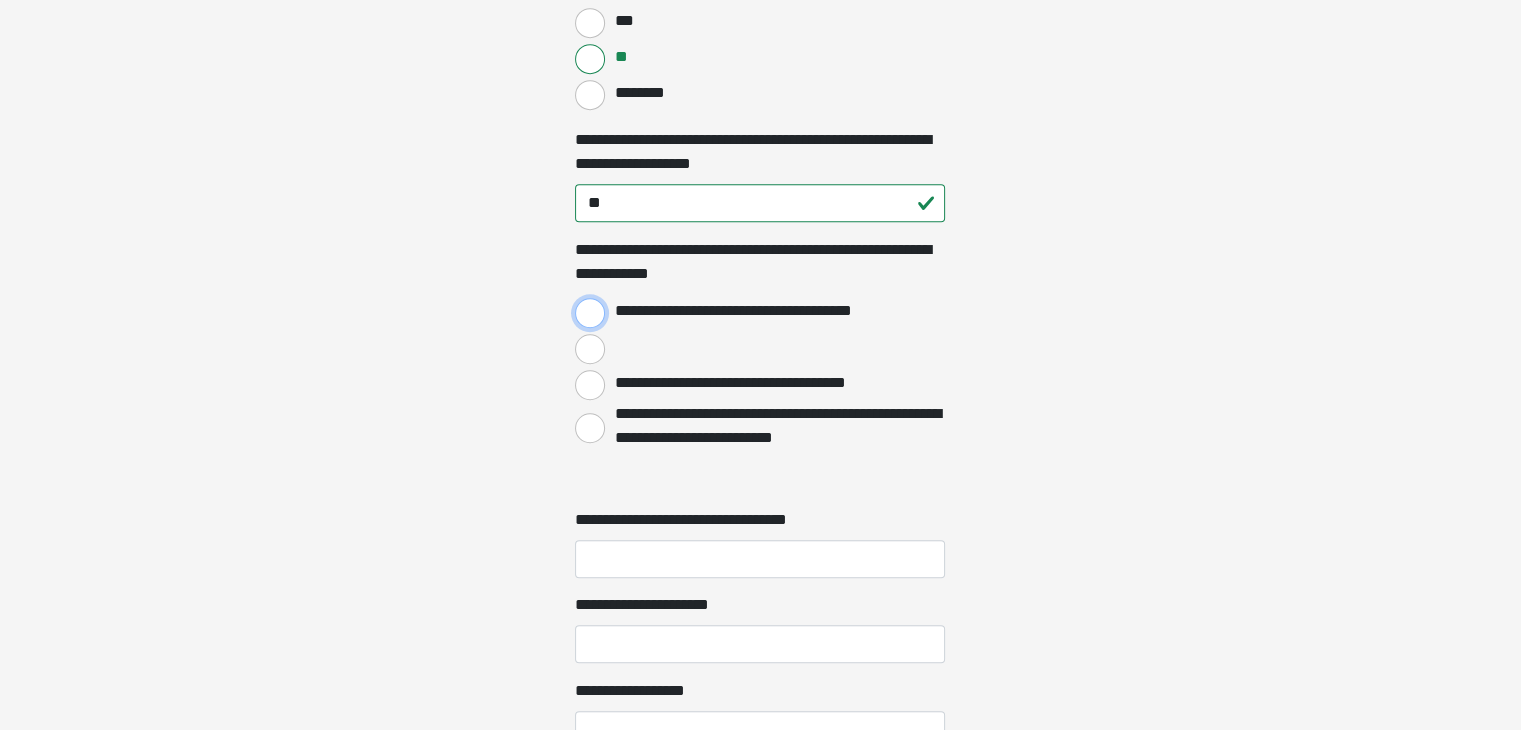 click on "**********" at bounding box center (590, 313) 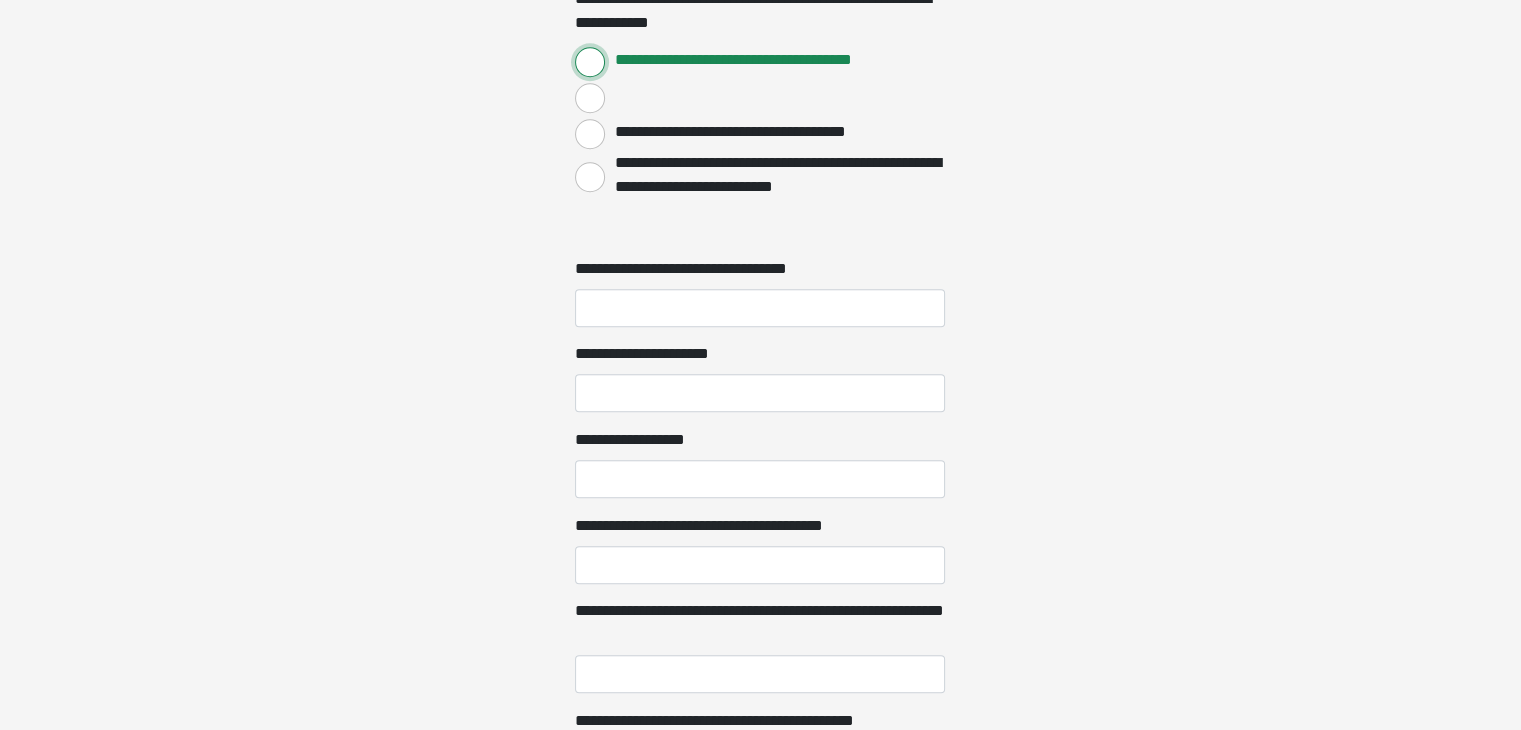 scroll, scrollTop: 1832, scrollLeft: 0, axis: vertical 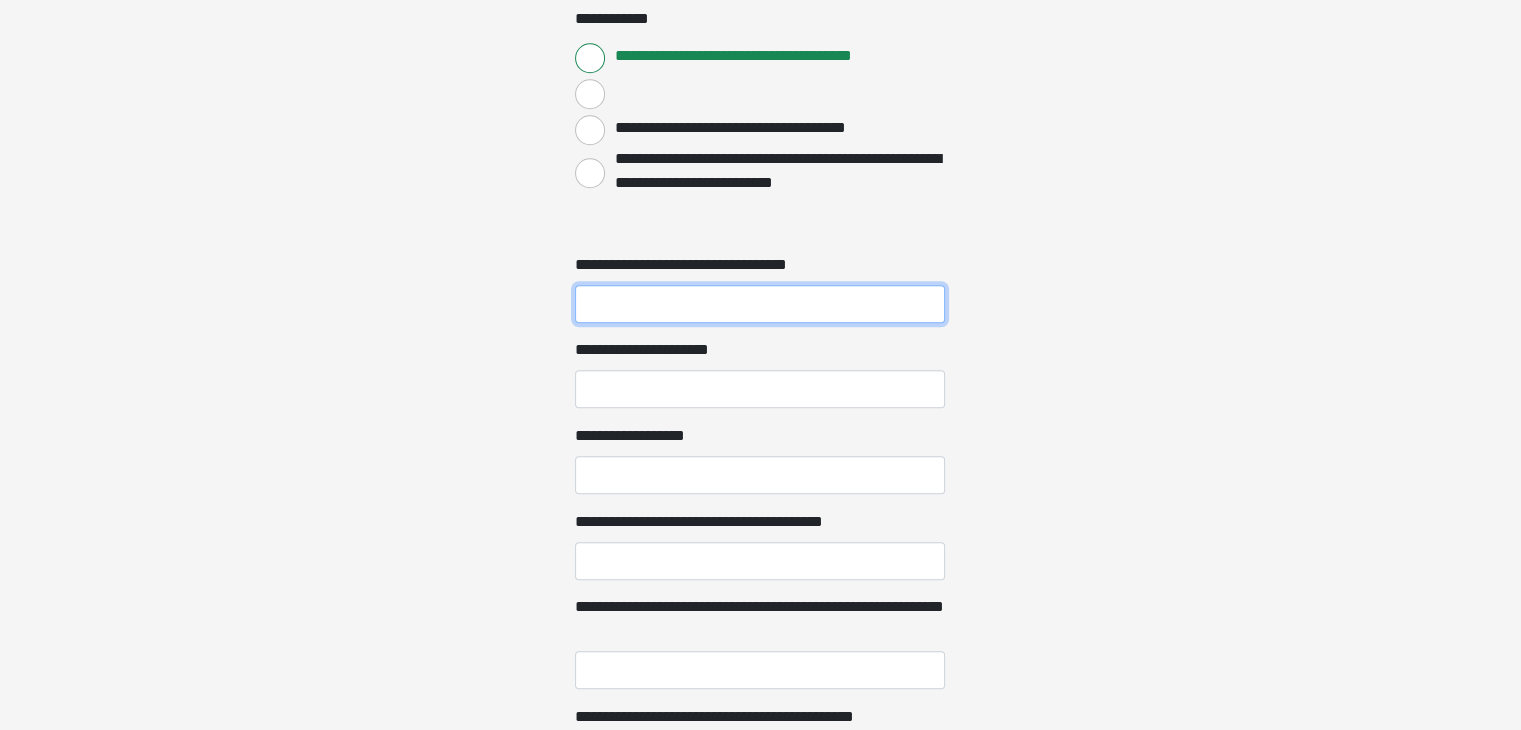 click on "**********" at bounding box center [760, 304] 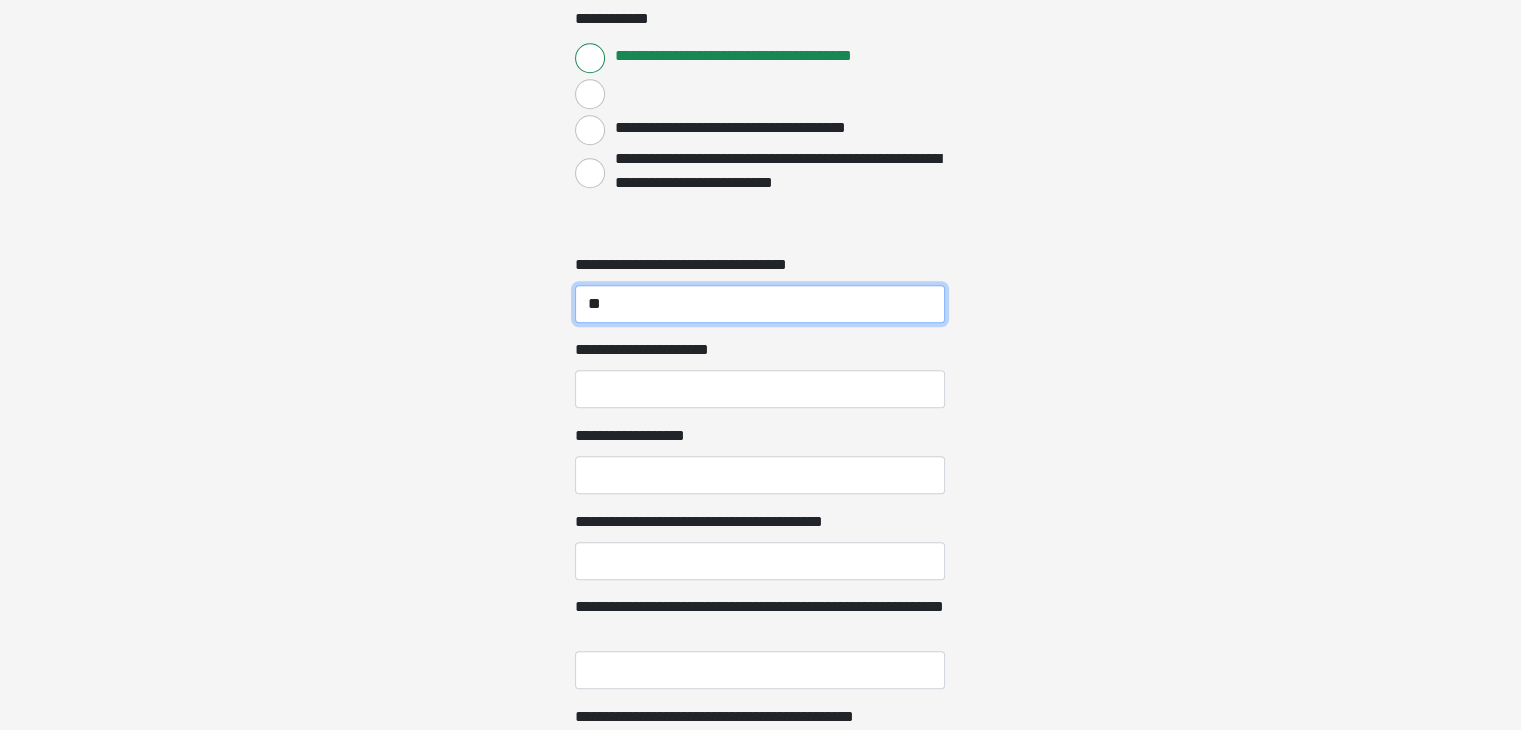 type on "**" 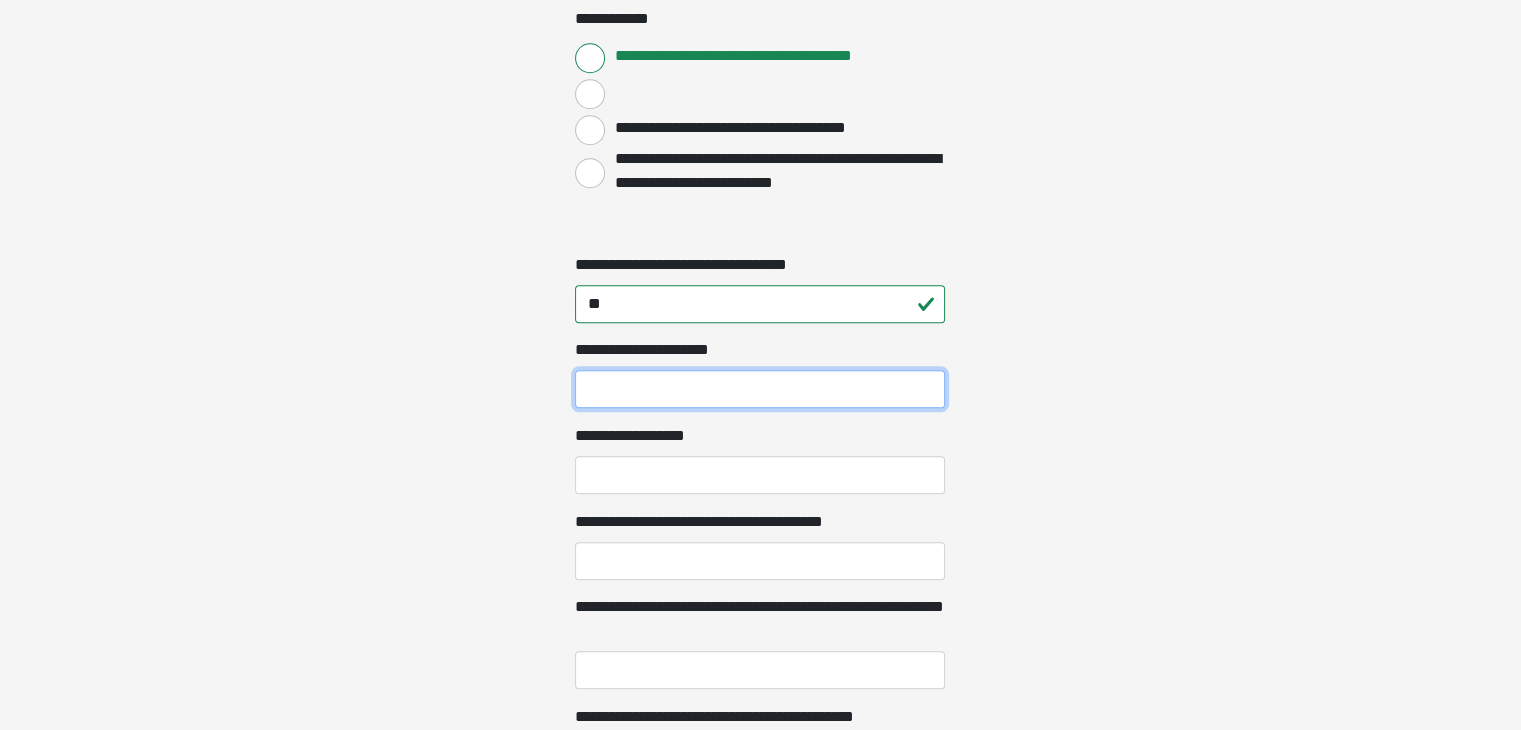click on "**********" at bounding box center [760, 389] 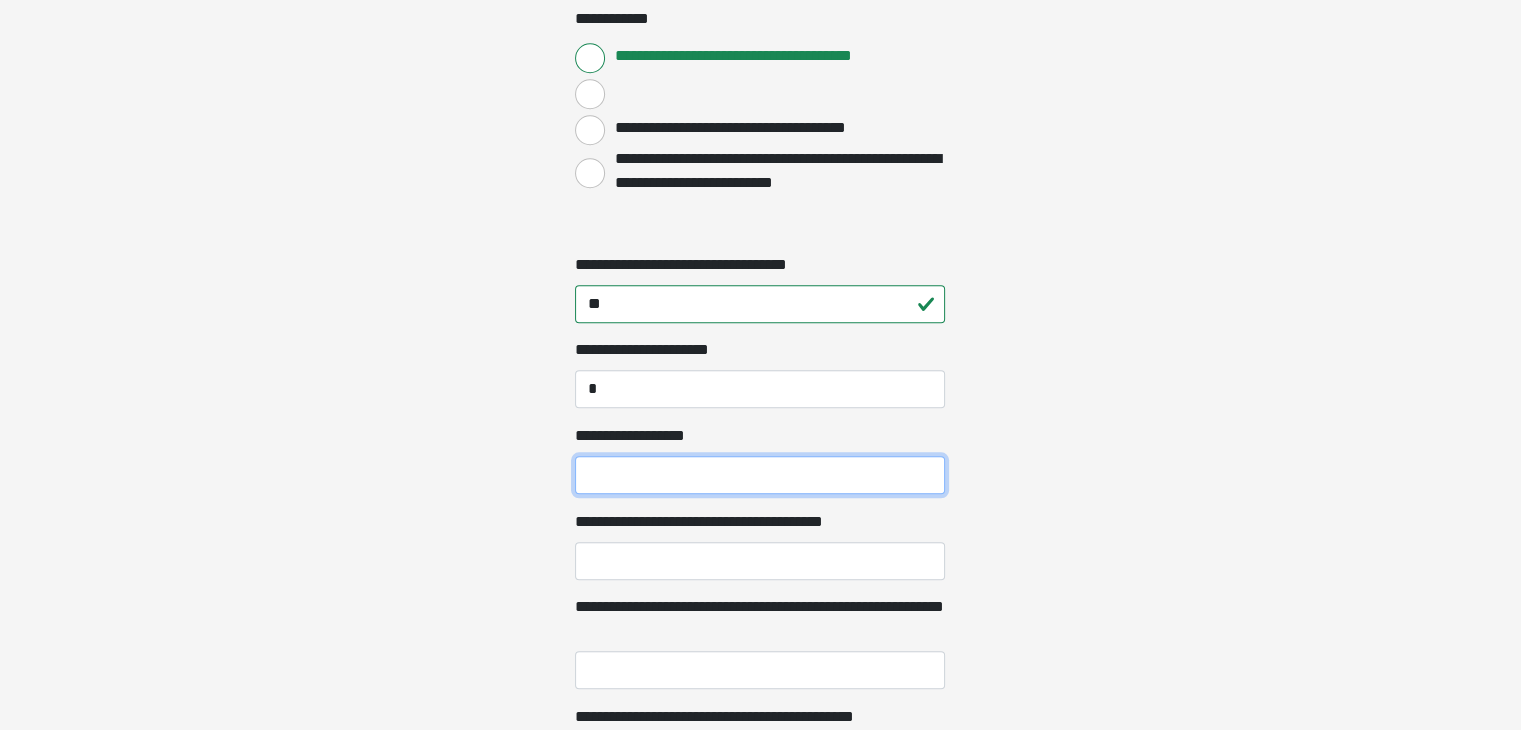 click on "**********" at bounding box center [760, 475] 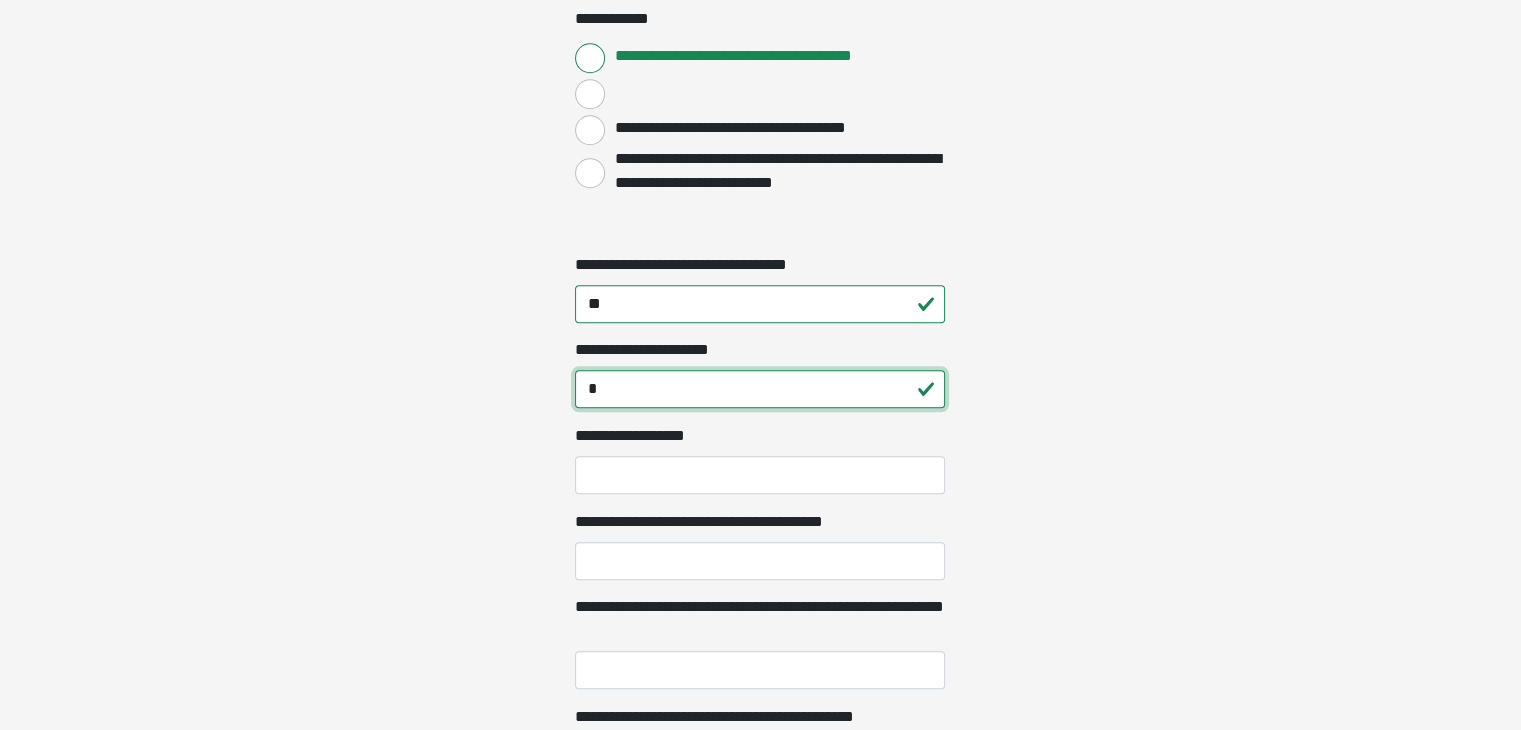 click on "*" at bounding box center [760, 389] 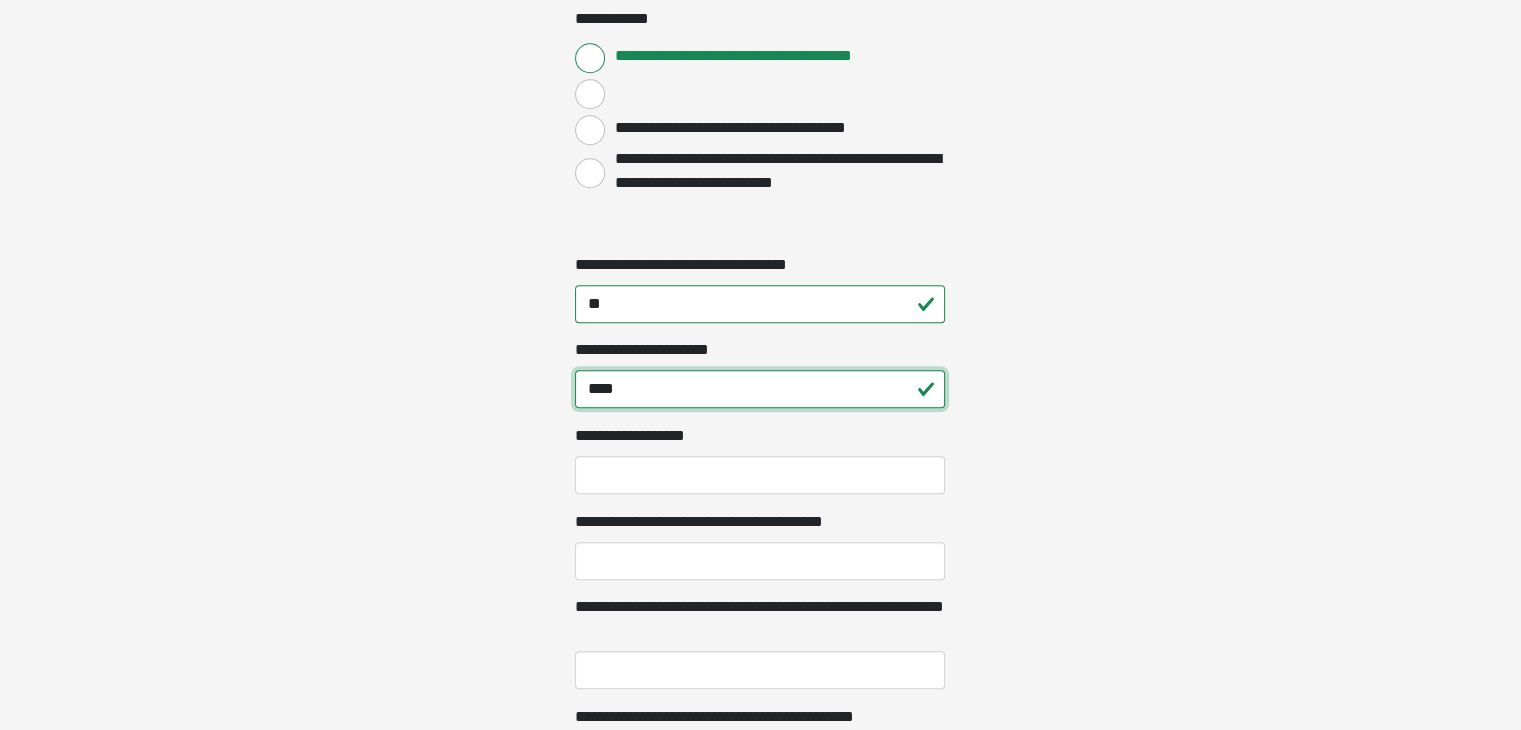 type on "****" 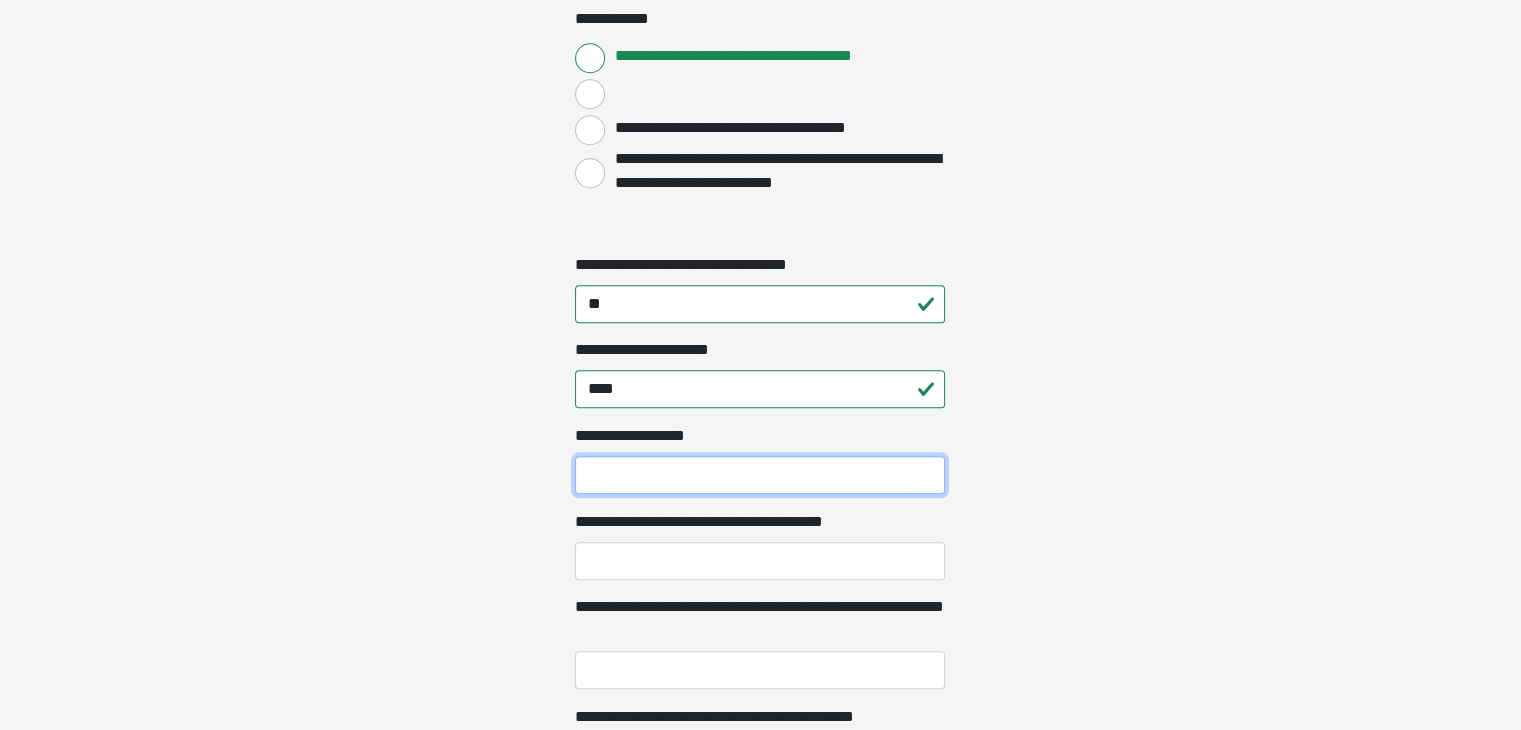 click on "**********" at bounding box center [760, 475] 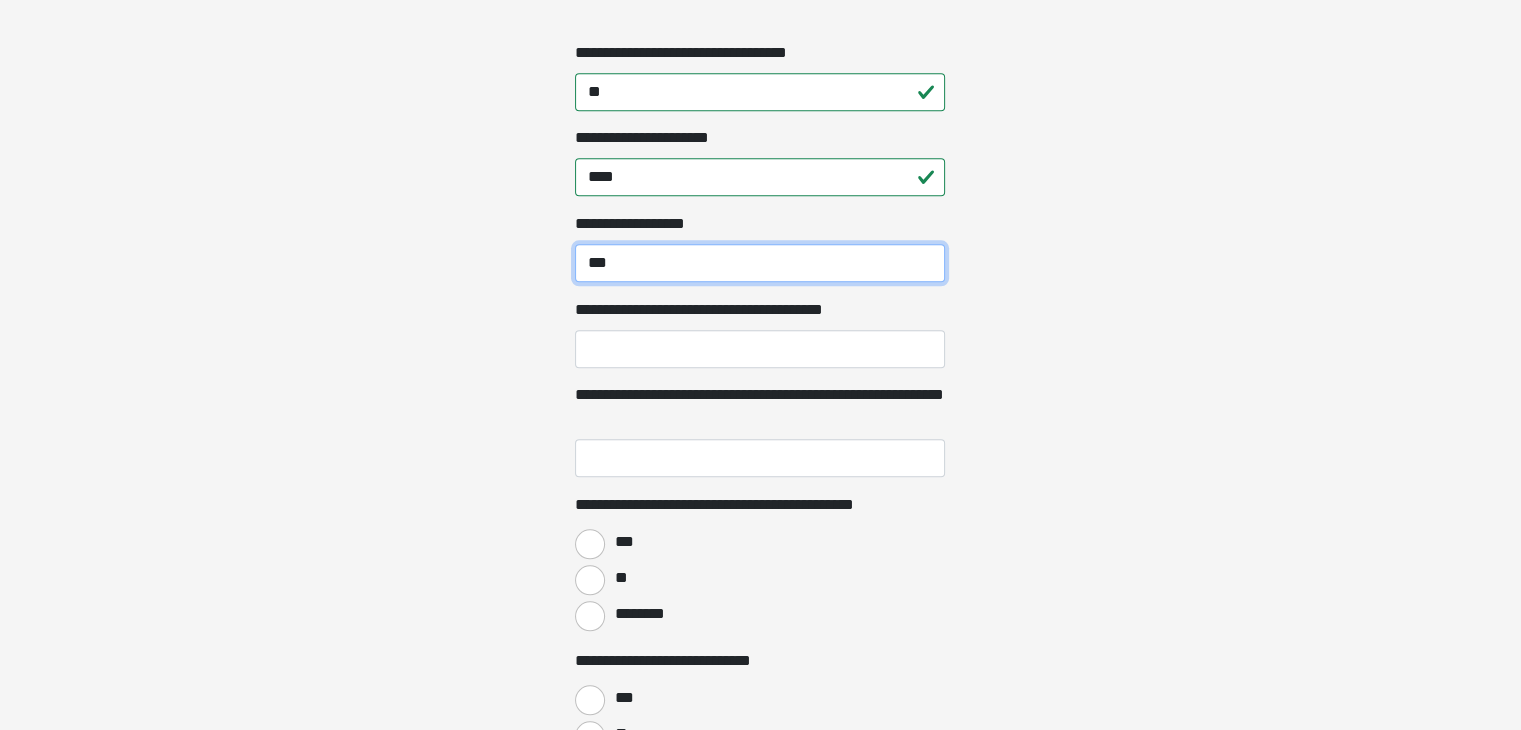 scroll, scrollTop: 2044, scrollLeft: 0, axis: vertical 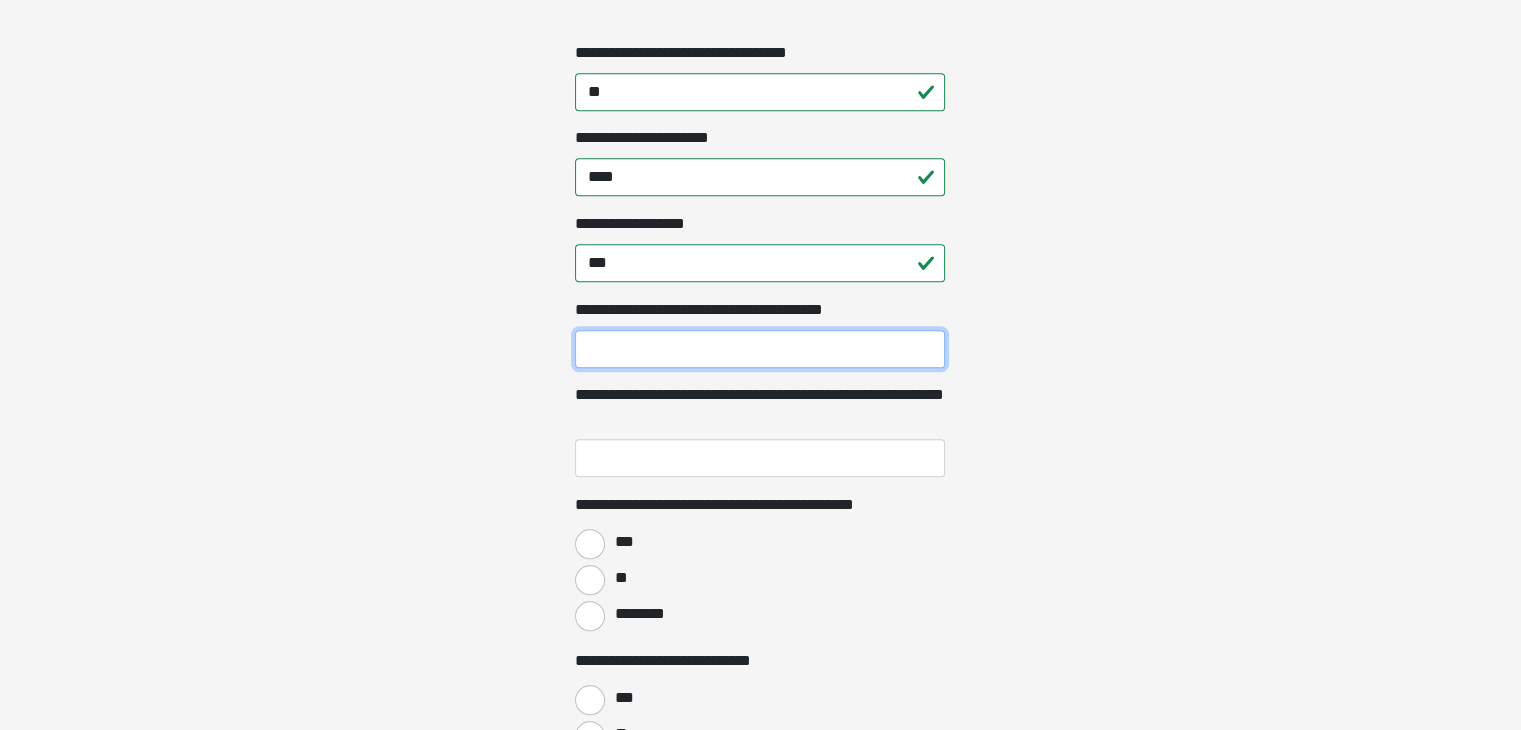 click on "**********" at bounding box center [760, 349] 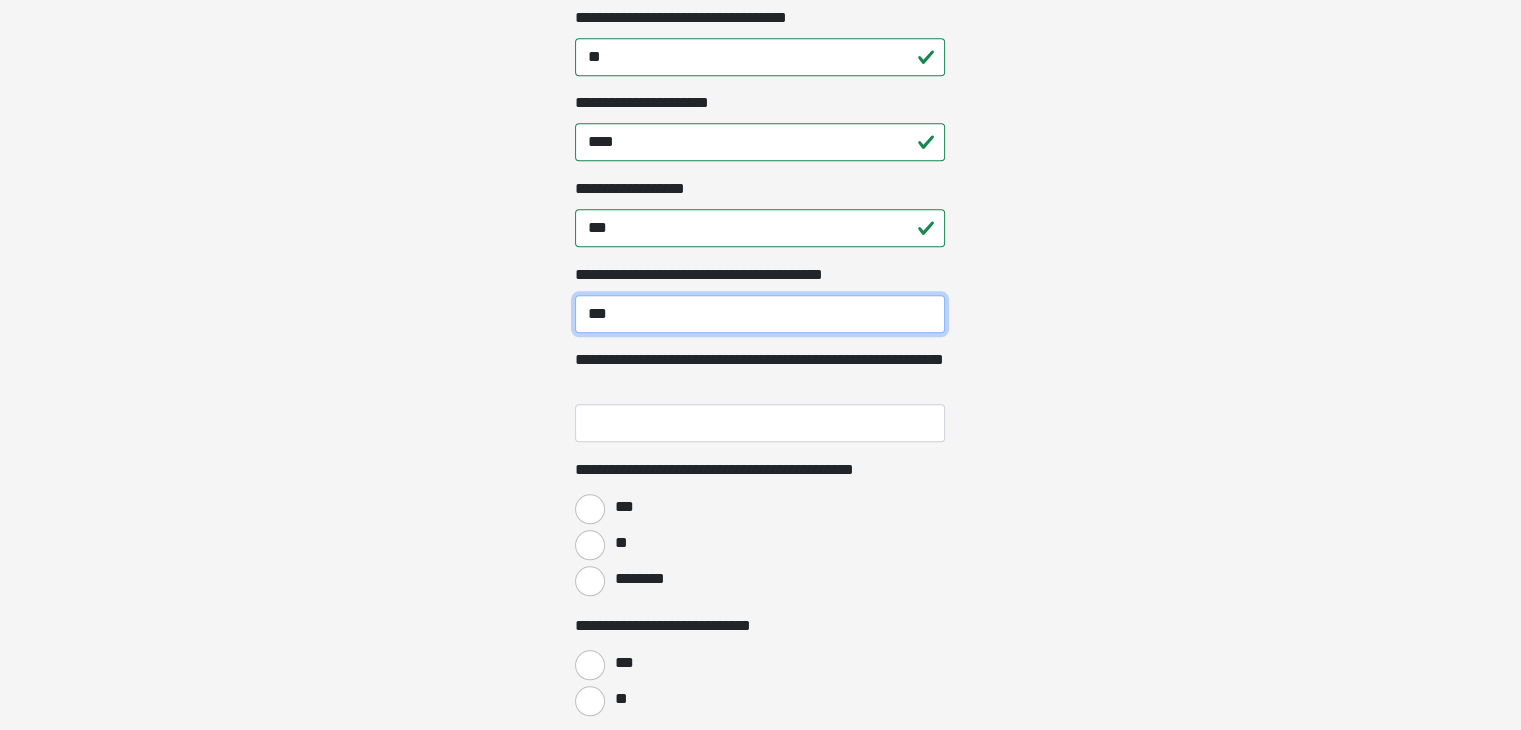 scroll, scrollTop: 2184, scrollLeft: 0, axis: vertical 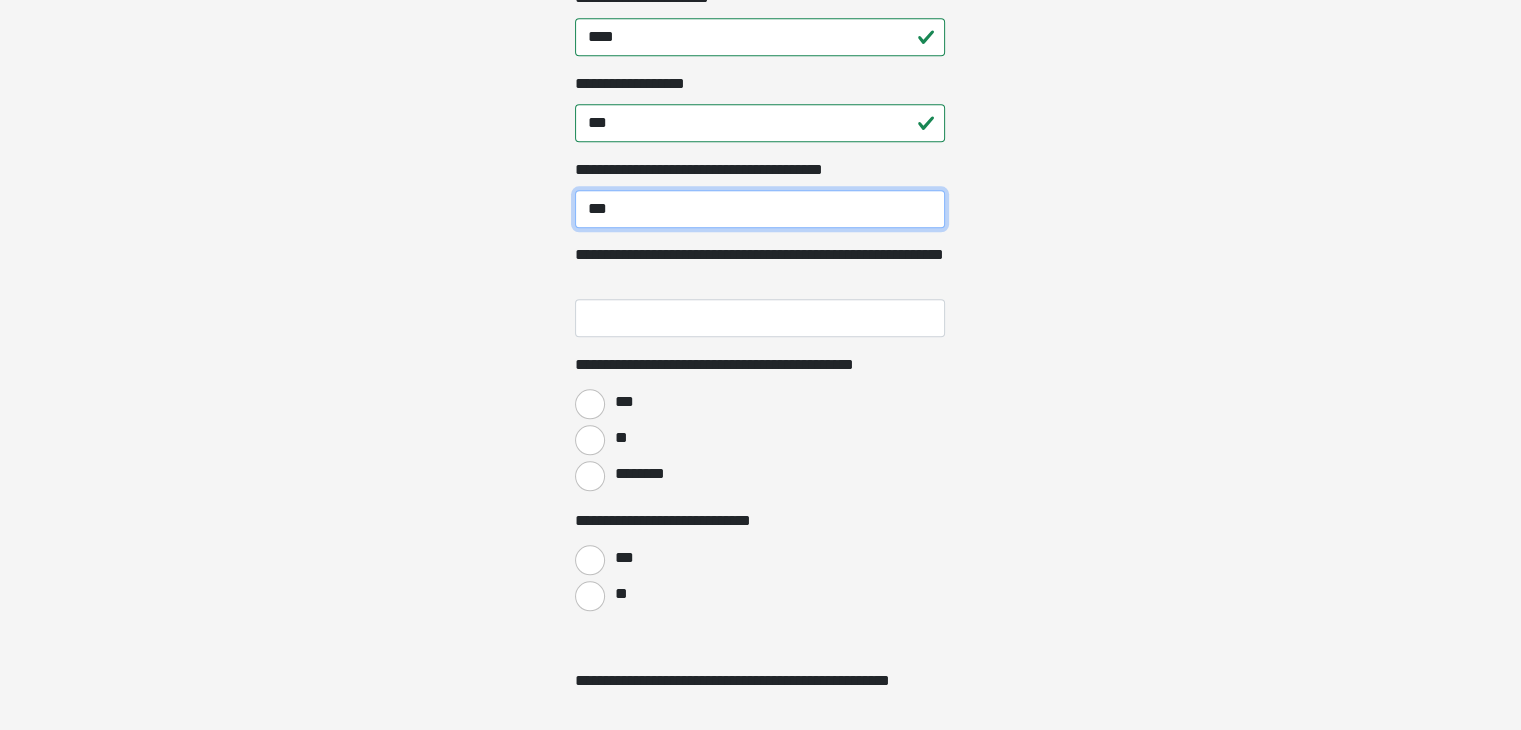 type on "***" 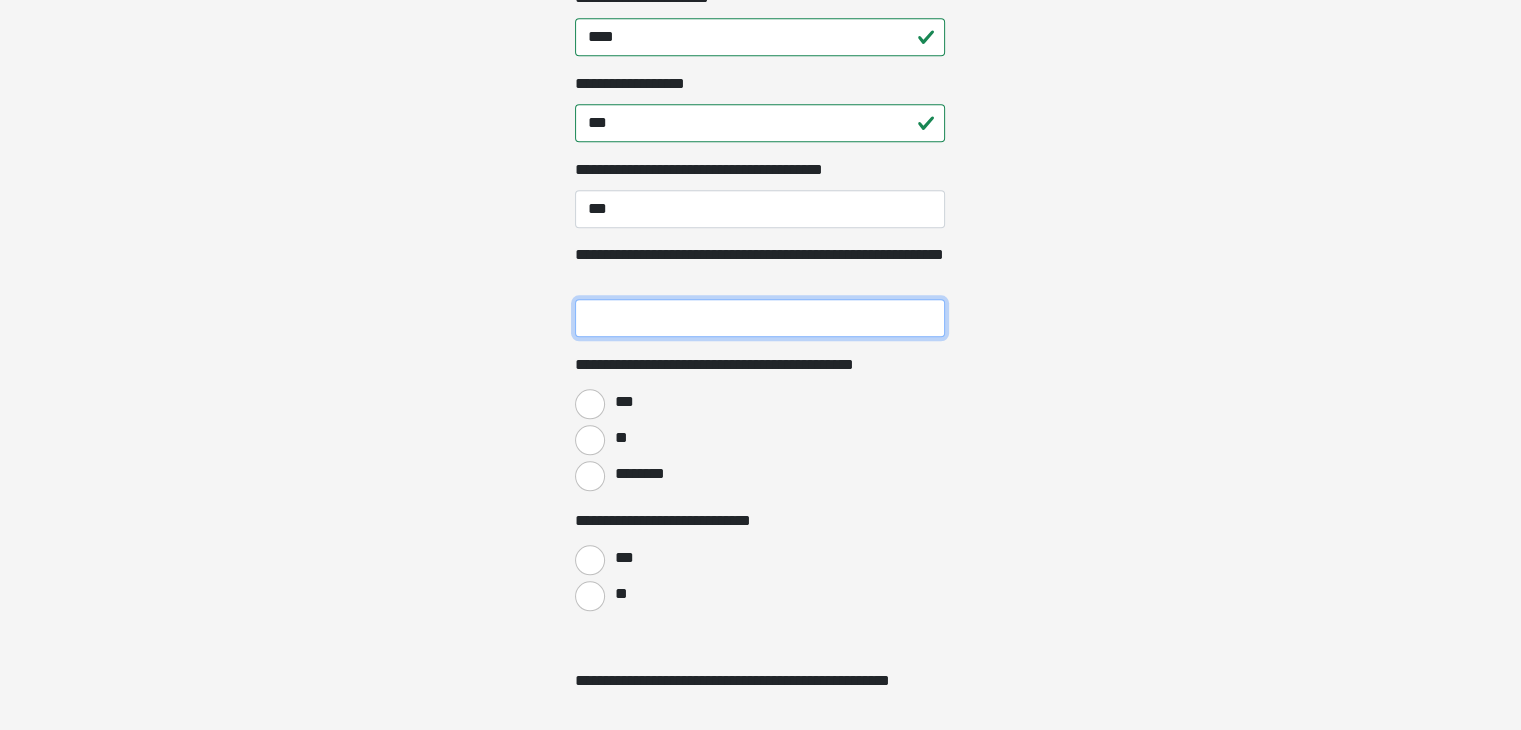 click on "**********" at bounding box center [760, 318] 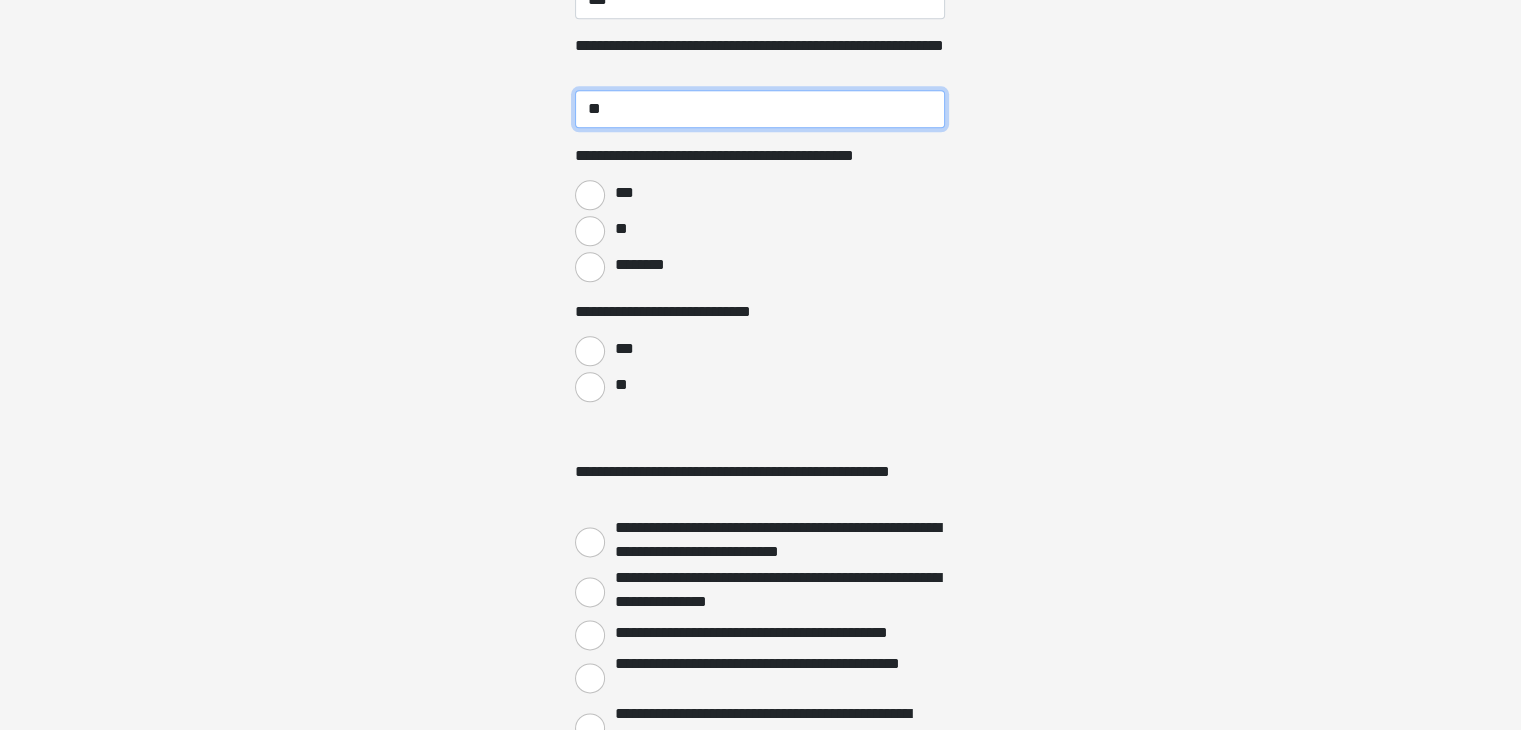 scroll, scrollTop: 2396, scrollLeft: 0, axis: vertical 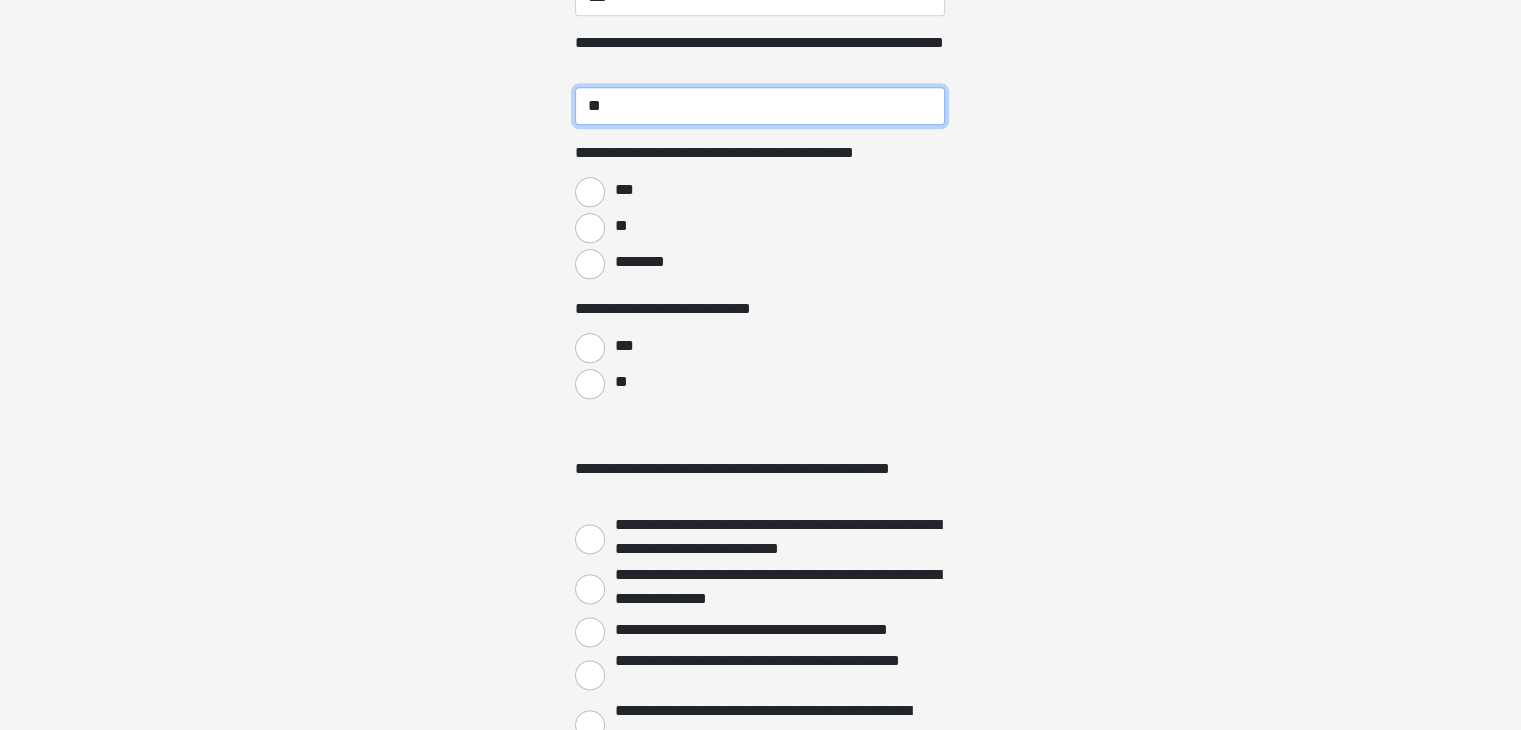 type on "**" 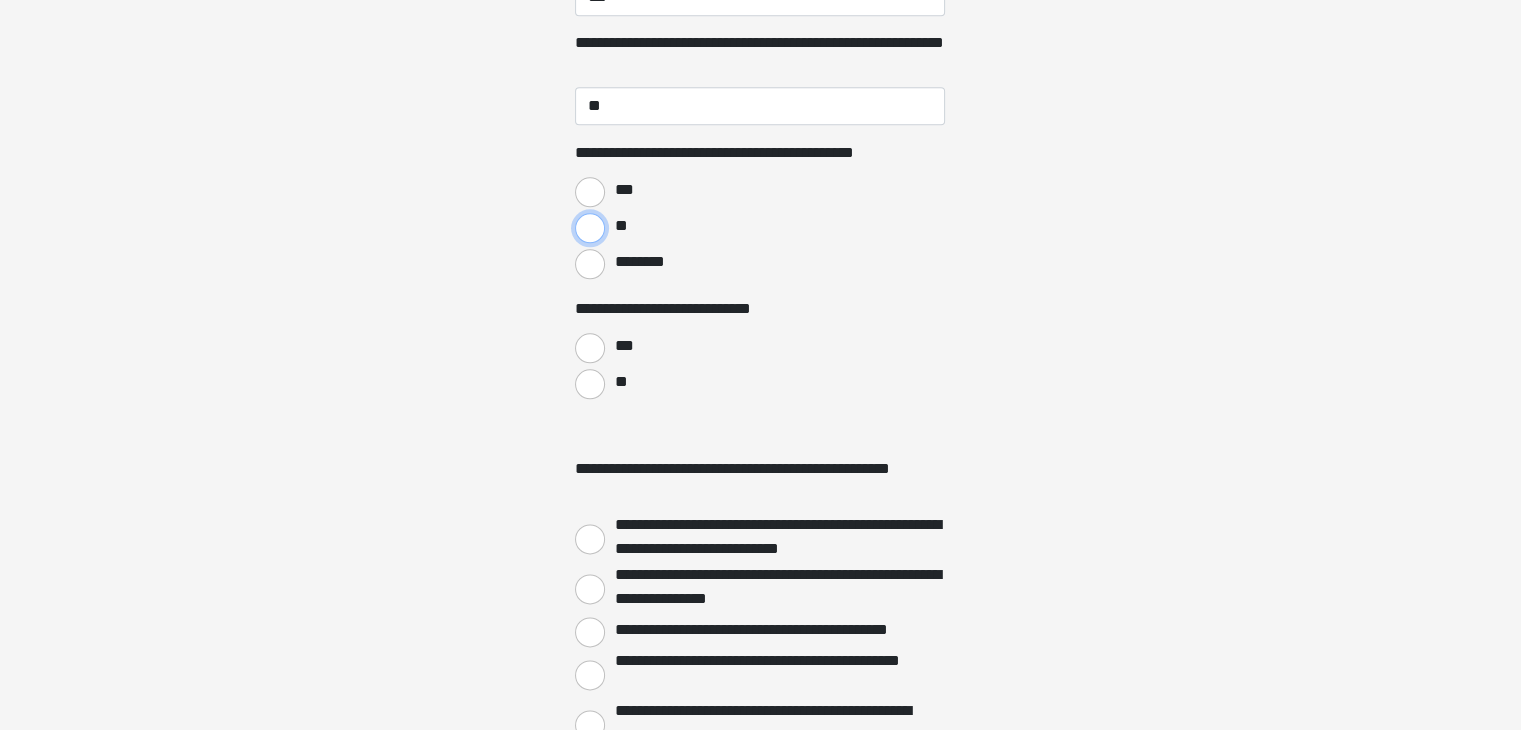 click on "**" at bounding box center [590, 228] 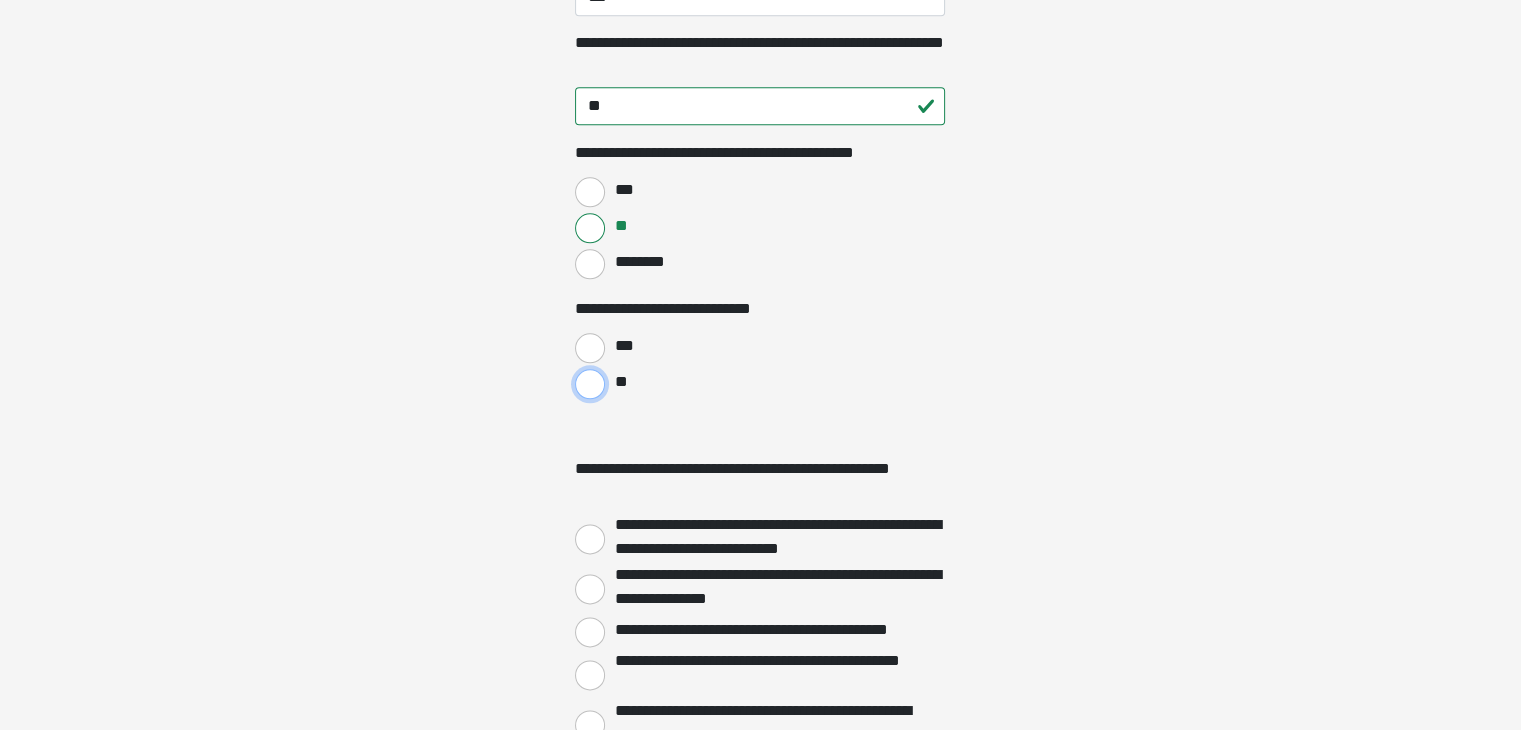 click on "**" at bounding box center (590, 384) 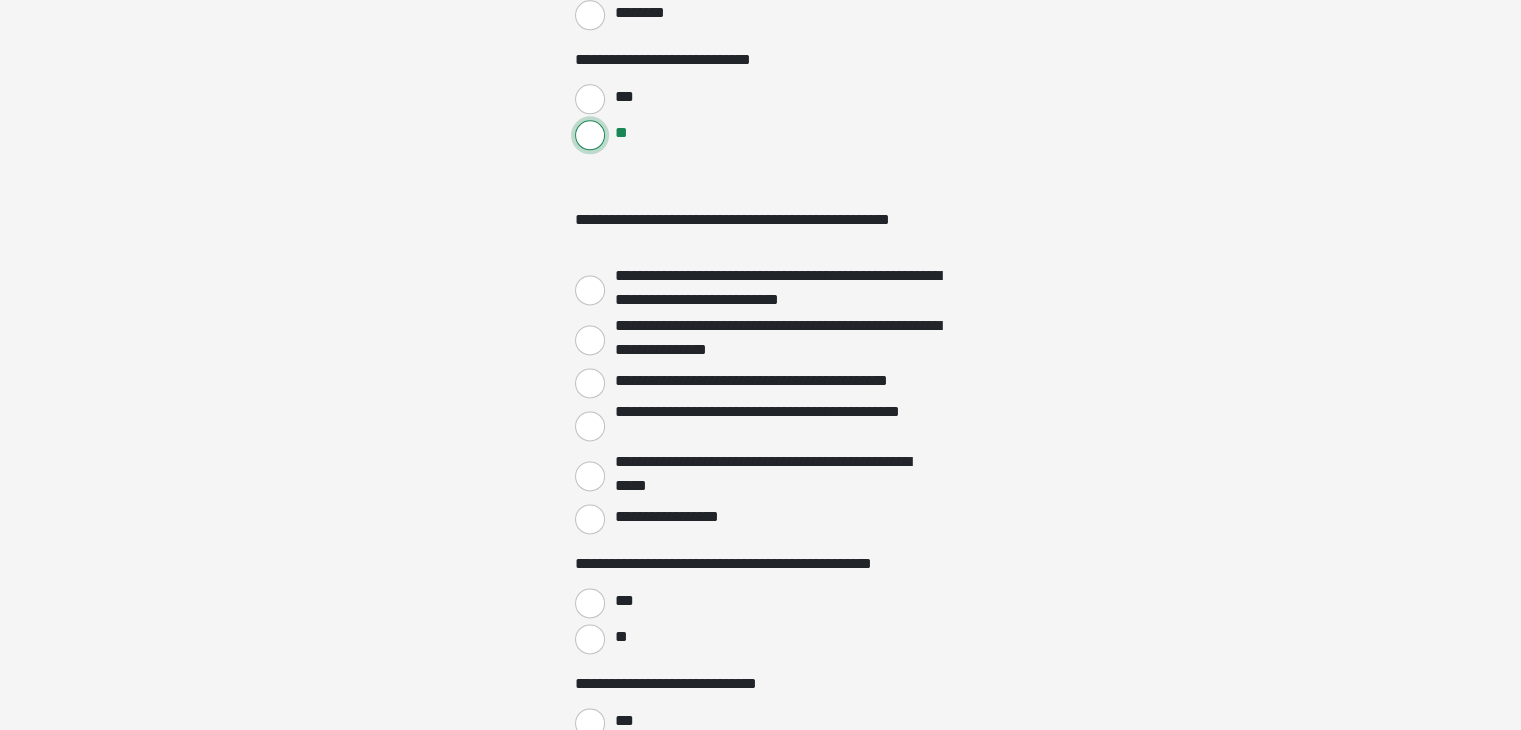 scroll, scrollTop: 2648, scrollLeft: 0, axis: vertical 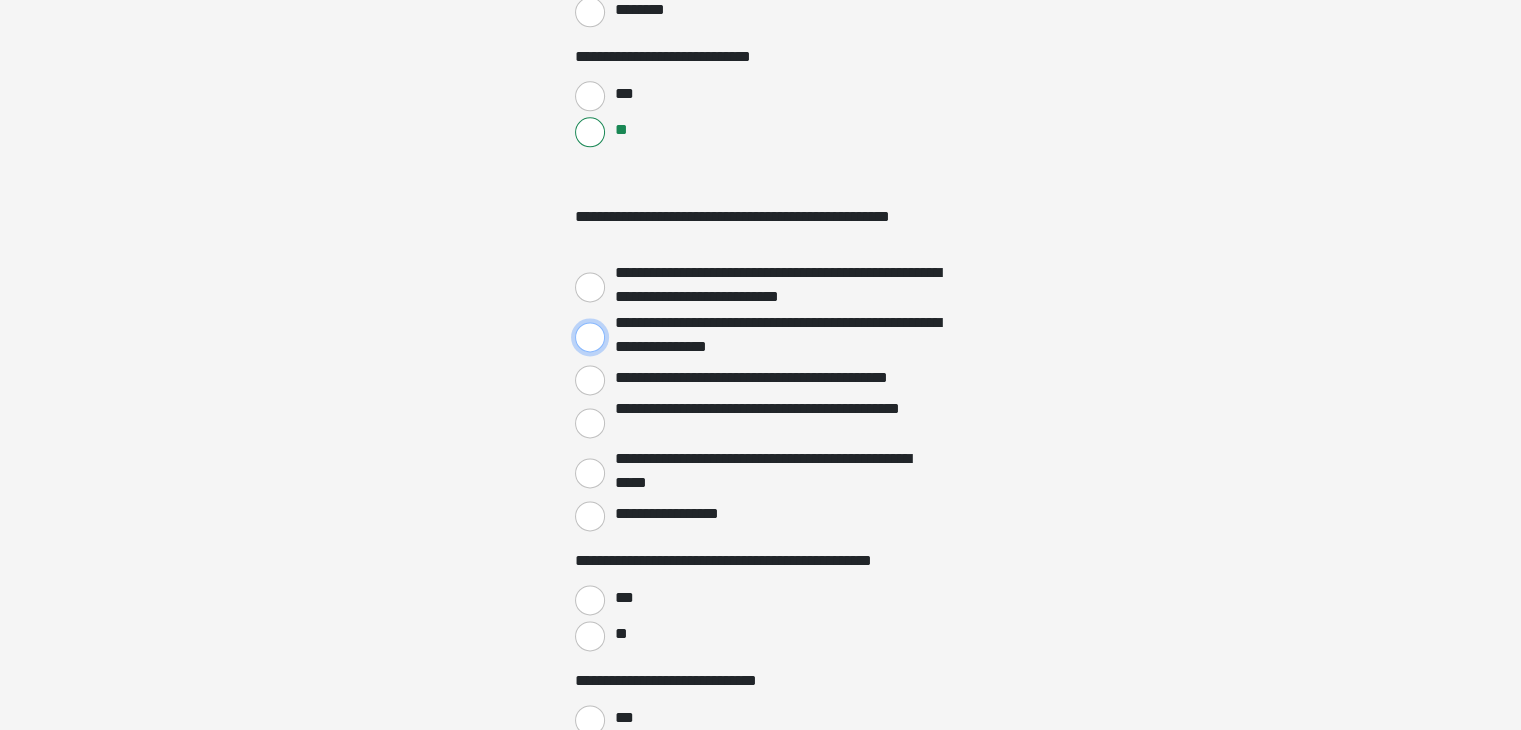 click on "**********" at bounding box center (590, 337) 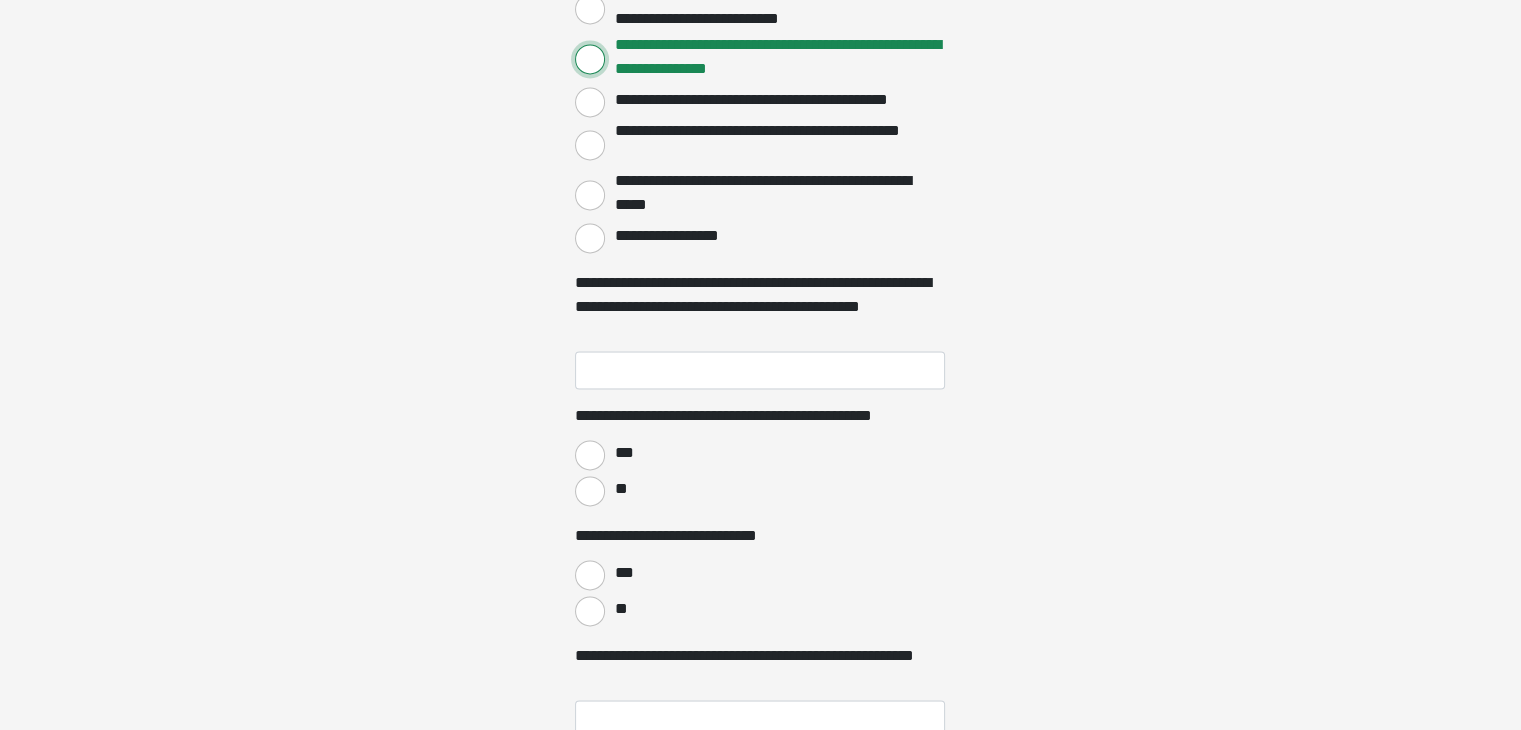 scroll, scrollTop: 2936, scrollLeft: 0, axis: vertical 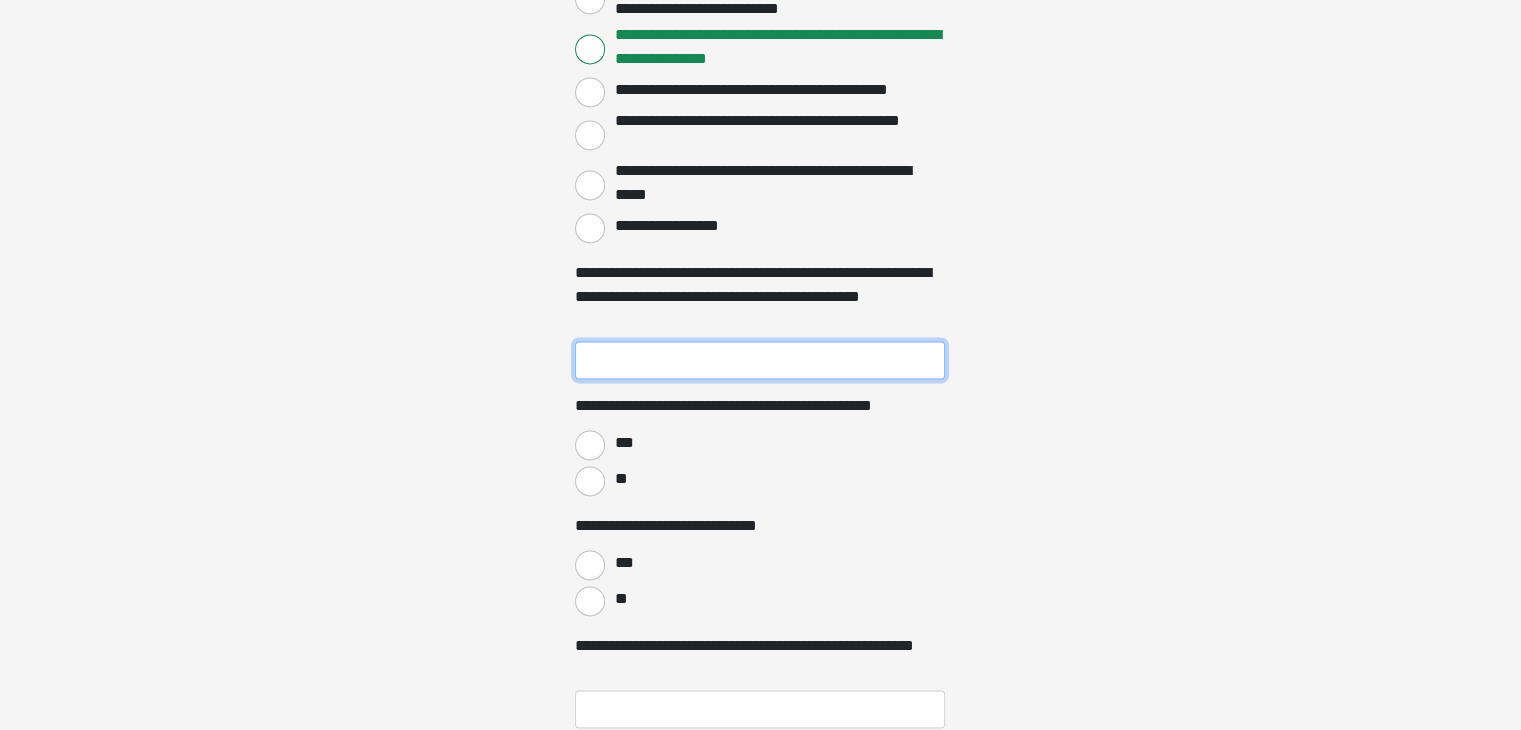 click on "**********" at bounding box center (760, 360) 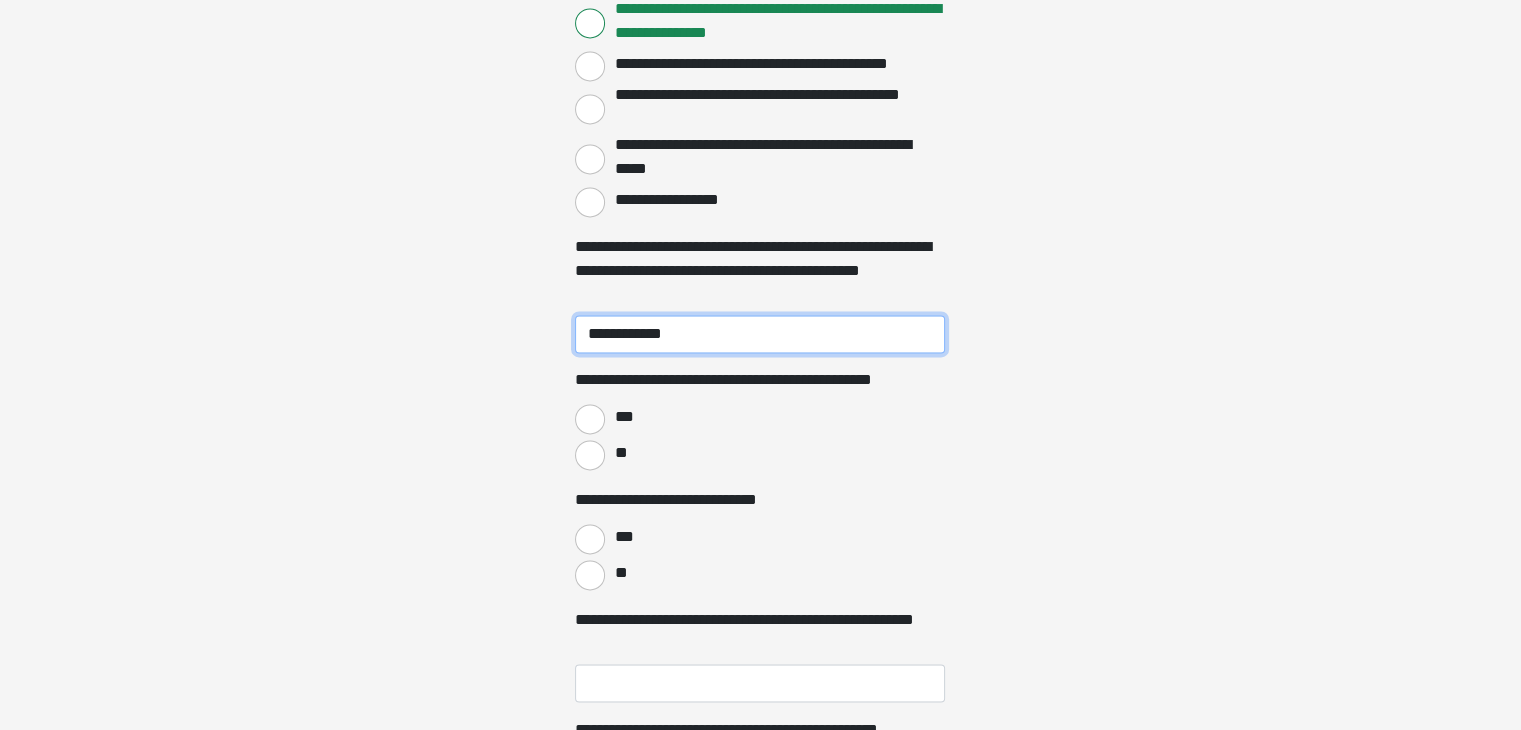 scroll, scrollTop: 3018, scrollLeft: 0, axis: vertical 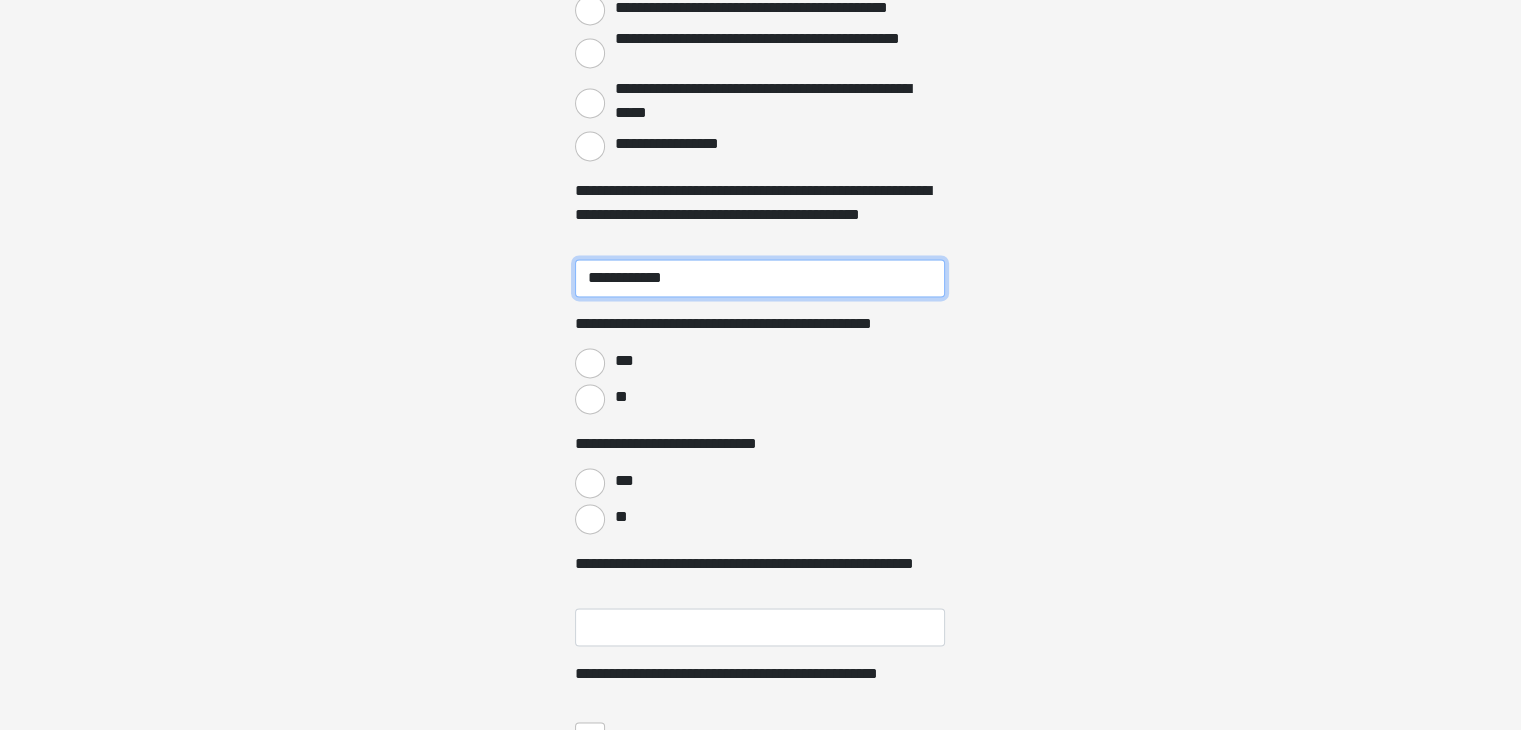 type on "**********" 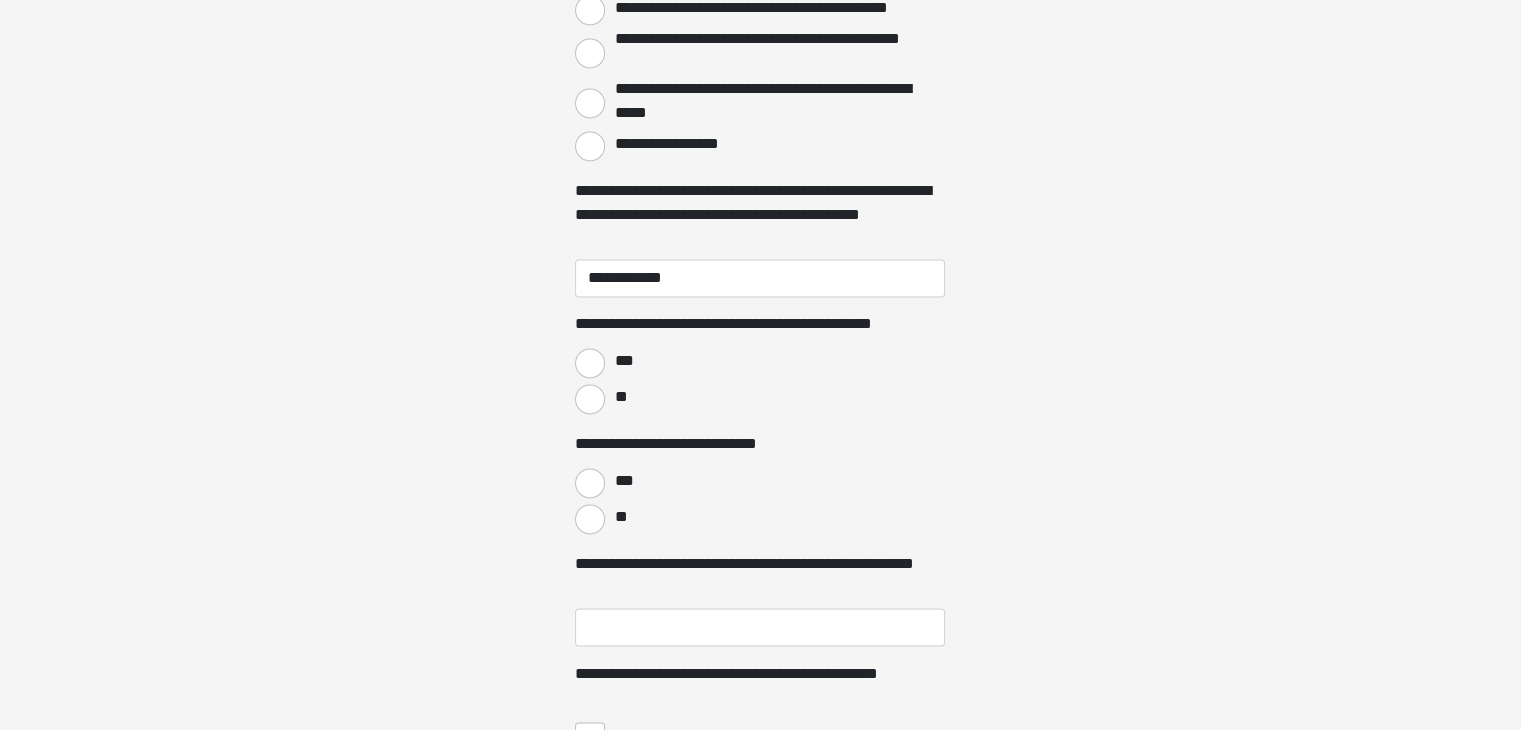 click on "**" at bounding box center (620, 397) 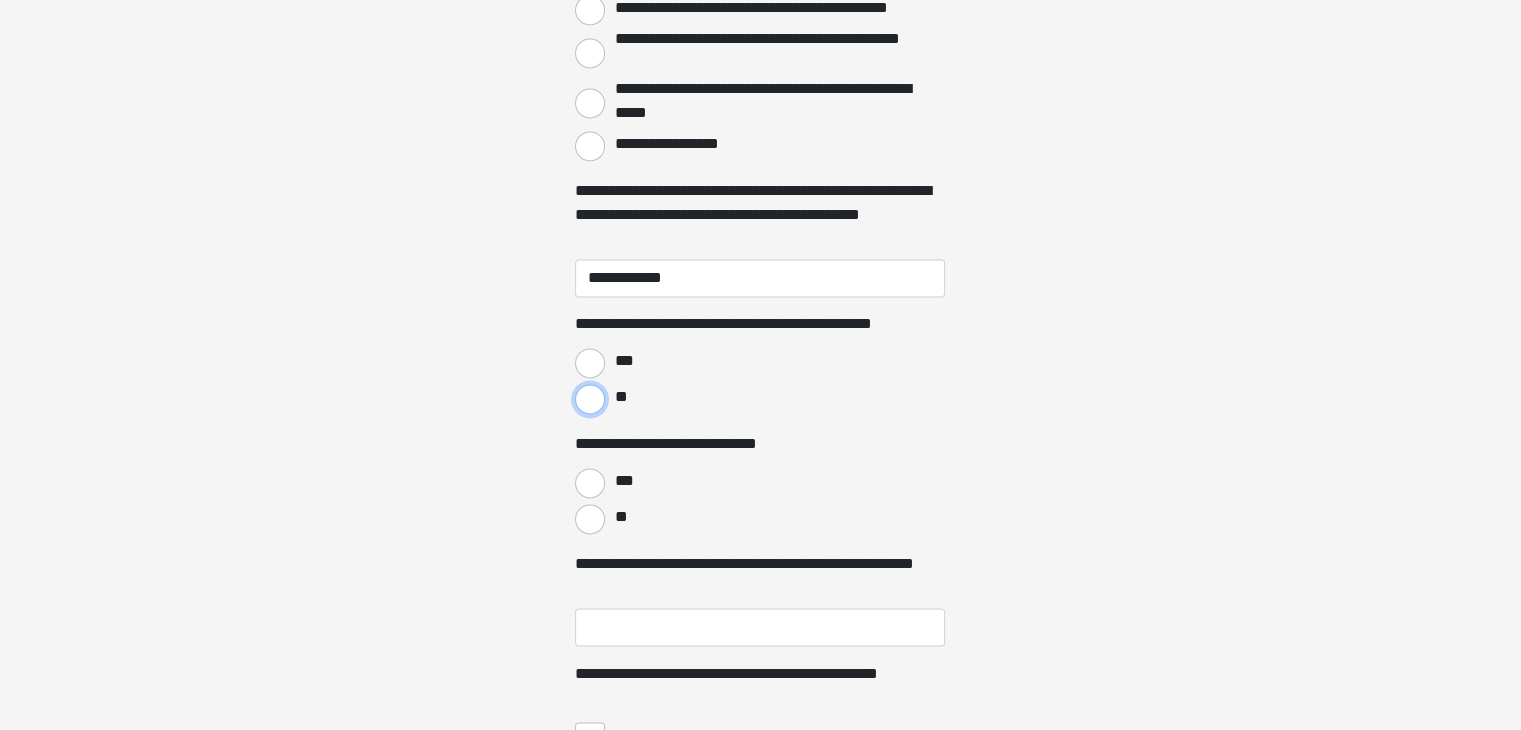 click on "**" at bounding box center [590, 399] 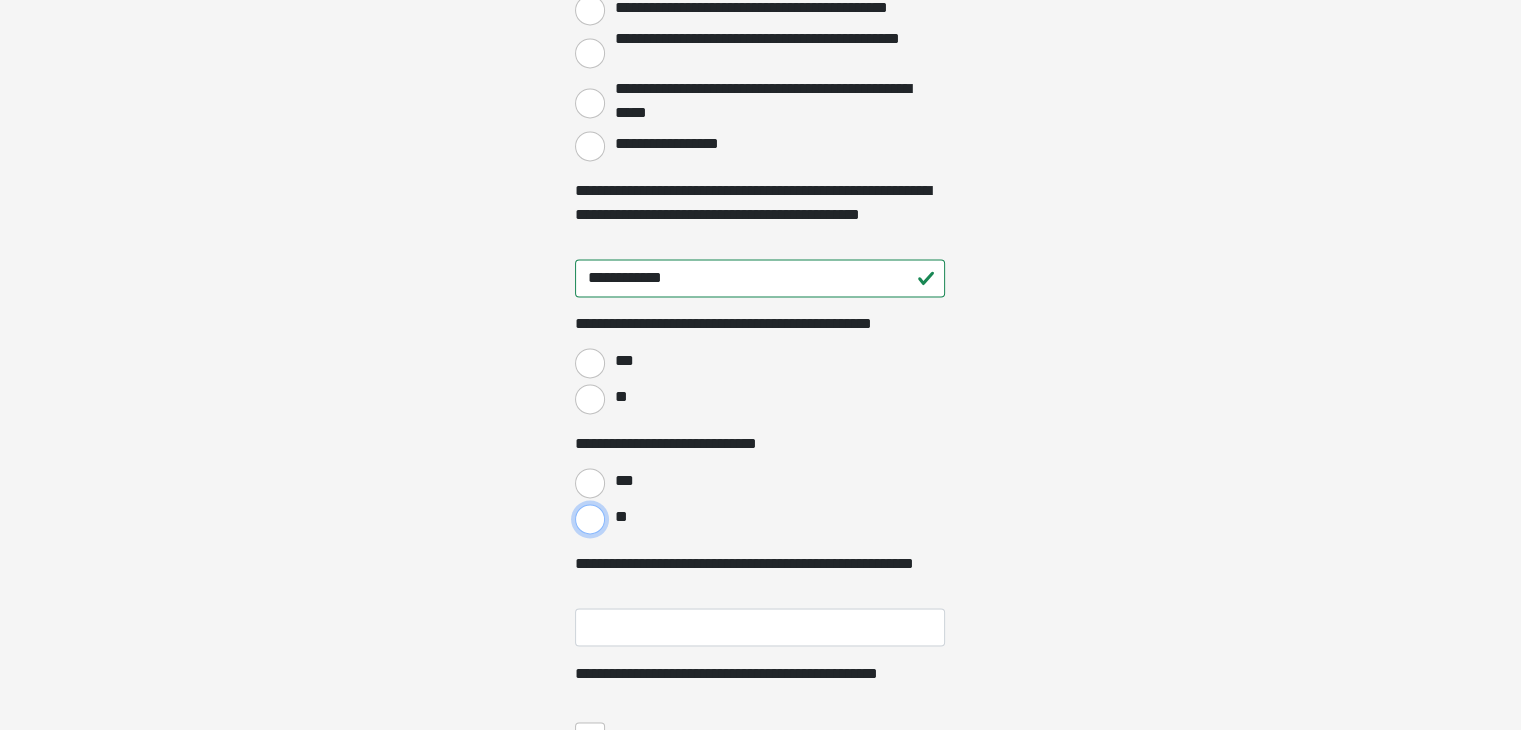 click on "**" at bounding box center (590, 519) 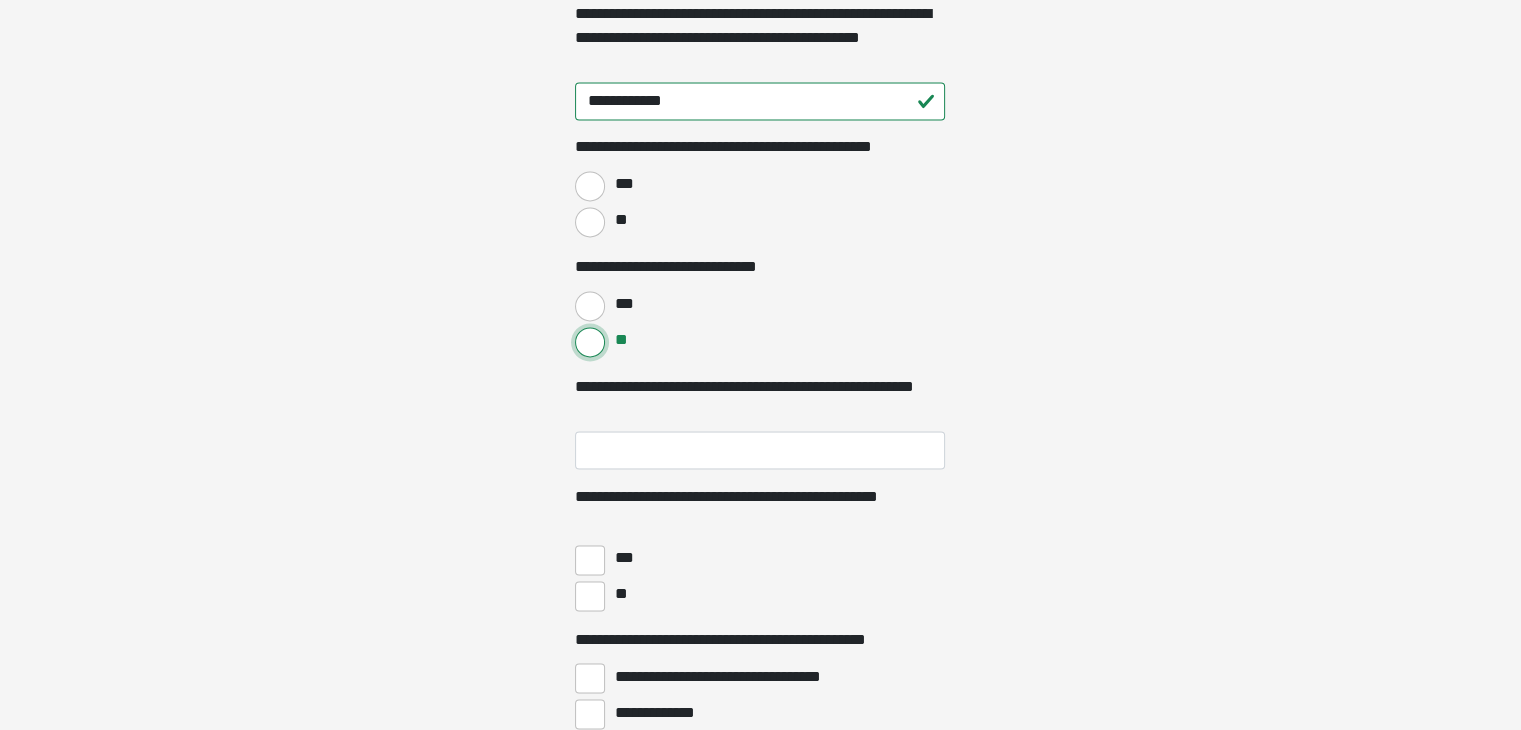 scroll, scrollTop: 3265, scrollLeft: 0, axis: vertical 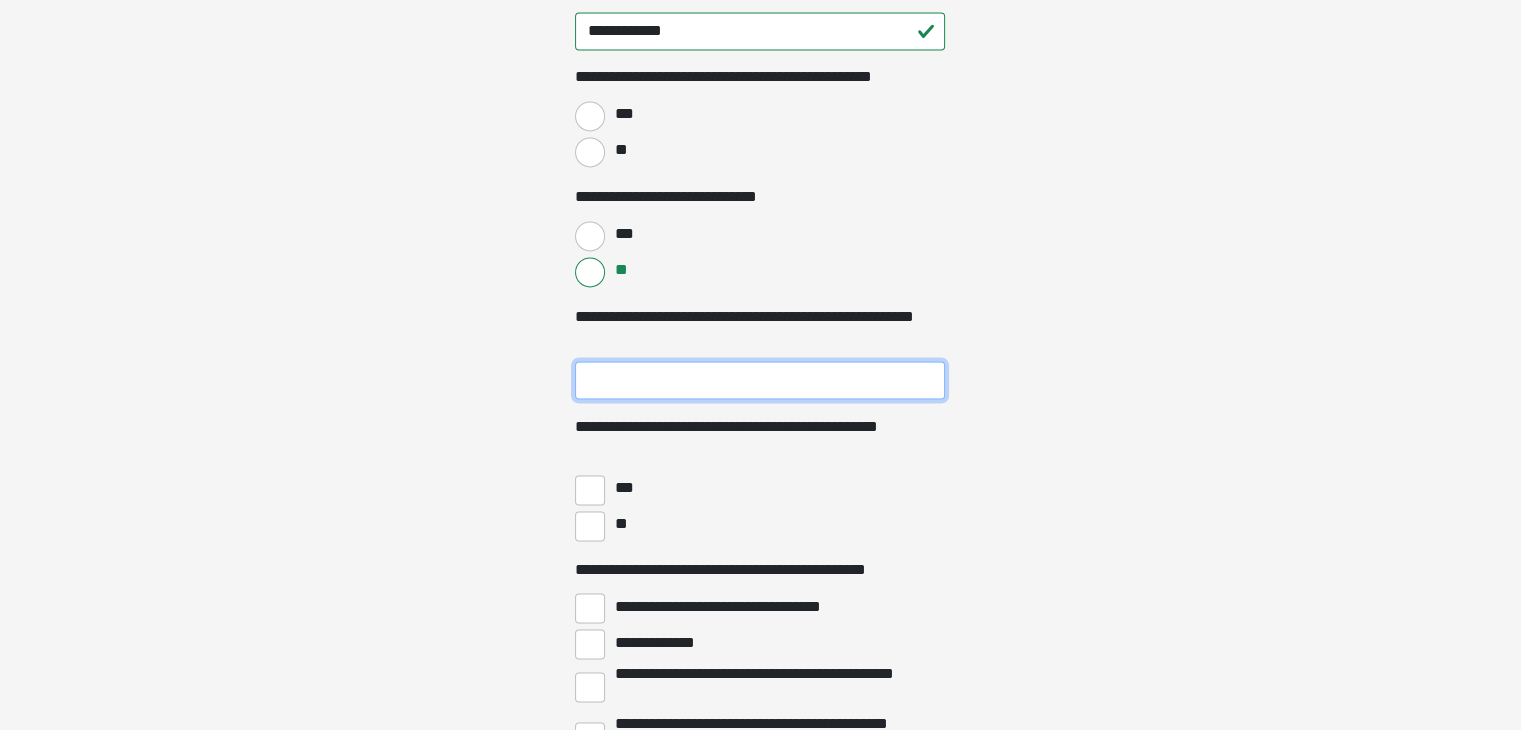 click on "**********" at bounding box center [760, 380] 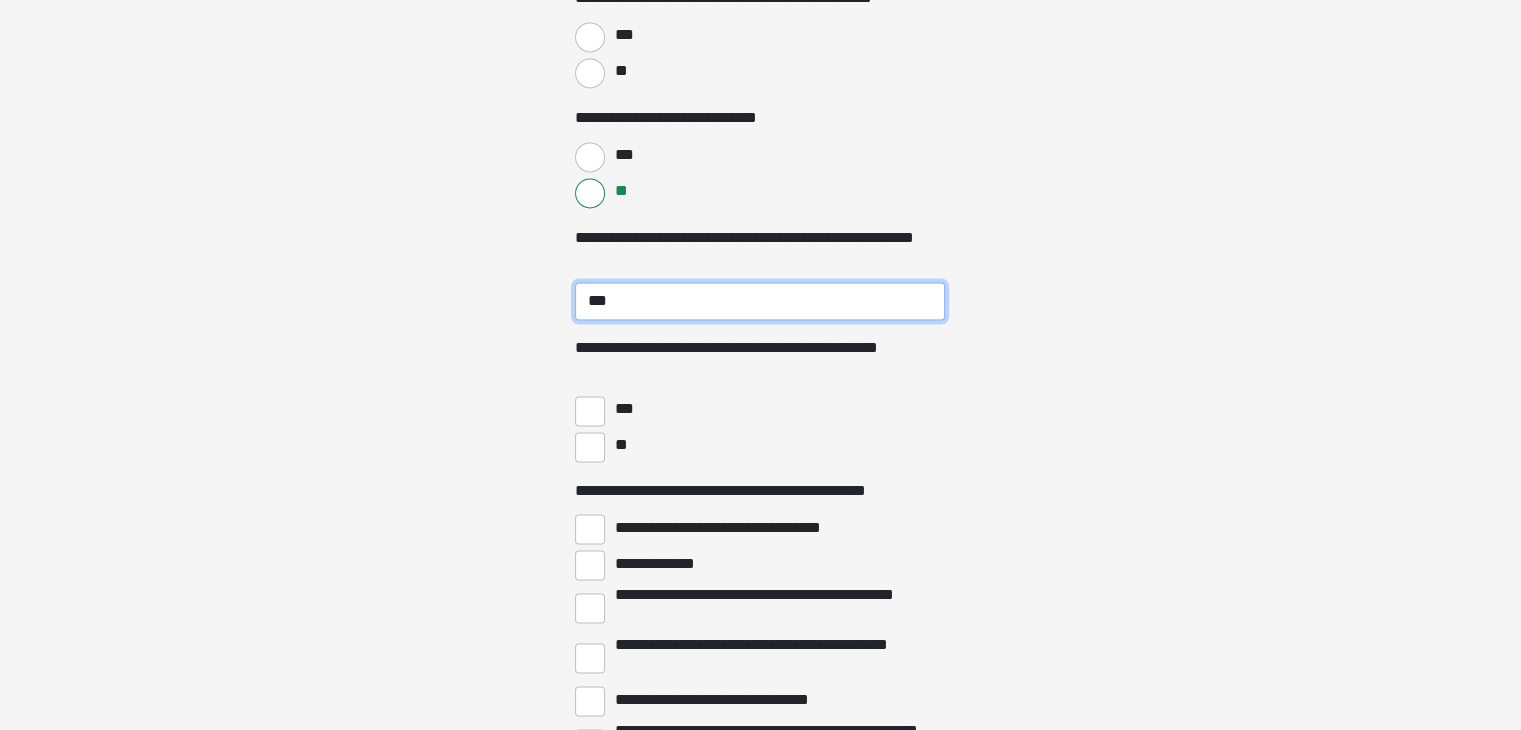 scroll, scrollTop: 3395, scrollLeft: 0, axis: vertical 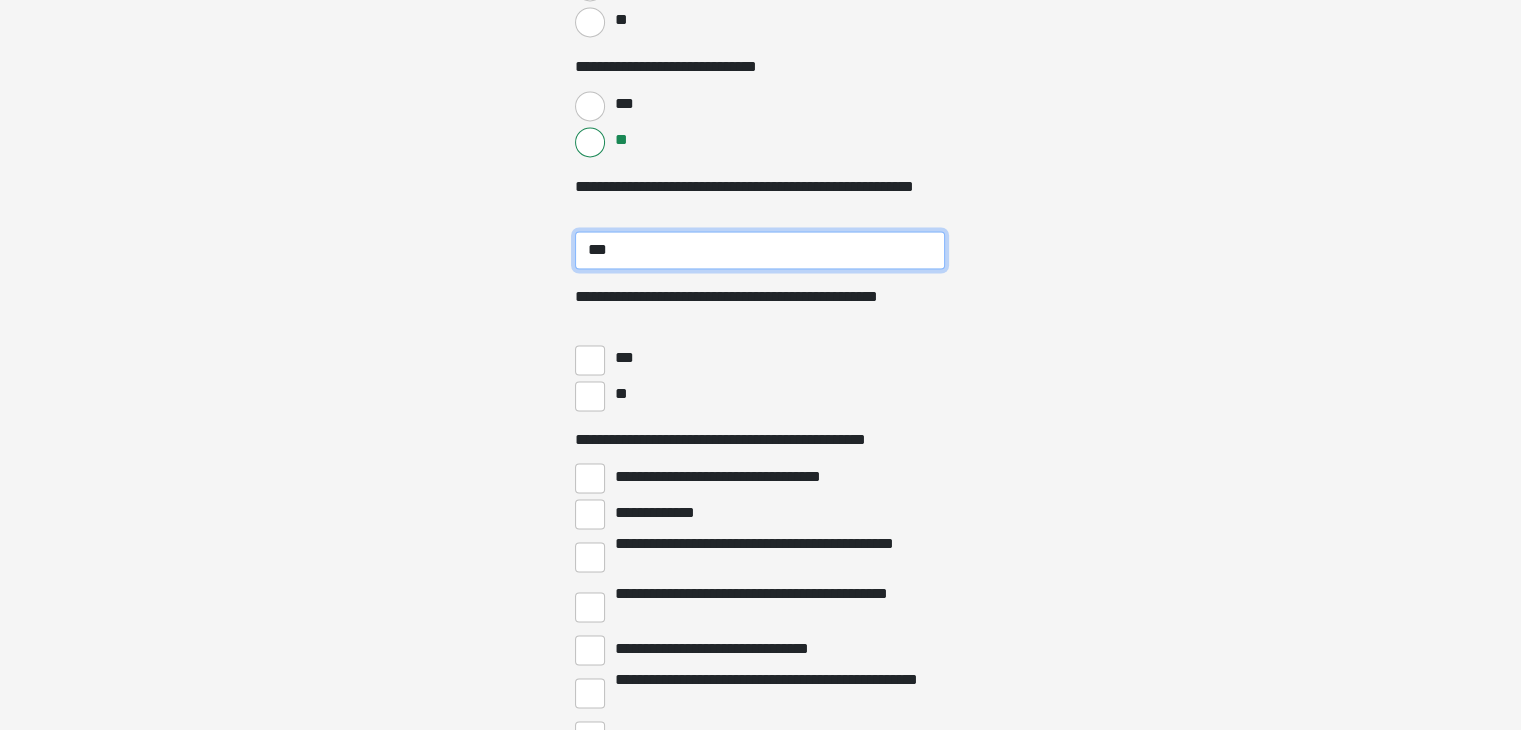 type on "***" 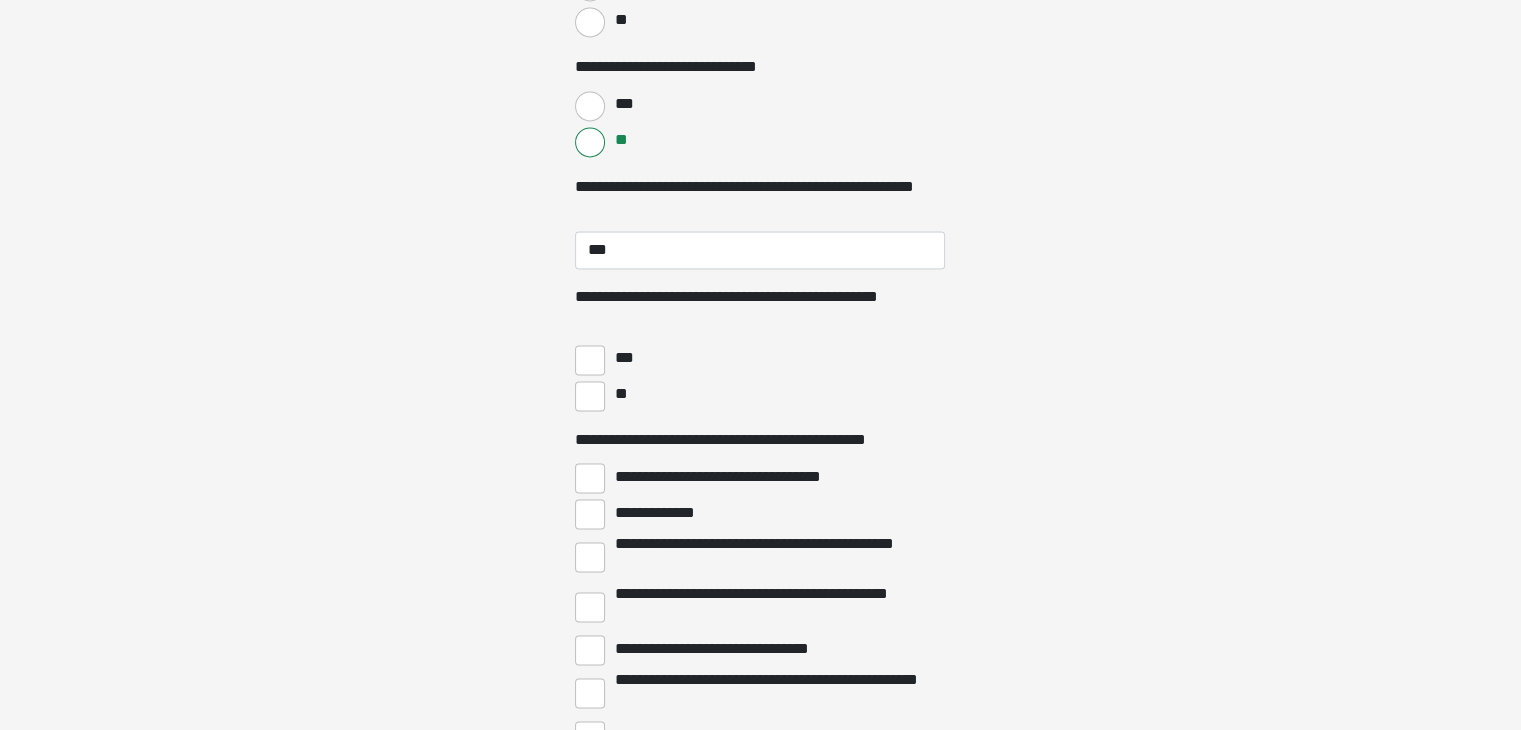 click on "**" at bounding box center (620, 394) 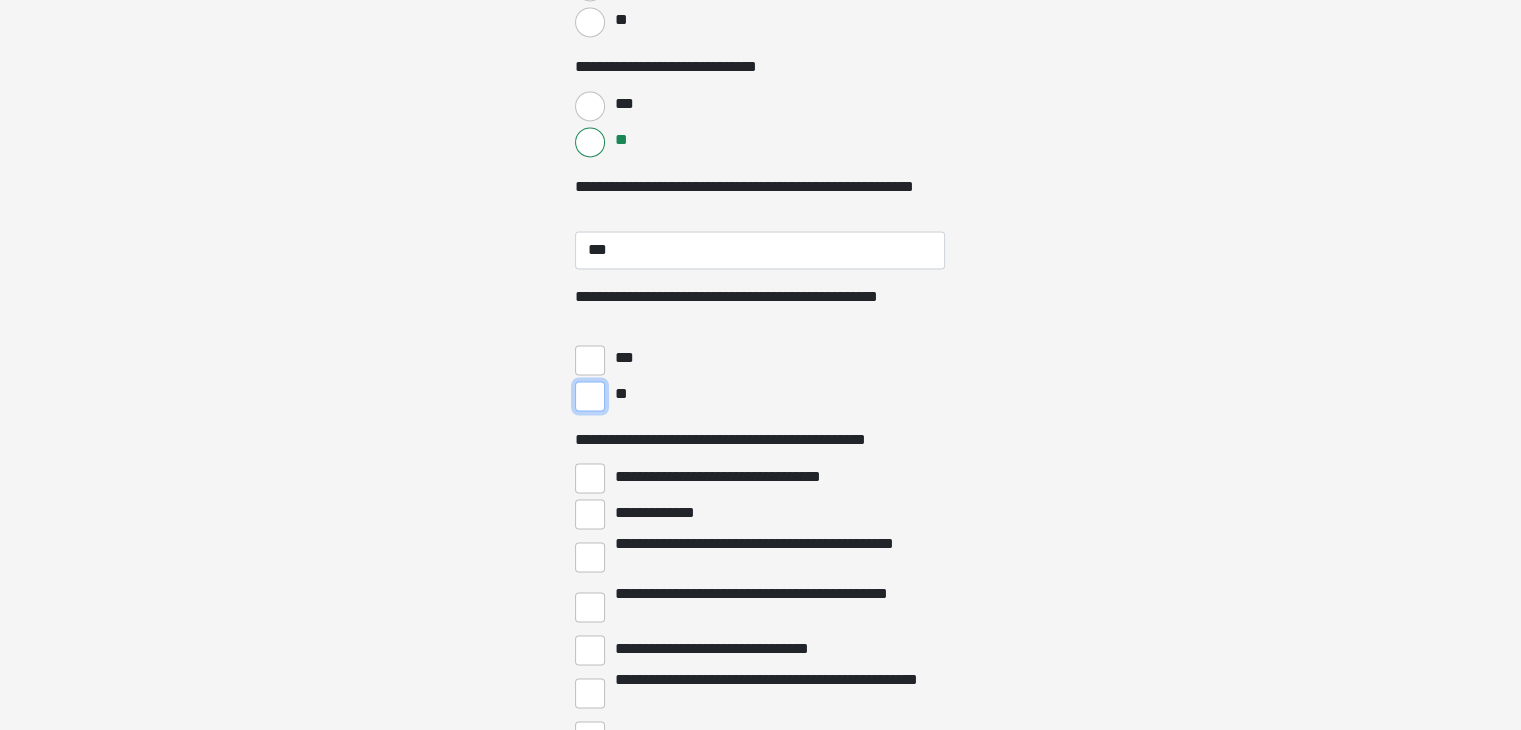 click on "**" at bounding box center [590, 396] 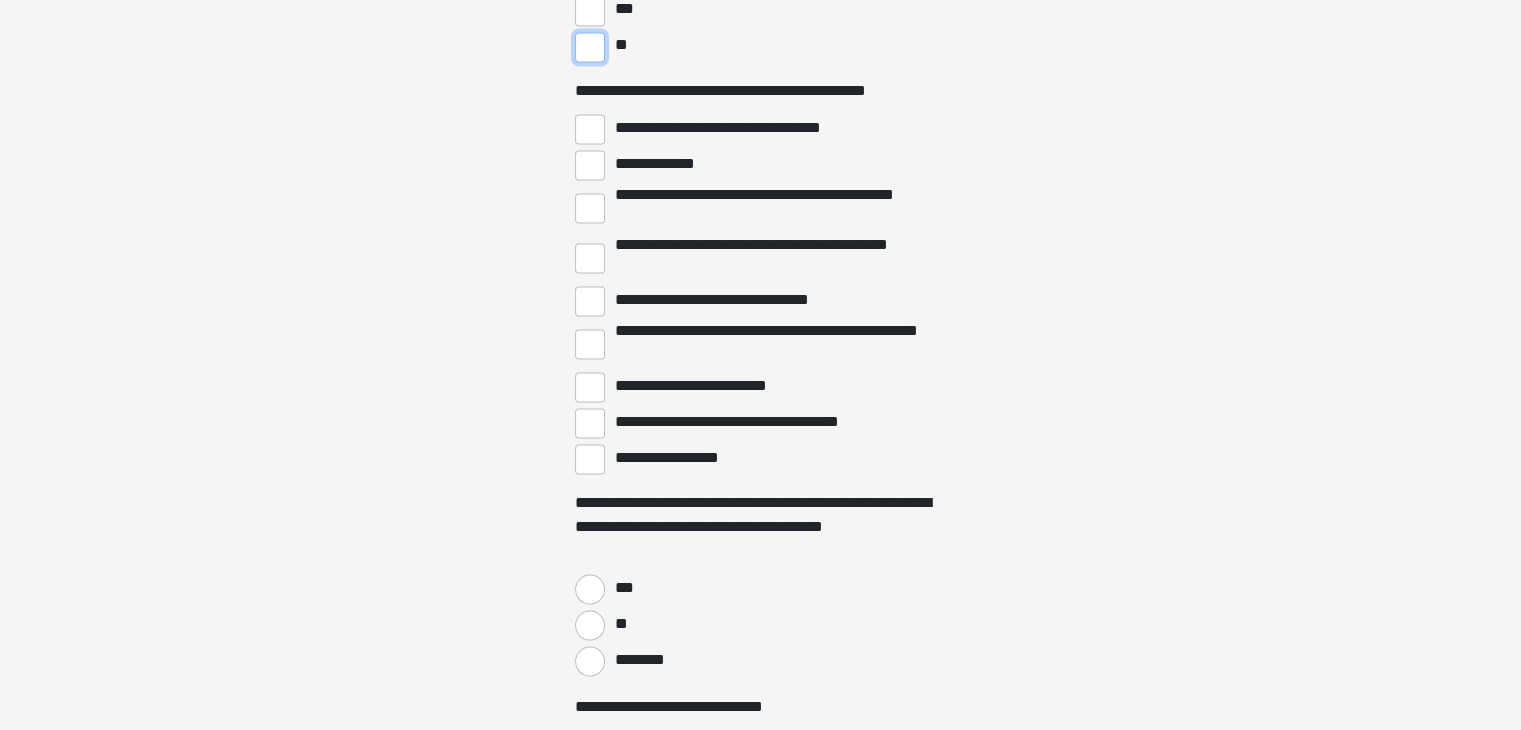 scroll, scrollTop: 3761, scrollLeft: 0, axis: vertical 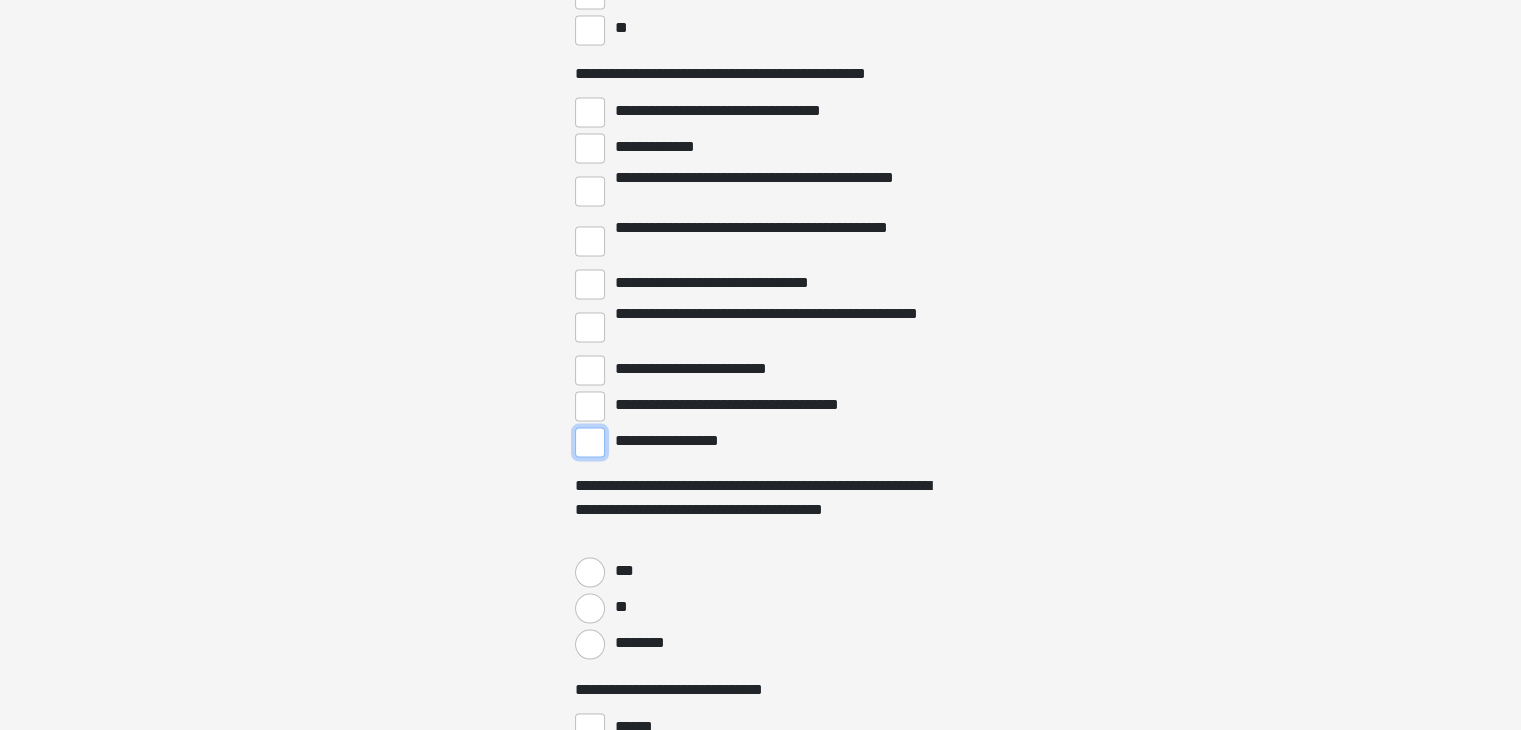click on "**********" at bounding box center (590, 442) 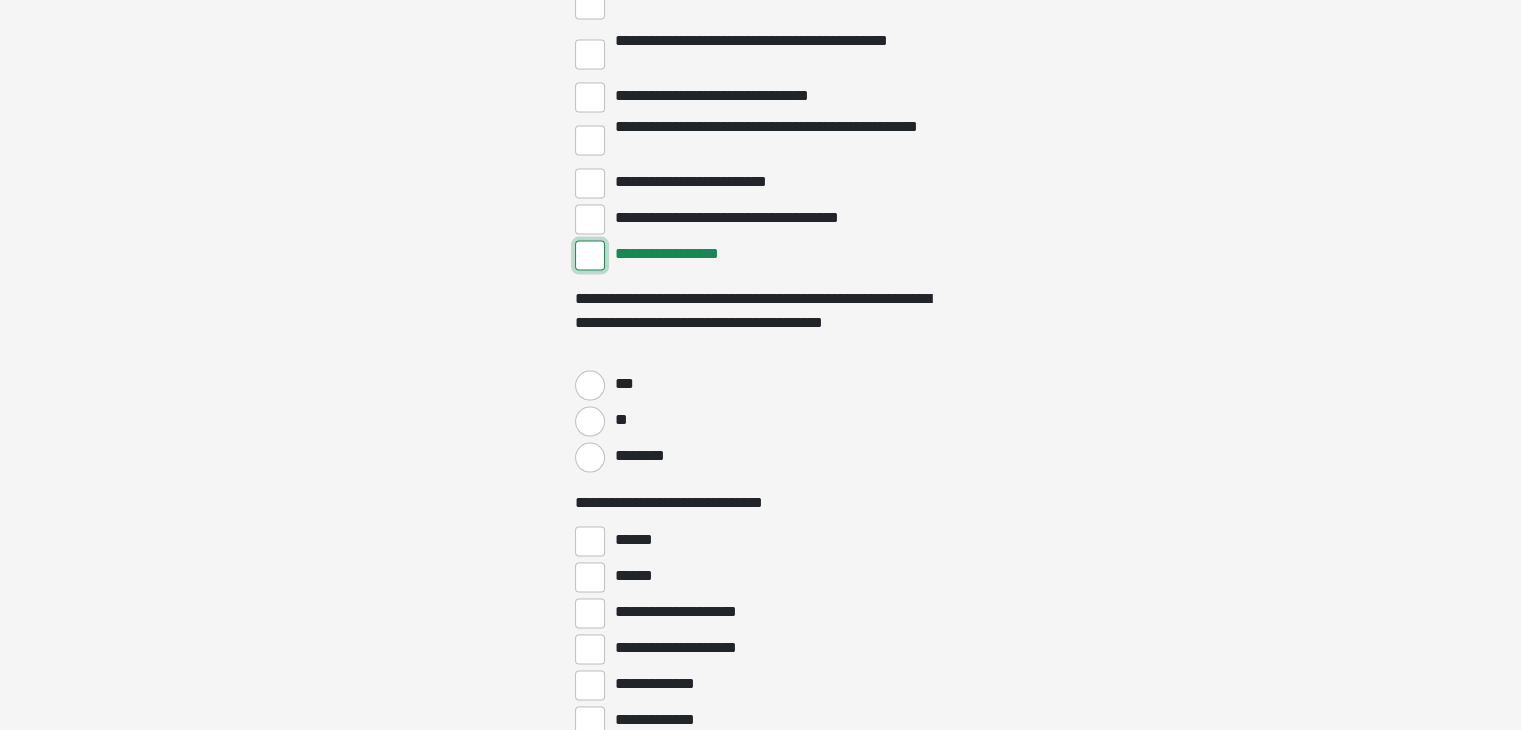 scroll, scrollTop: 3948, scrollLeft: 0, axis: vertical 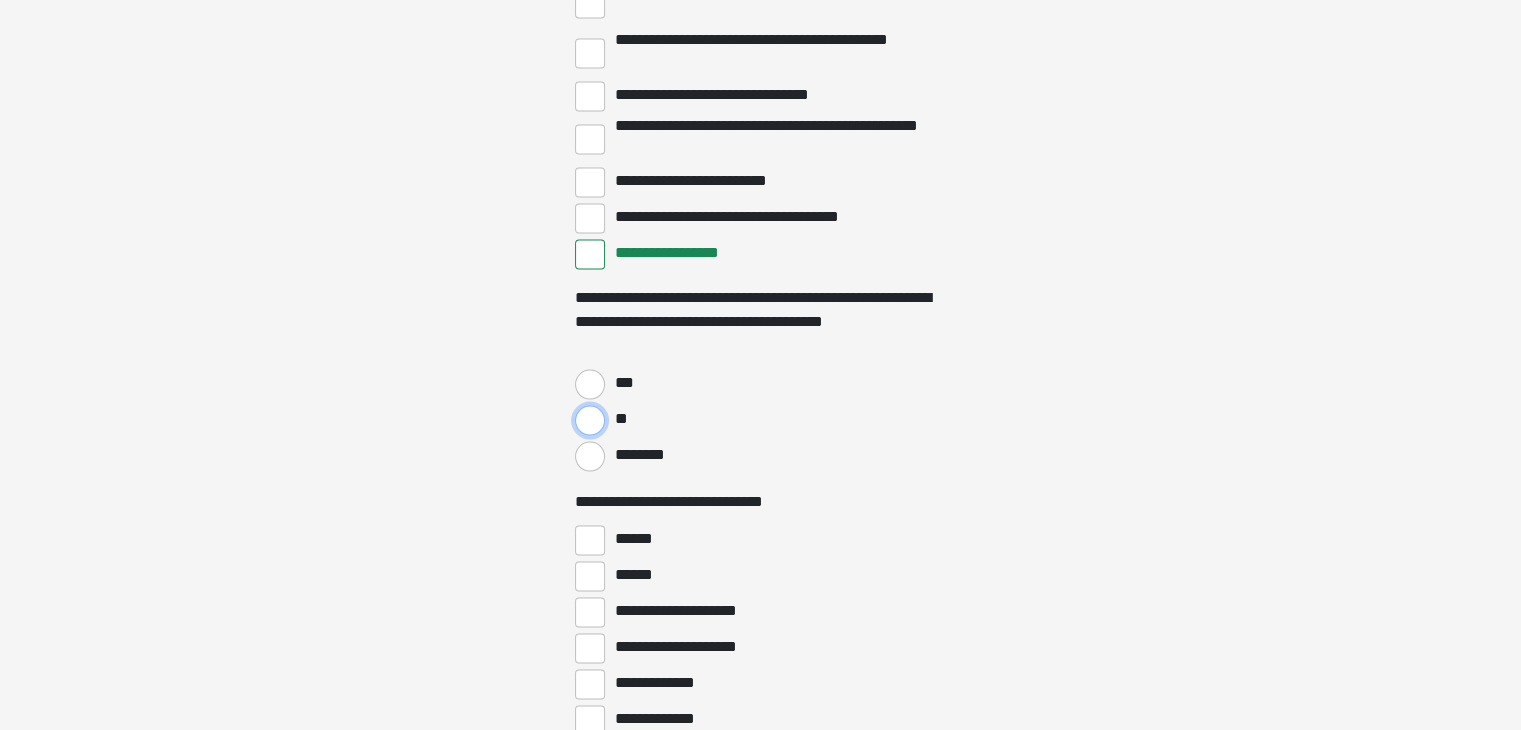 click on "**" at bounding box center (590, 421) 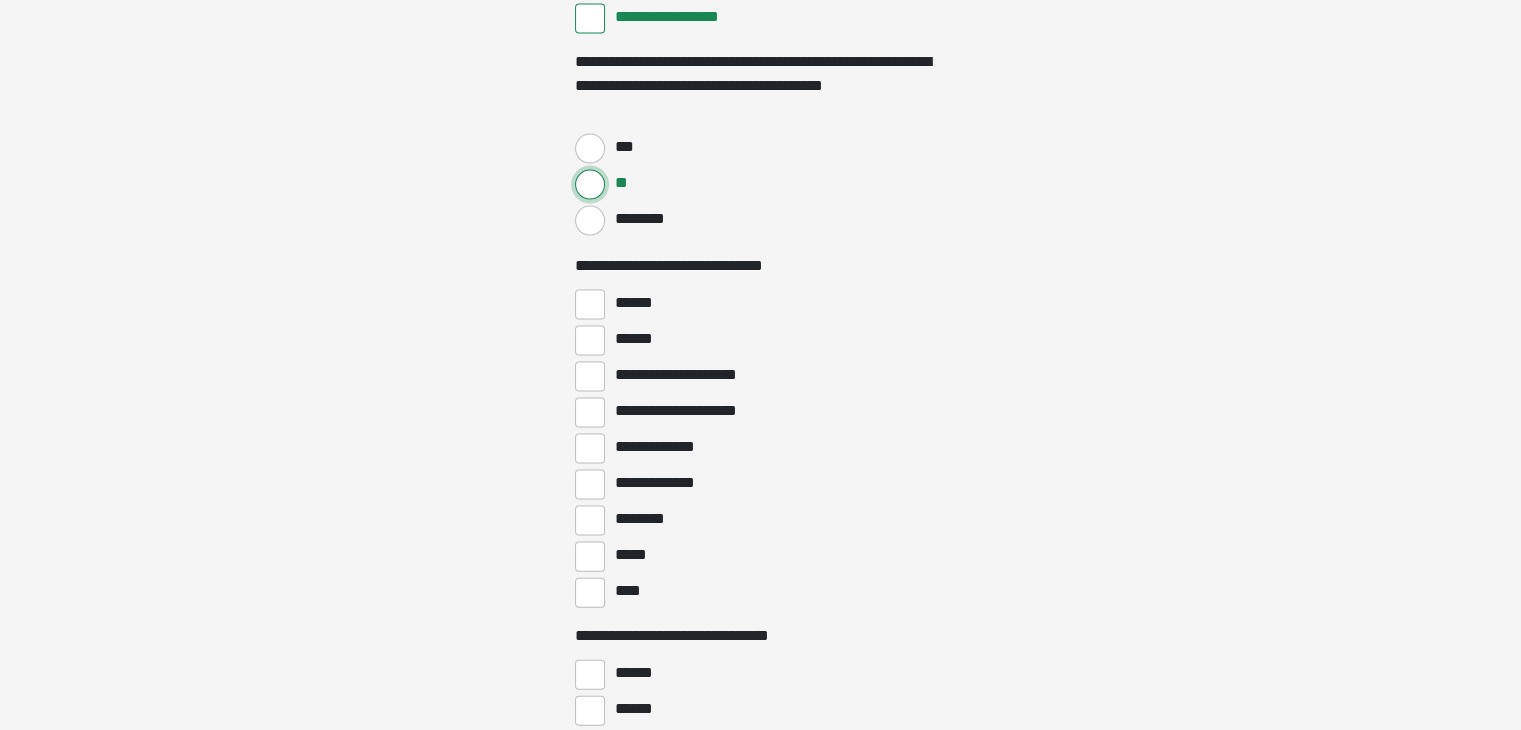 scroll, scrollTop: 4207, scrollLeft: 0, axis: vertical 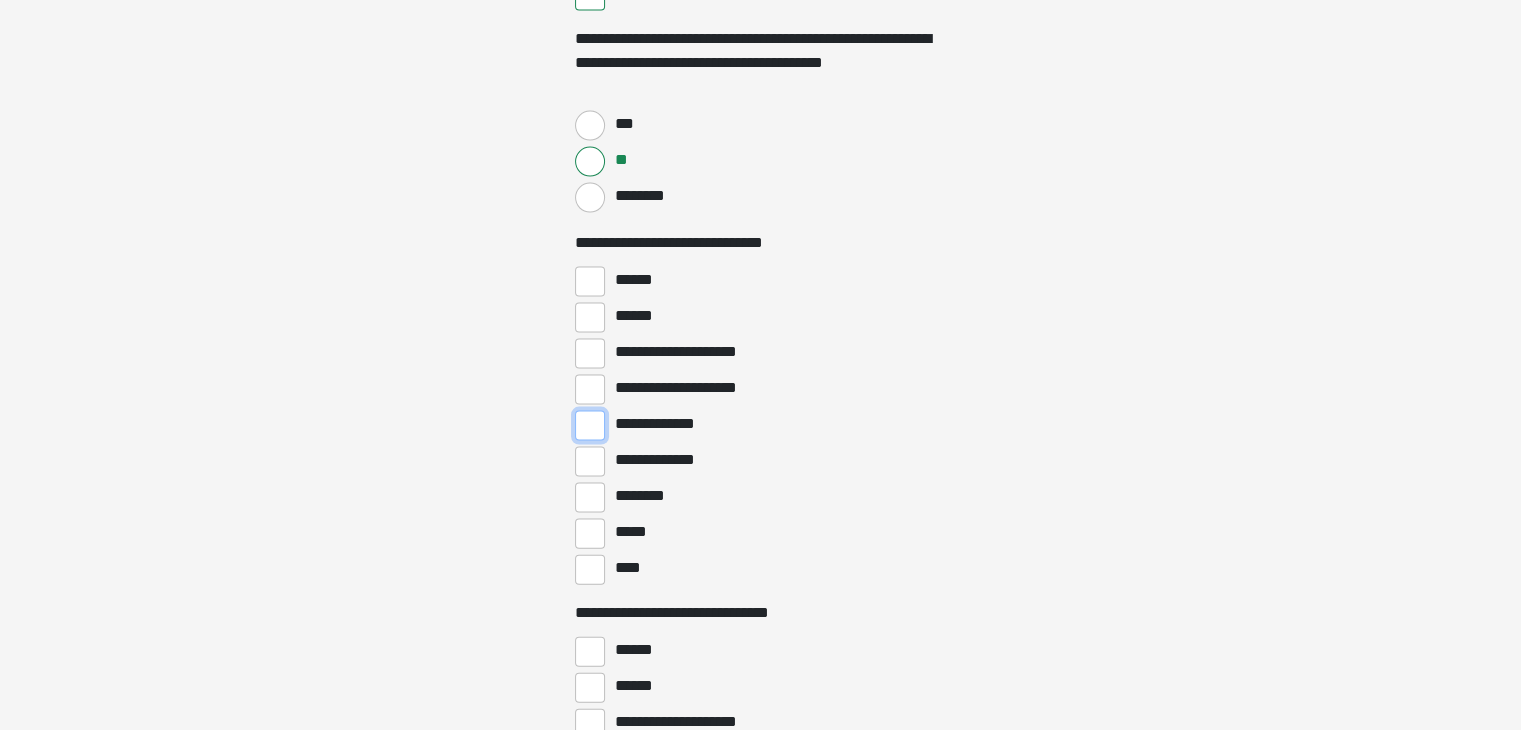 click on "**********" at bounding box center [590, 426] 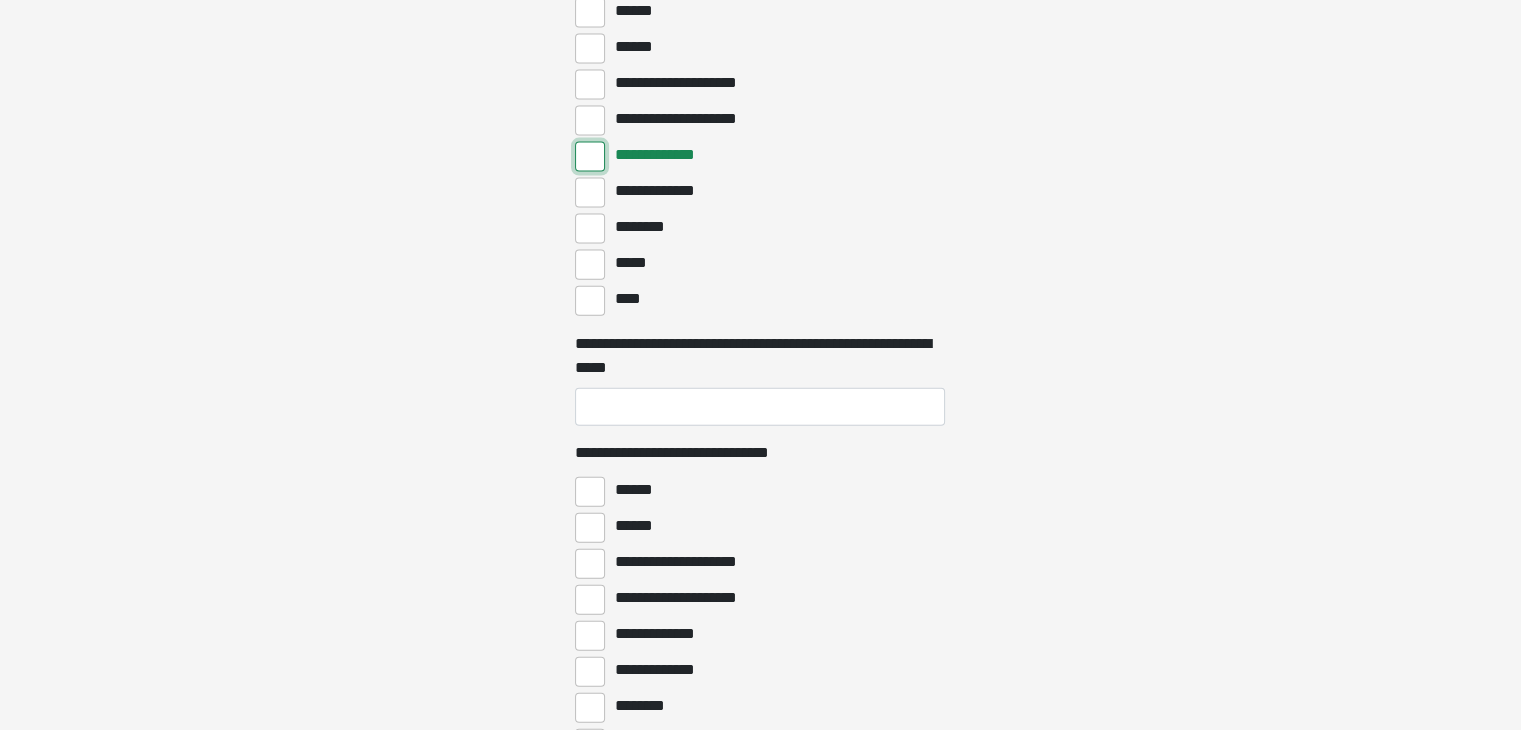 scroll, scrollTop: 4492, scrollLeft: 0, axis: vertical 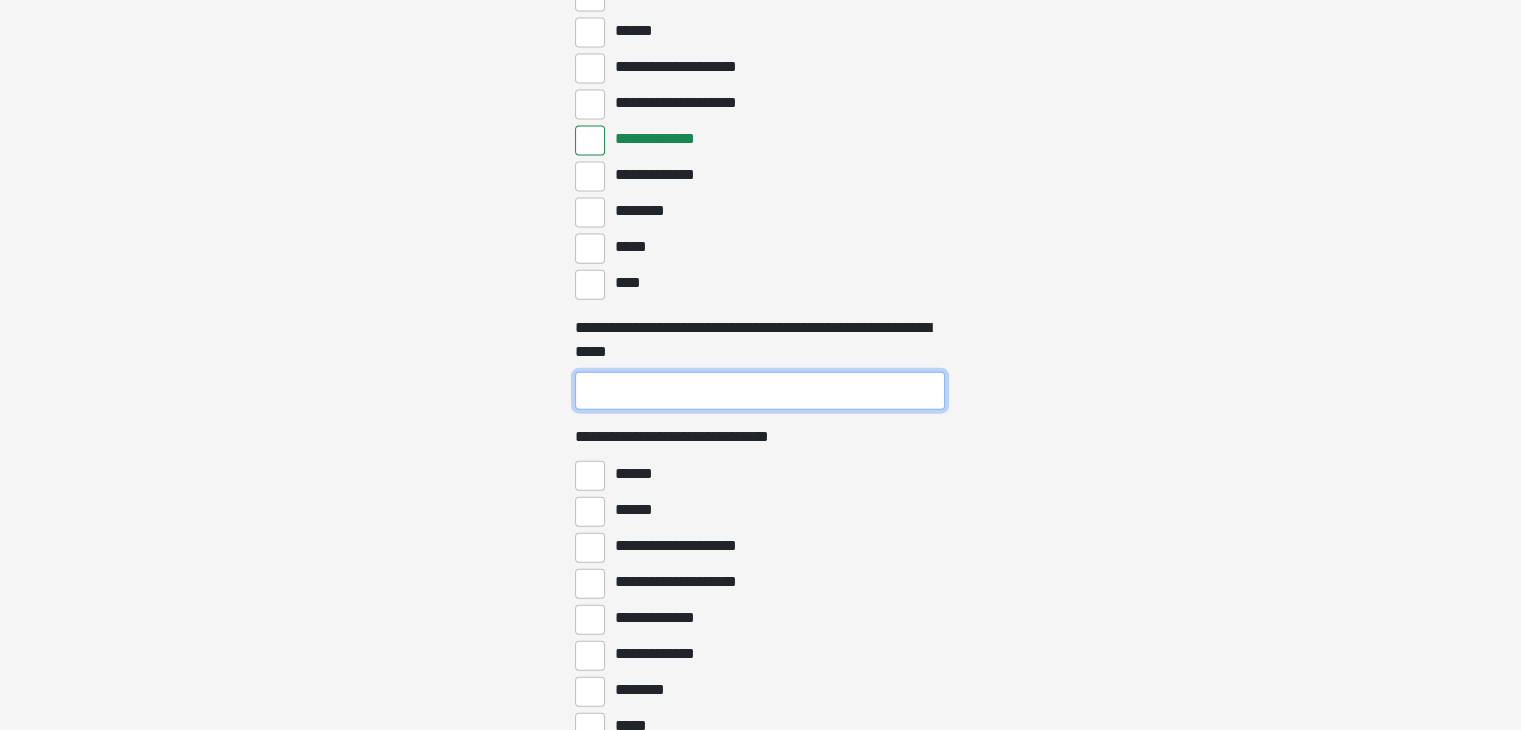 click on "**********" at bounding box center [760, 391] 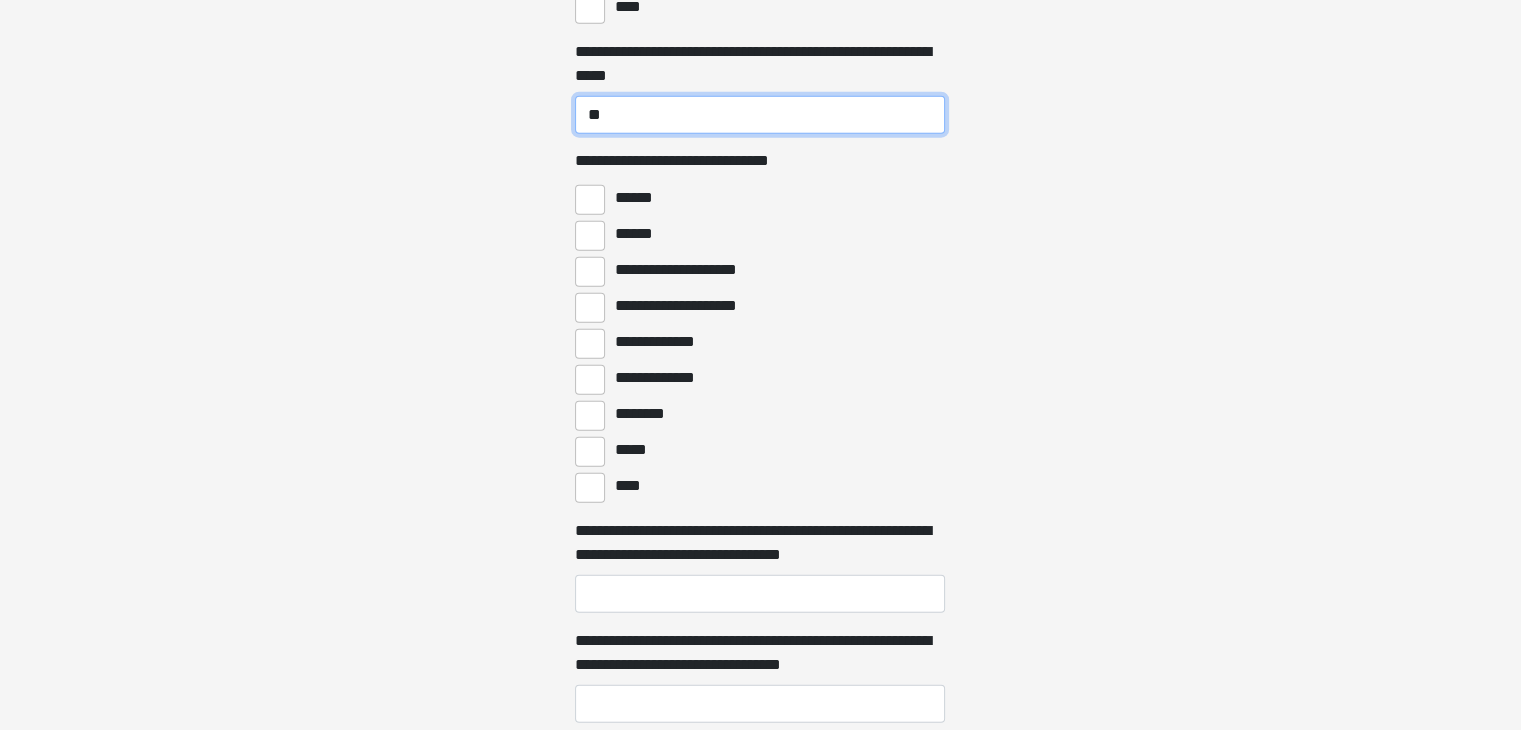 scroll, scrollTop: 4770, scrollLeft: 0, axis: vertical 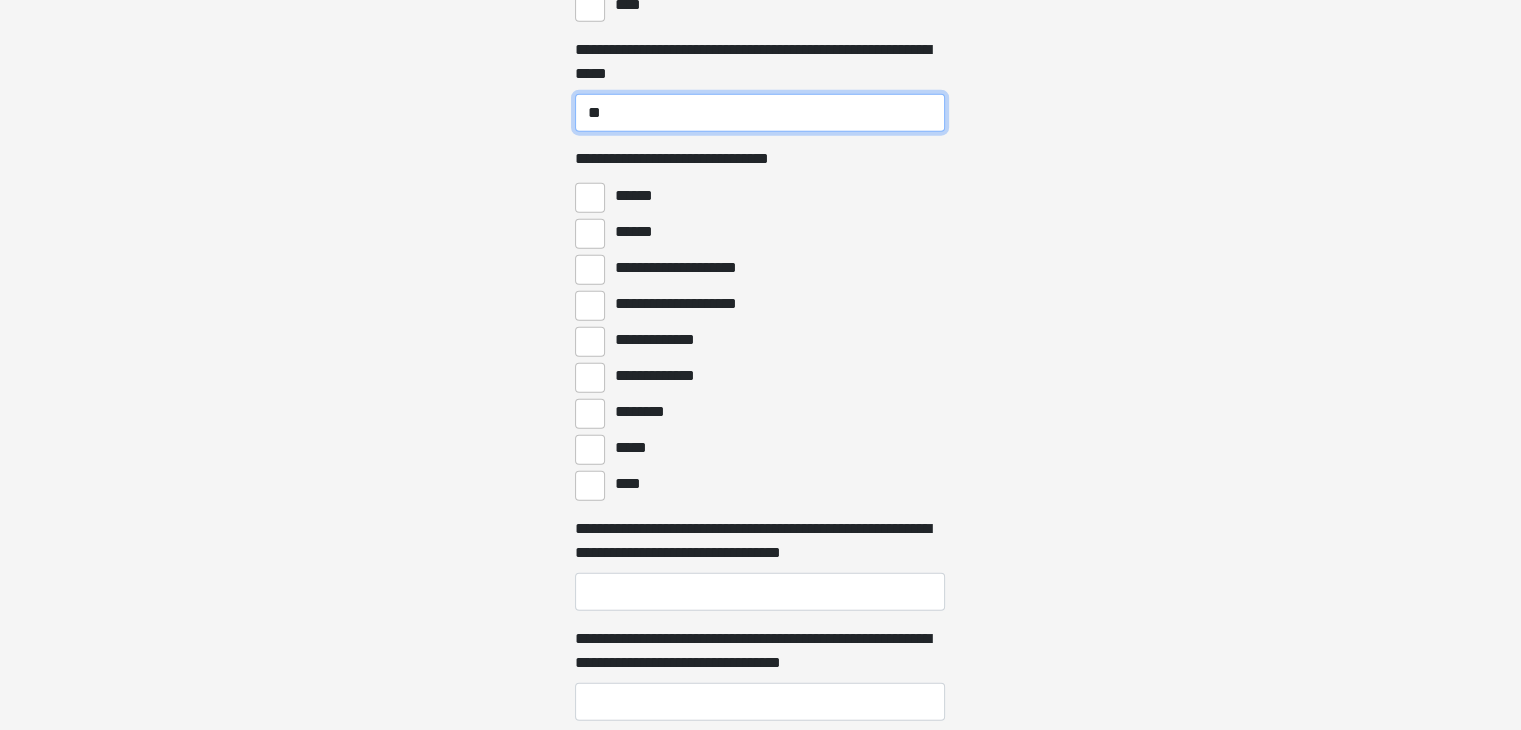 type on "**" 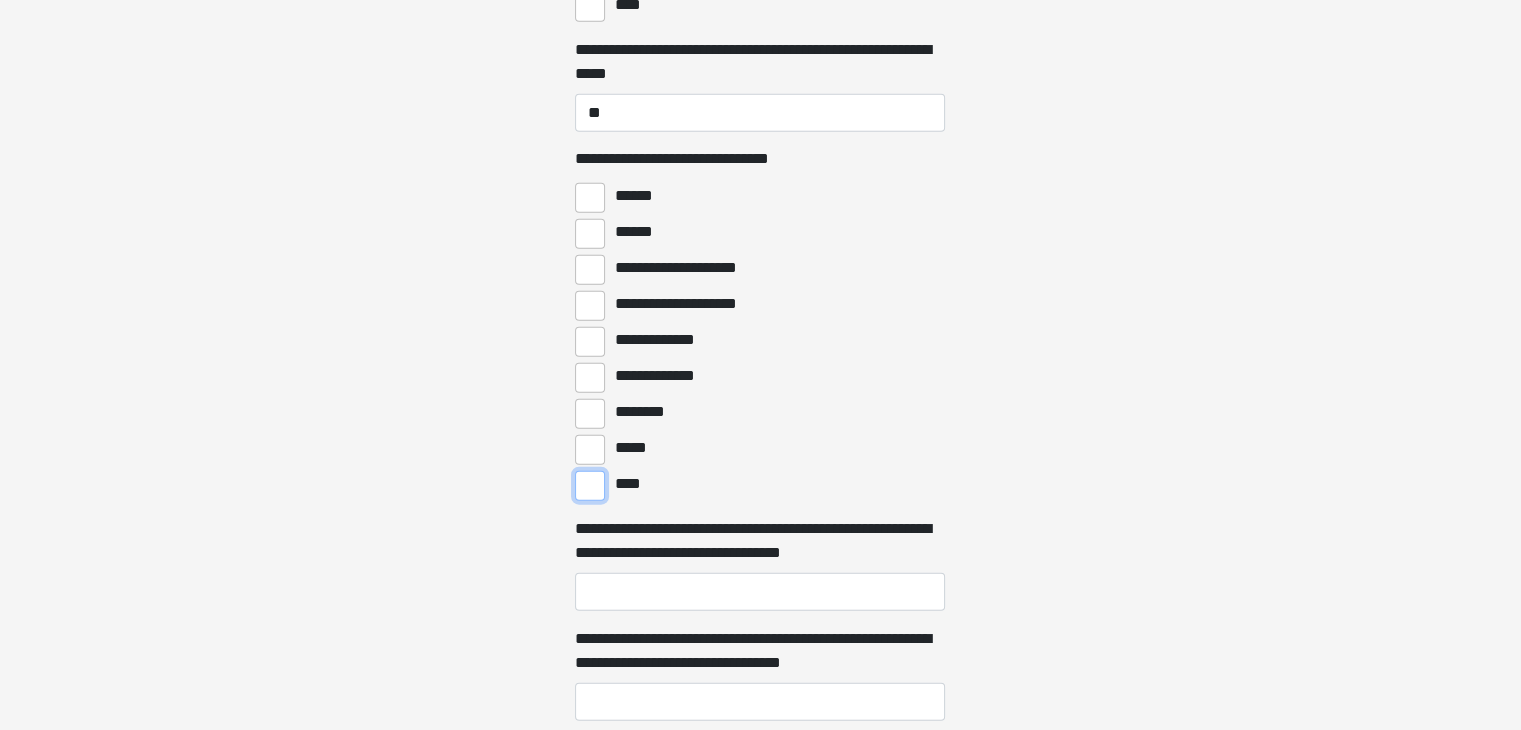click on "****" at bounding box center (590, 486) 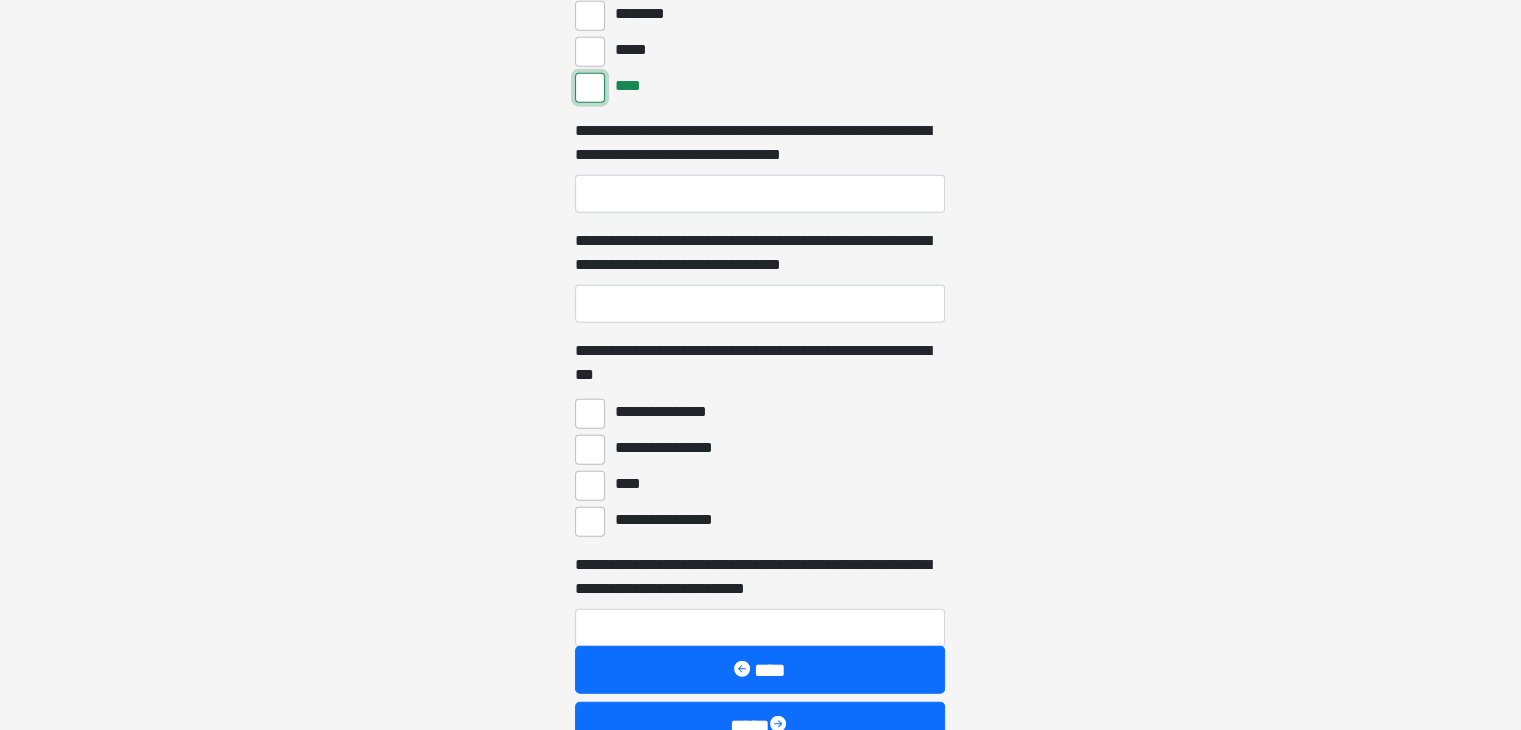 scroll, scrollTop: 5175, scrollLeft: 0, axis: vertical 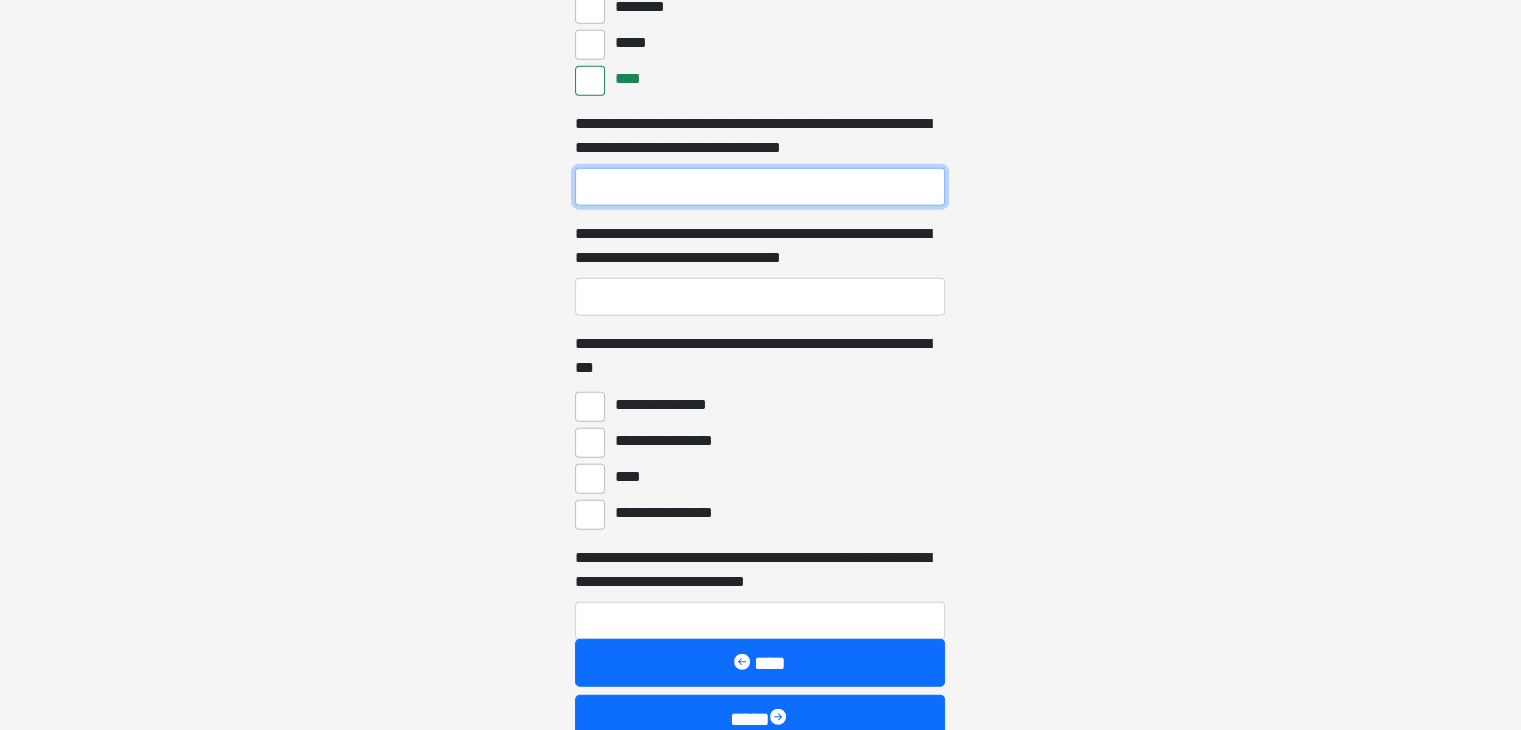 click on "**********" at bounding box center [760, 187] 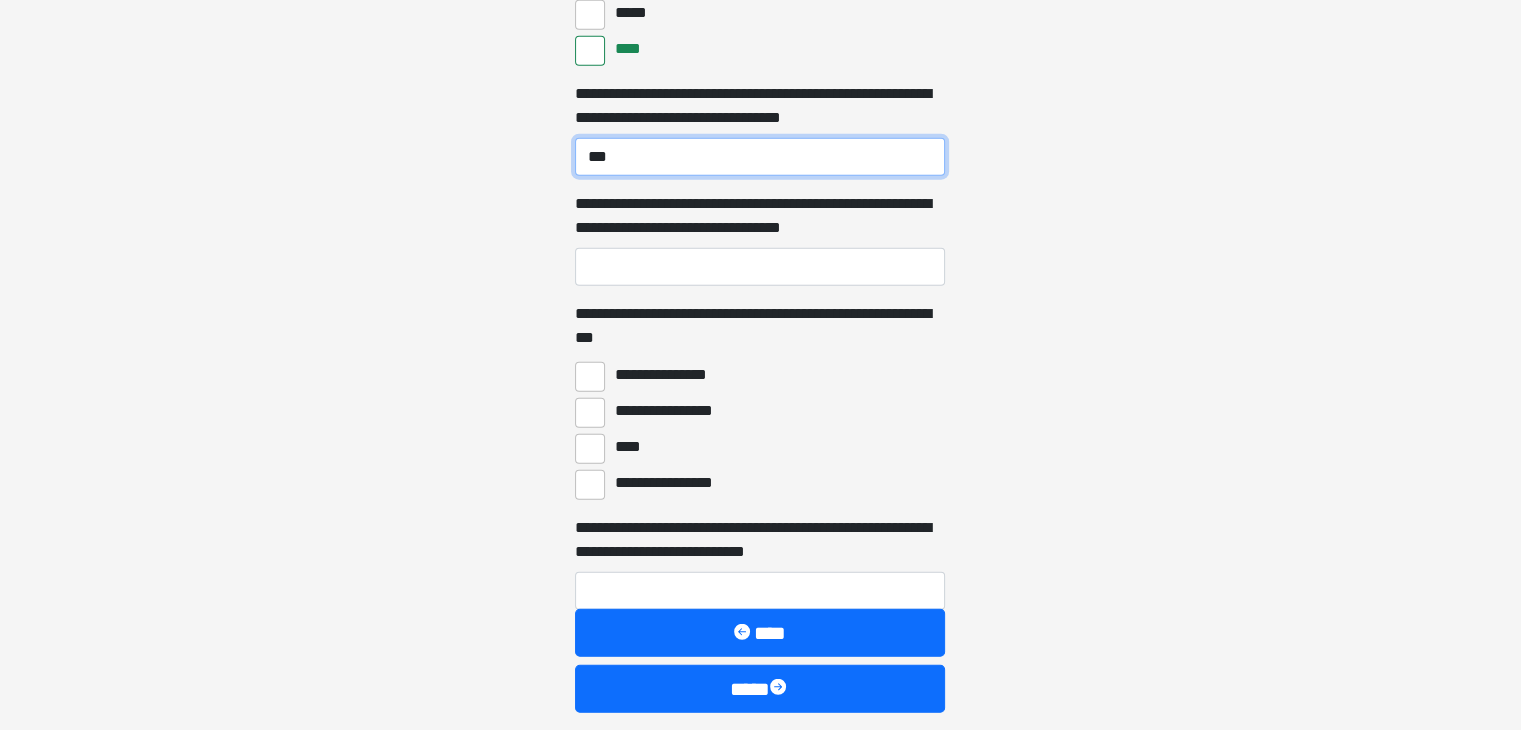 scroll, scrollTop: 5207, scrollLeft: 0, axis: vertical 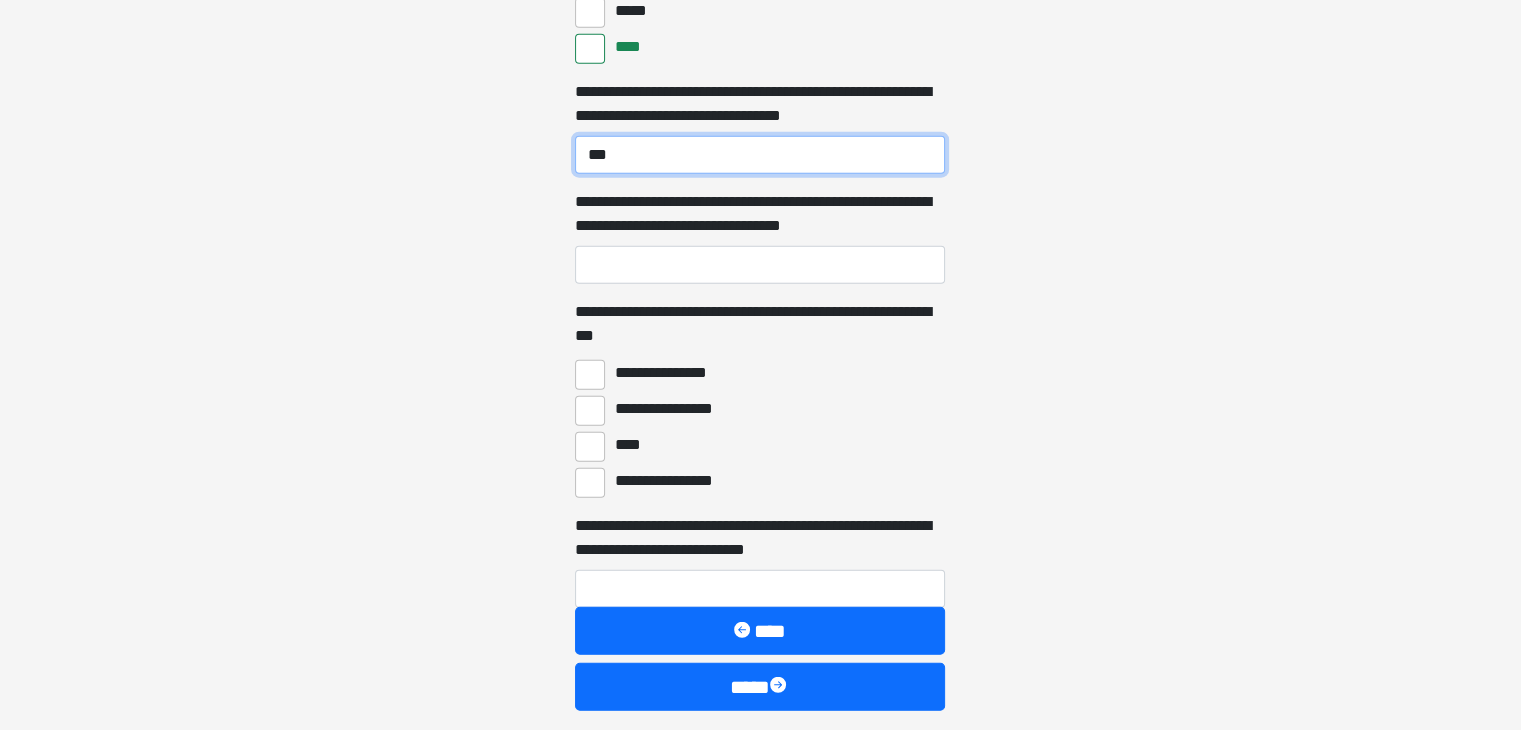 type on "***" 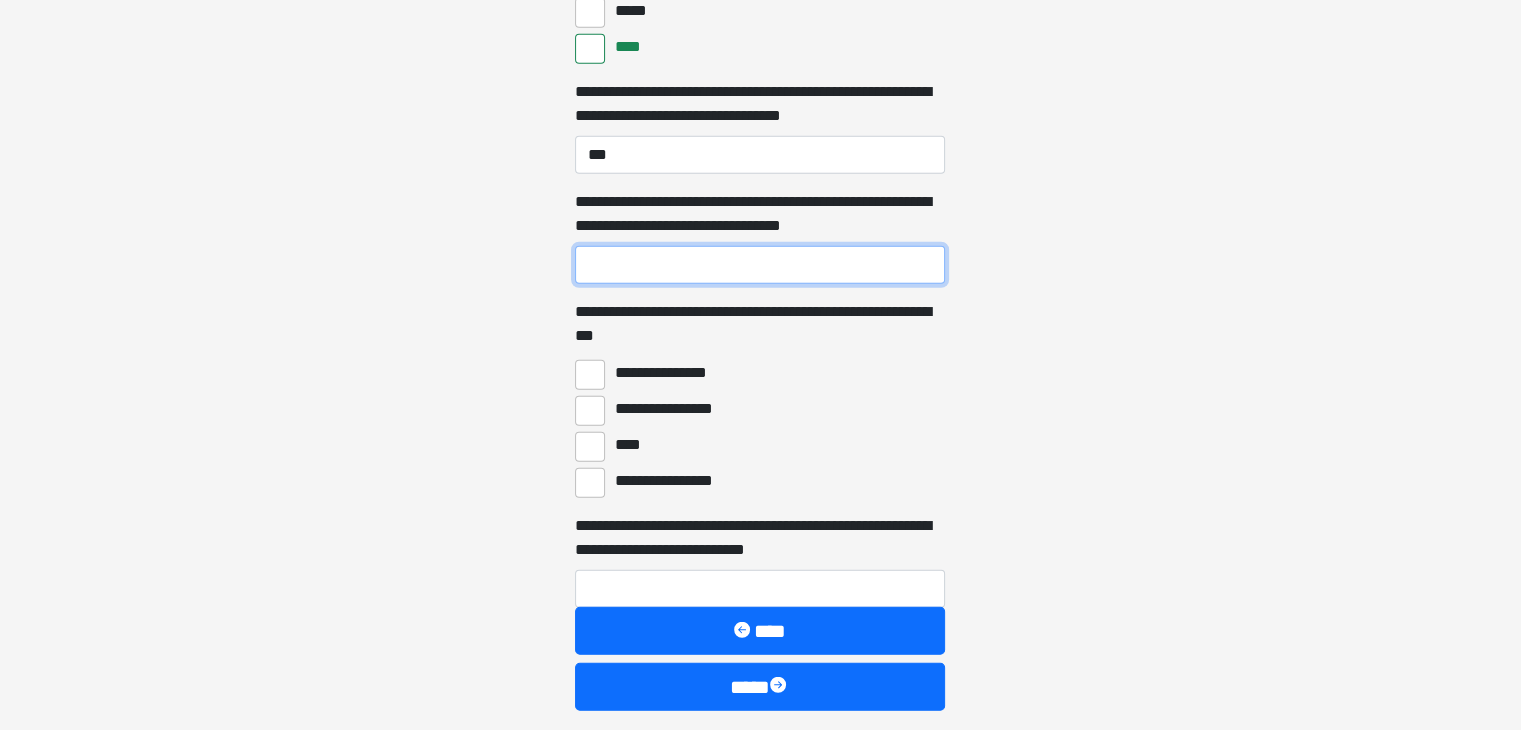 click on "**********" at bounding box center (760, 265) 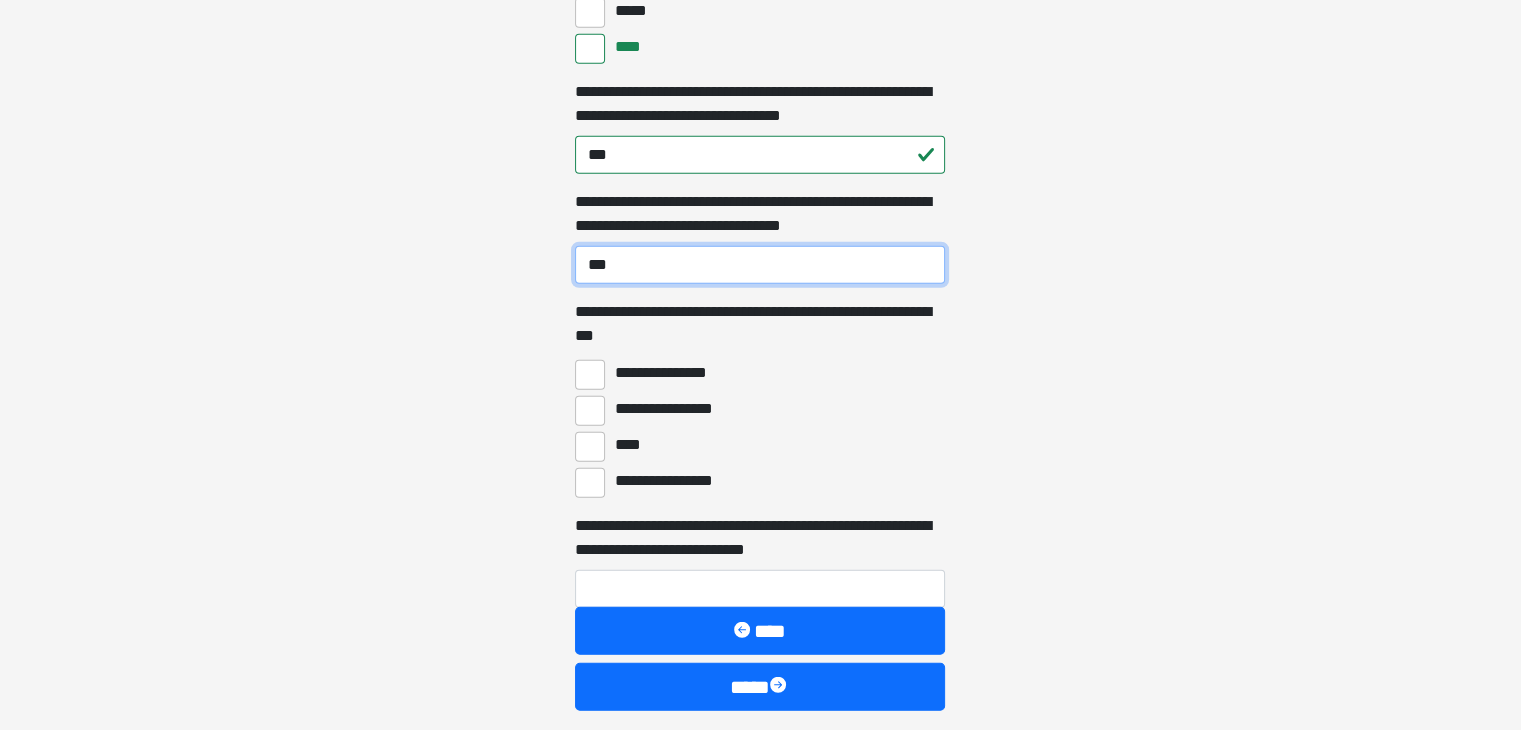 type on "***" 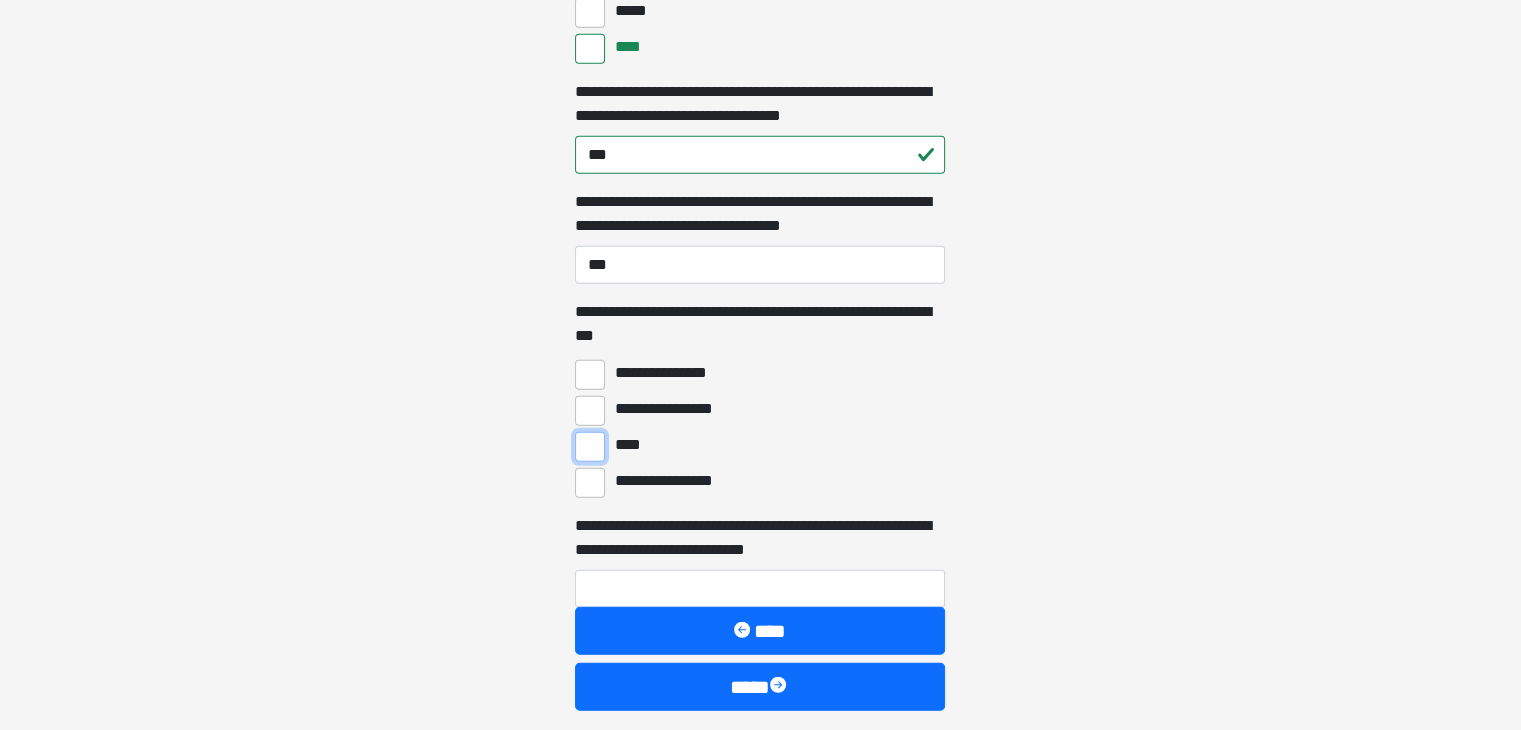 click on "****" at bounding box center (590, 447) 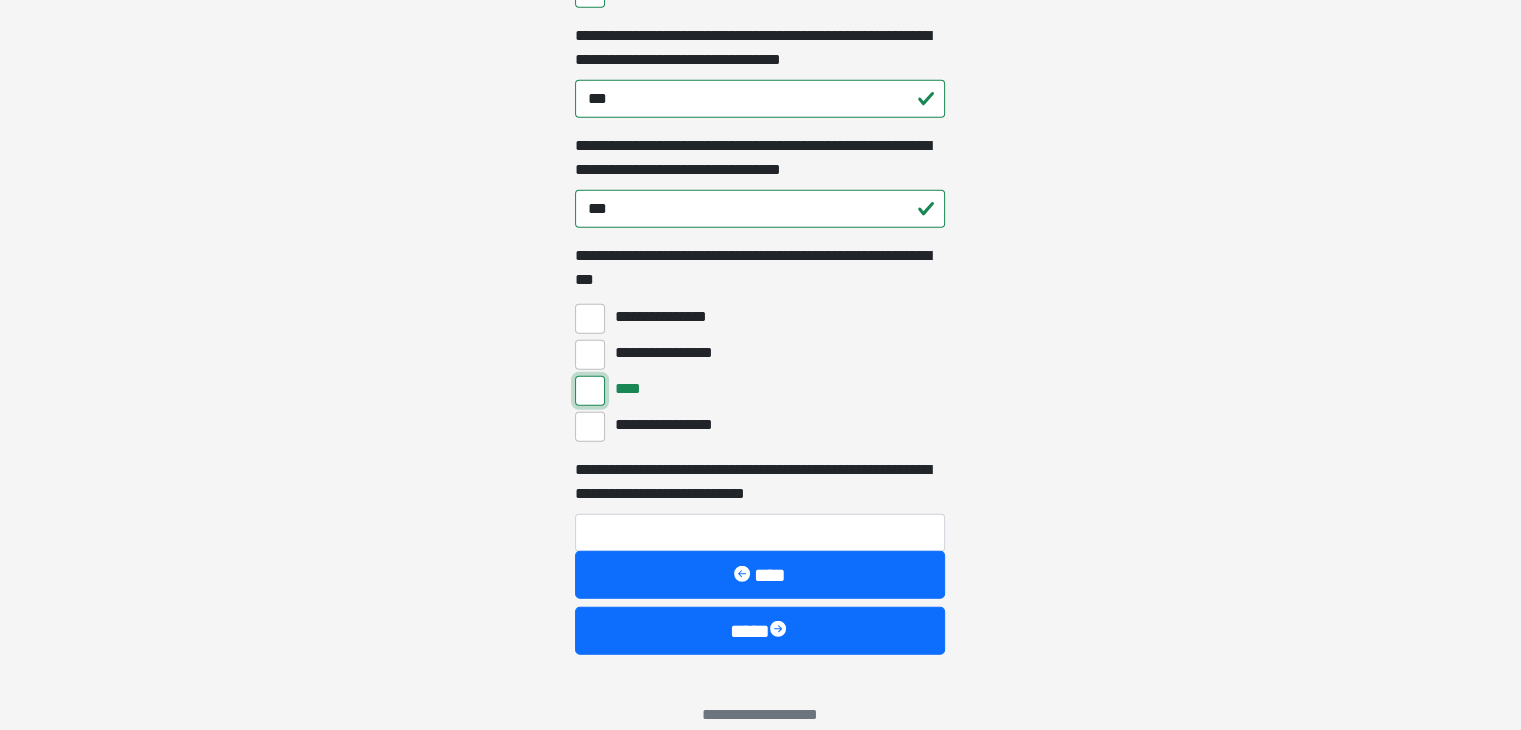 scroll, scrollTop: 5307, scrollLeft: 0, axis: vertical 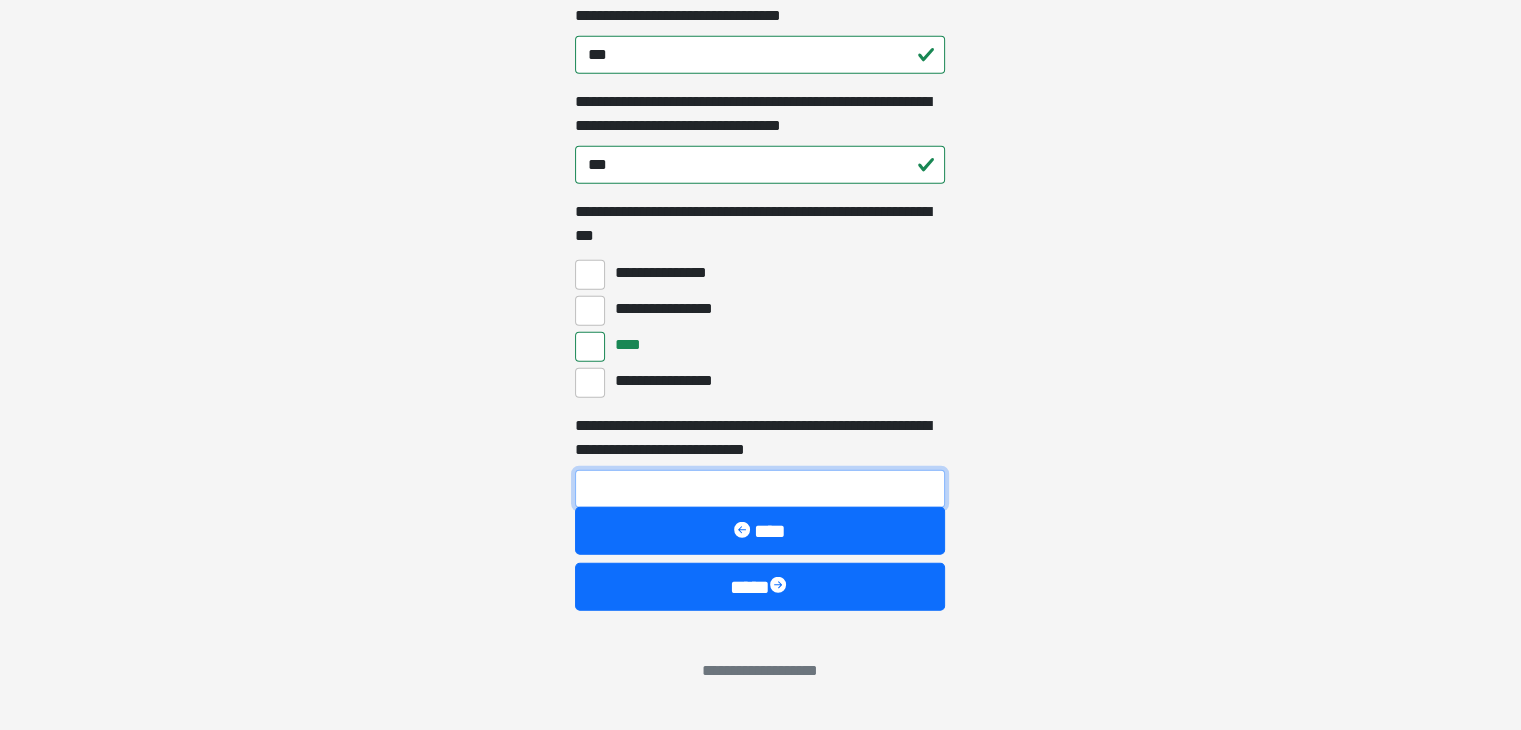 click on "**********" at bounding box center [760, 489] 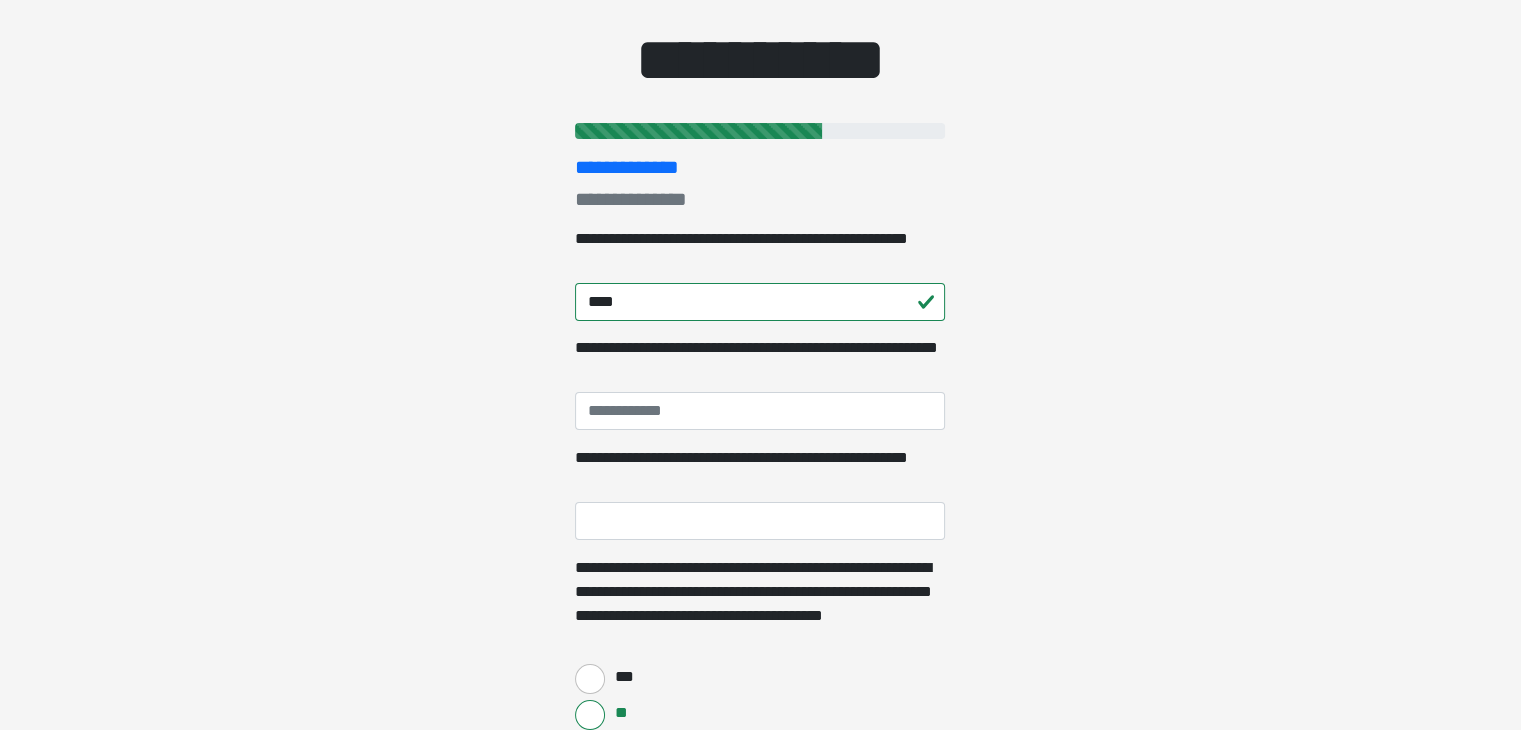 scroll, scrollTop: 0, scrollLeft: 0, axis: both 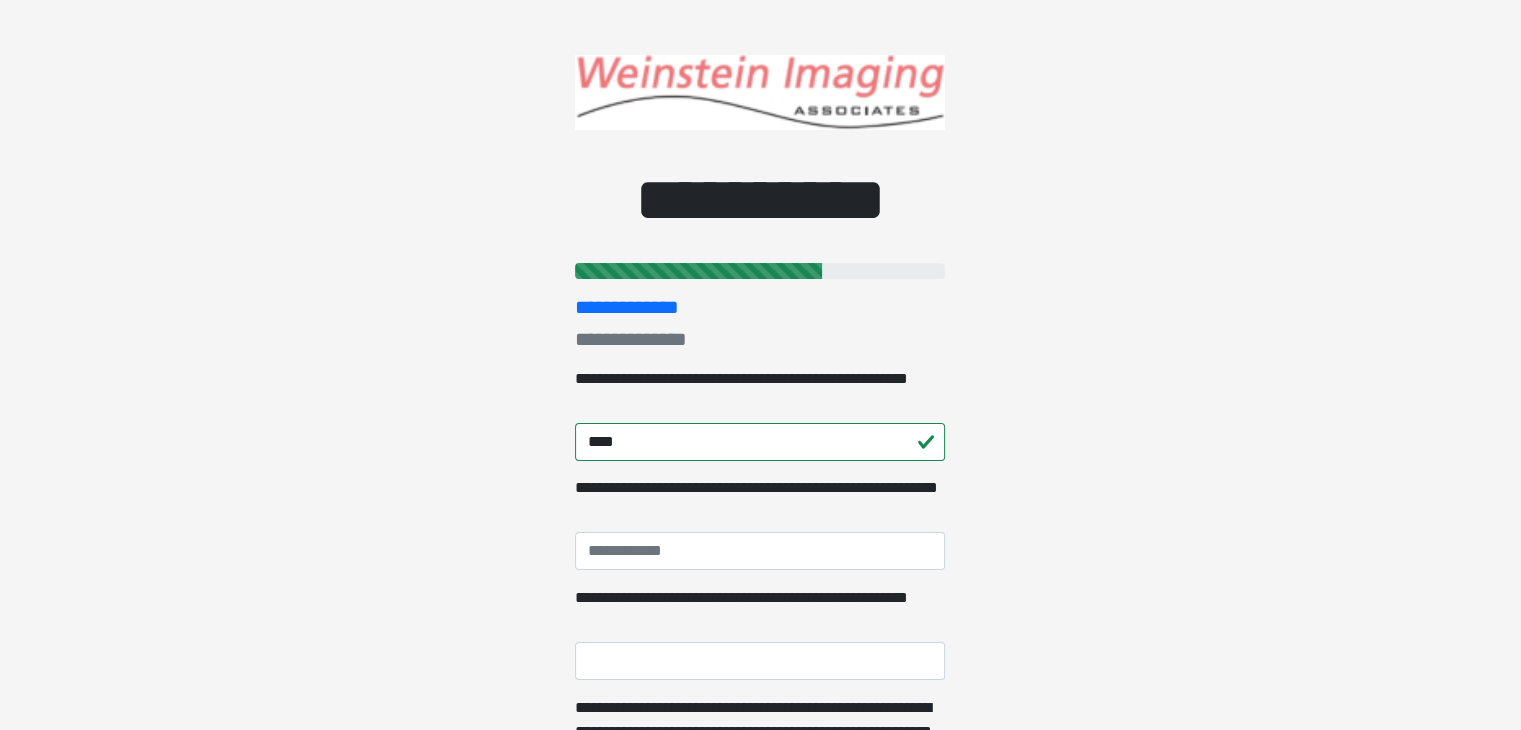 type on "***" 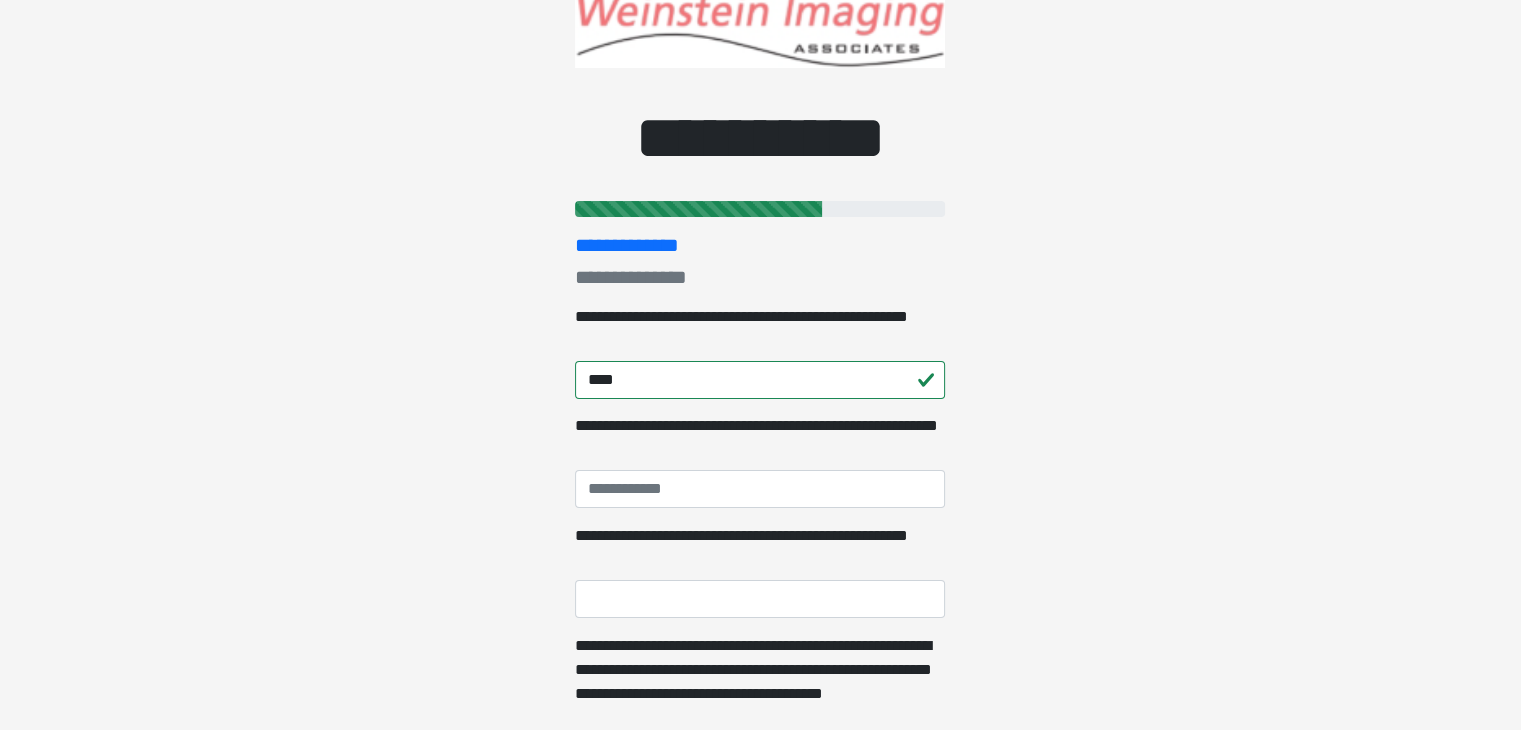scroll, scrollTop: 64, scrollLeft: 0, axis: vertical 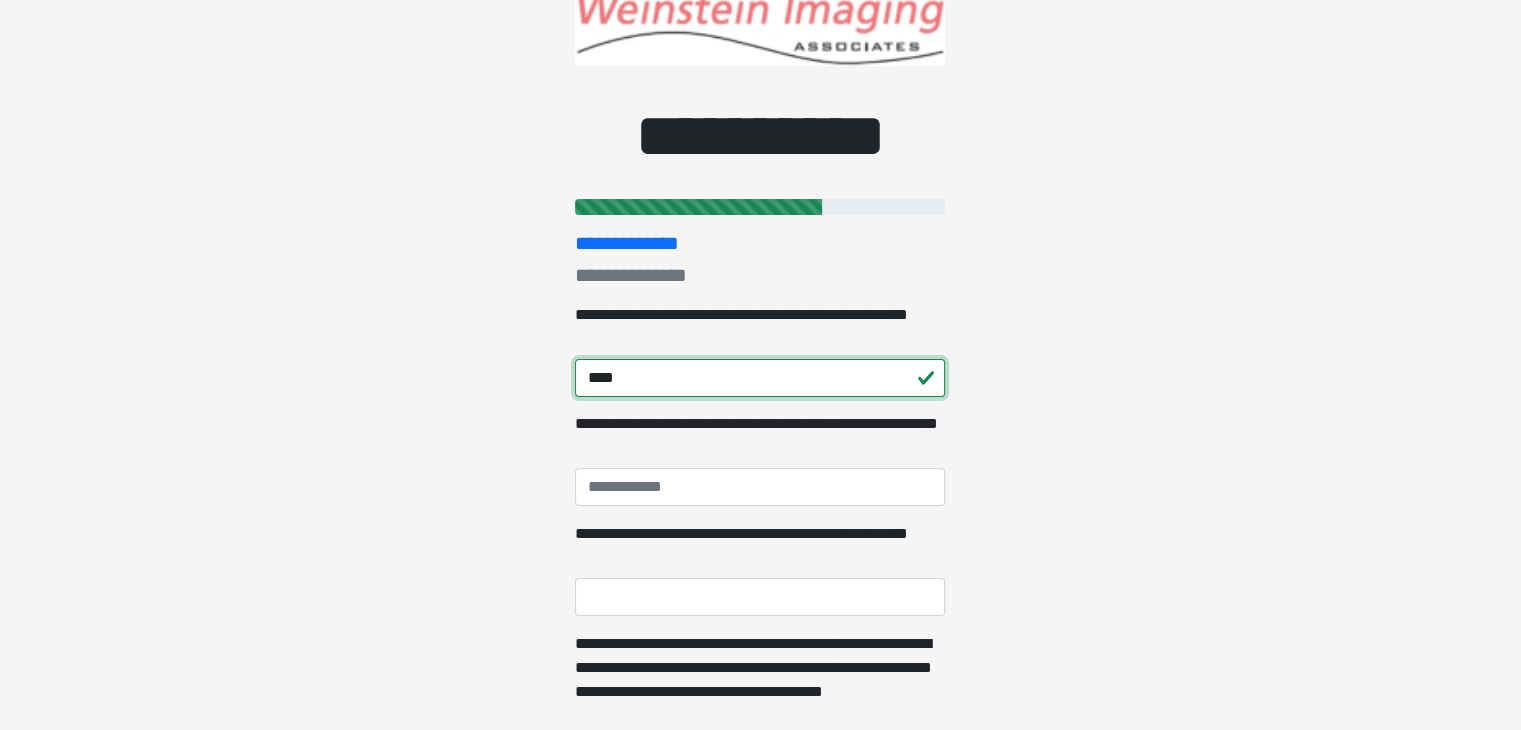 click on "***" at bounding box center [760, 378] 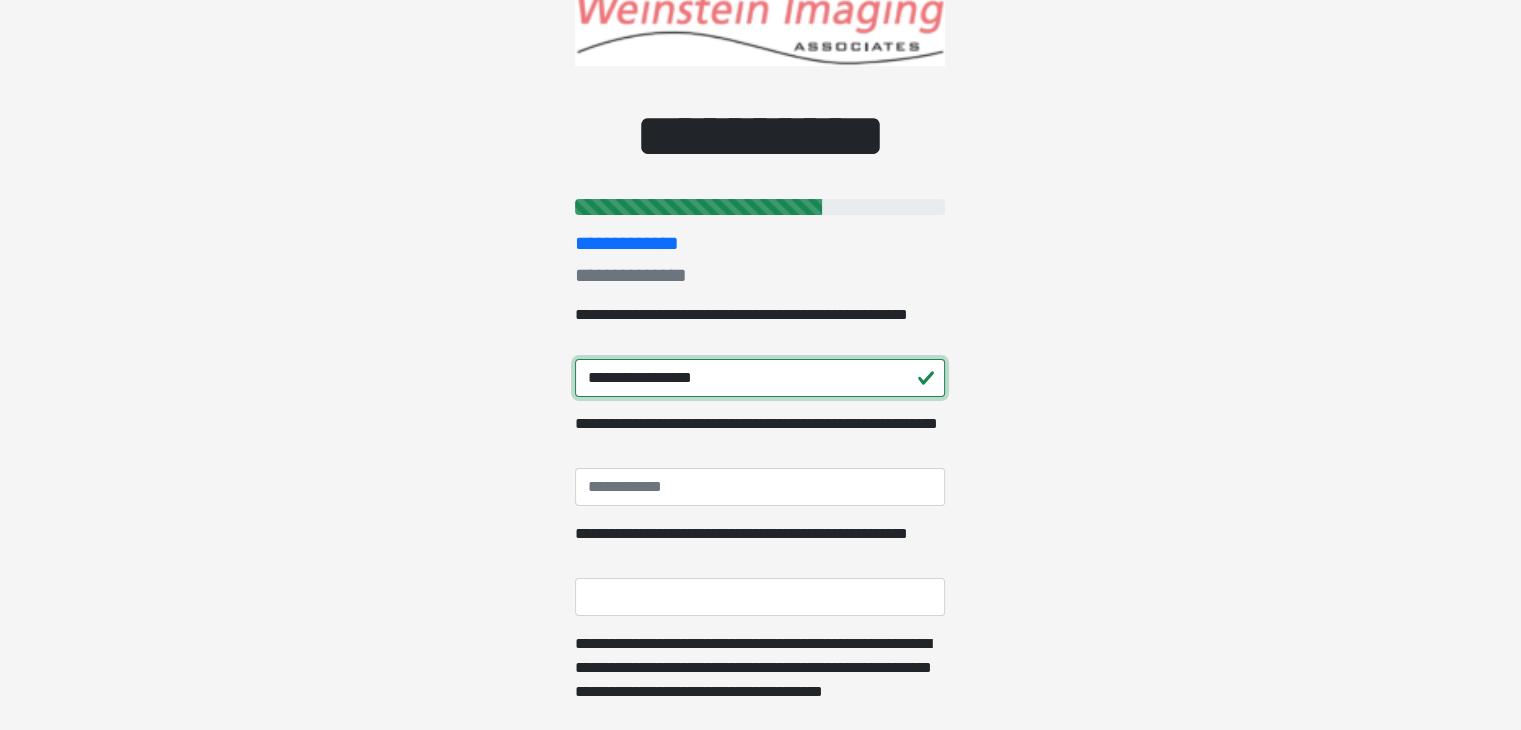 type on "**********" 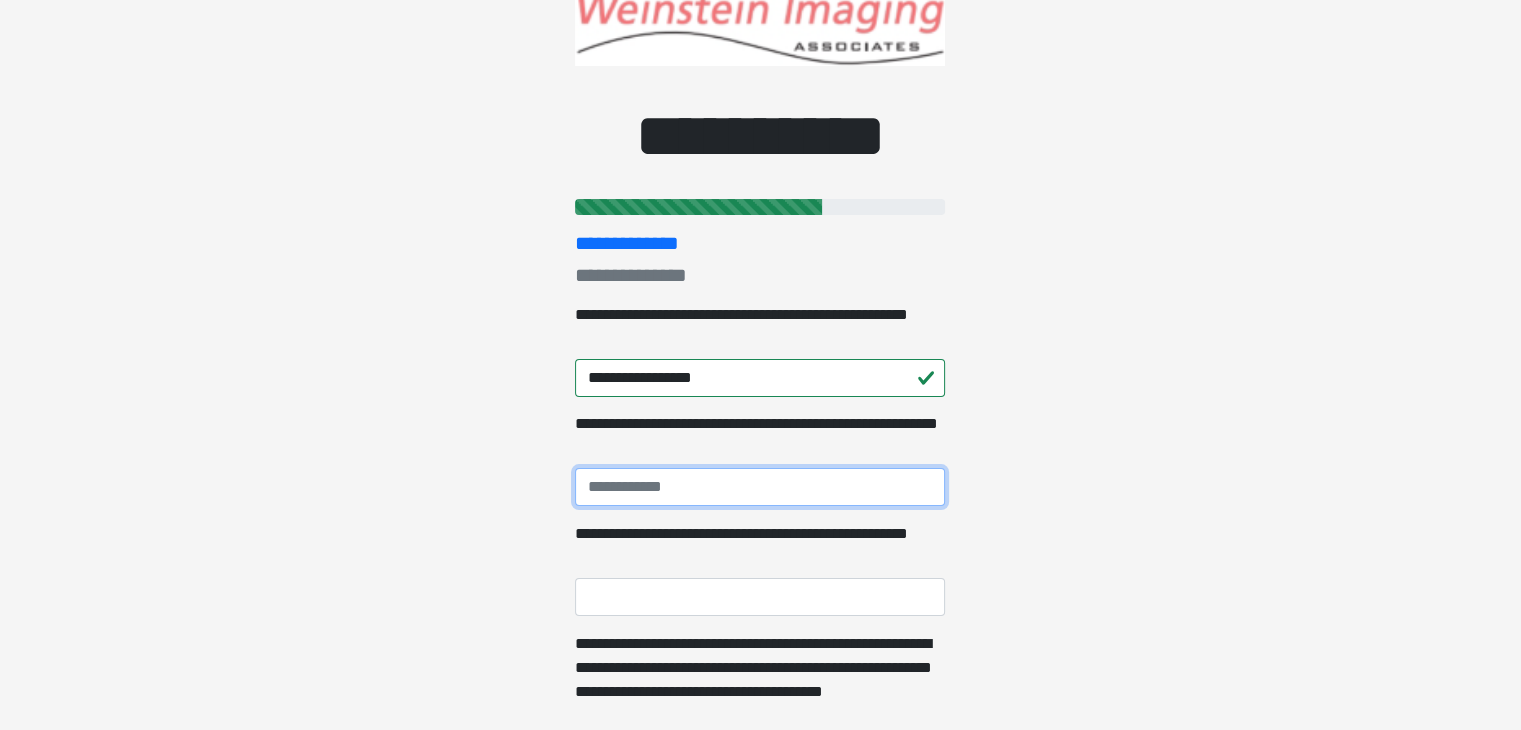 click on "**********" at bounding box center [760, 487] 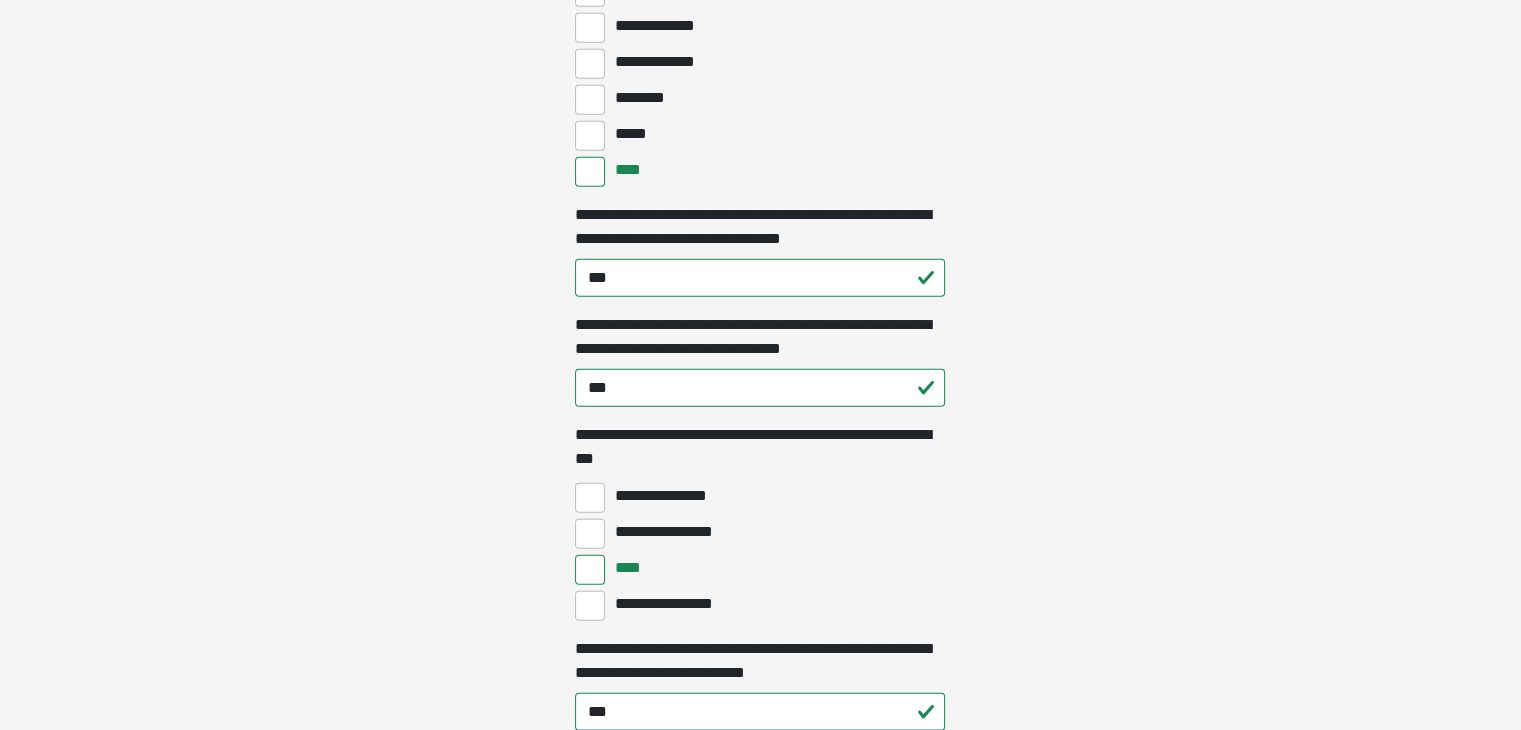 scroll, scrollTop: 5307, scrollLeft: 0, axis: vertical 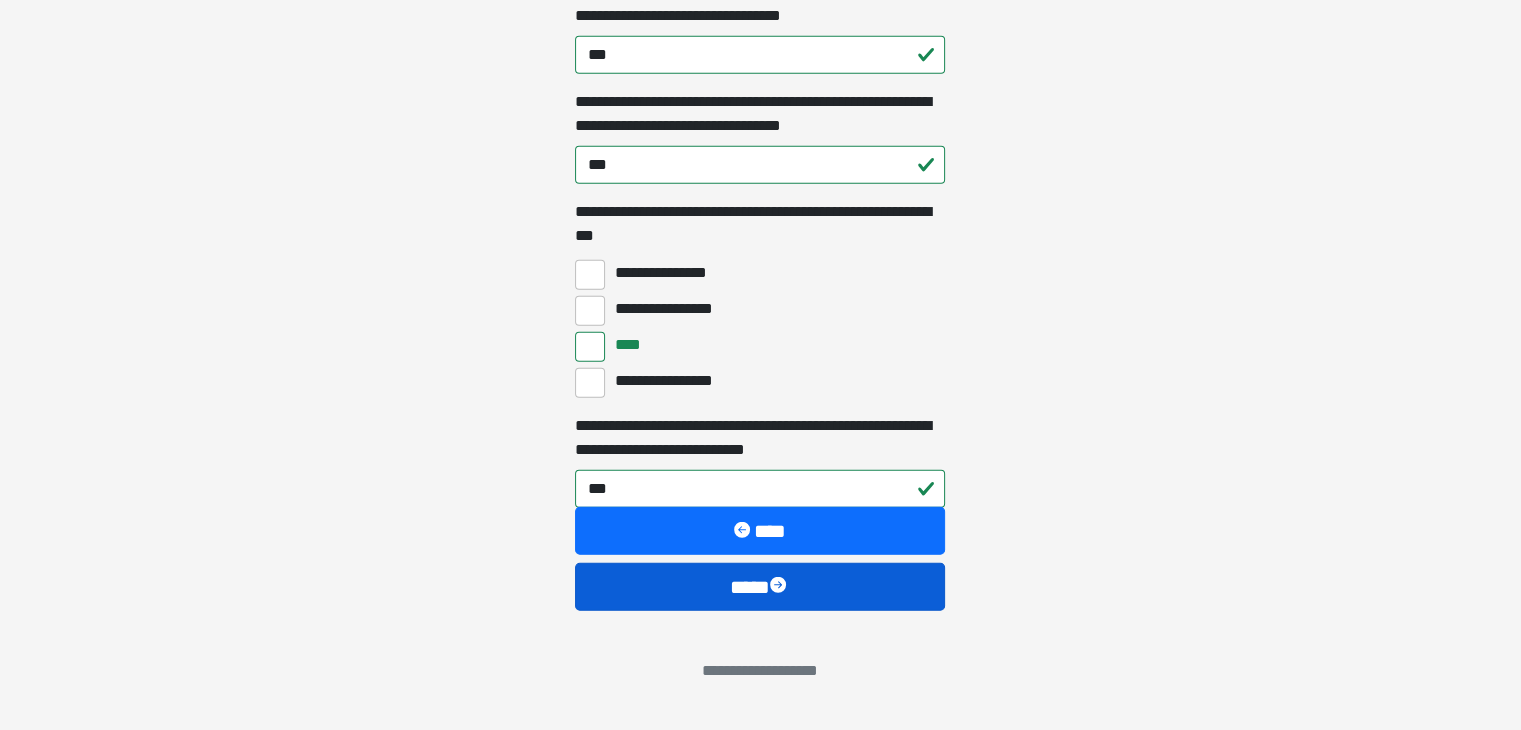 type on "**********" 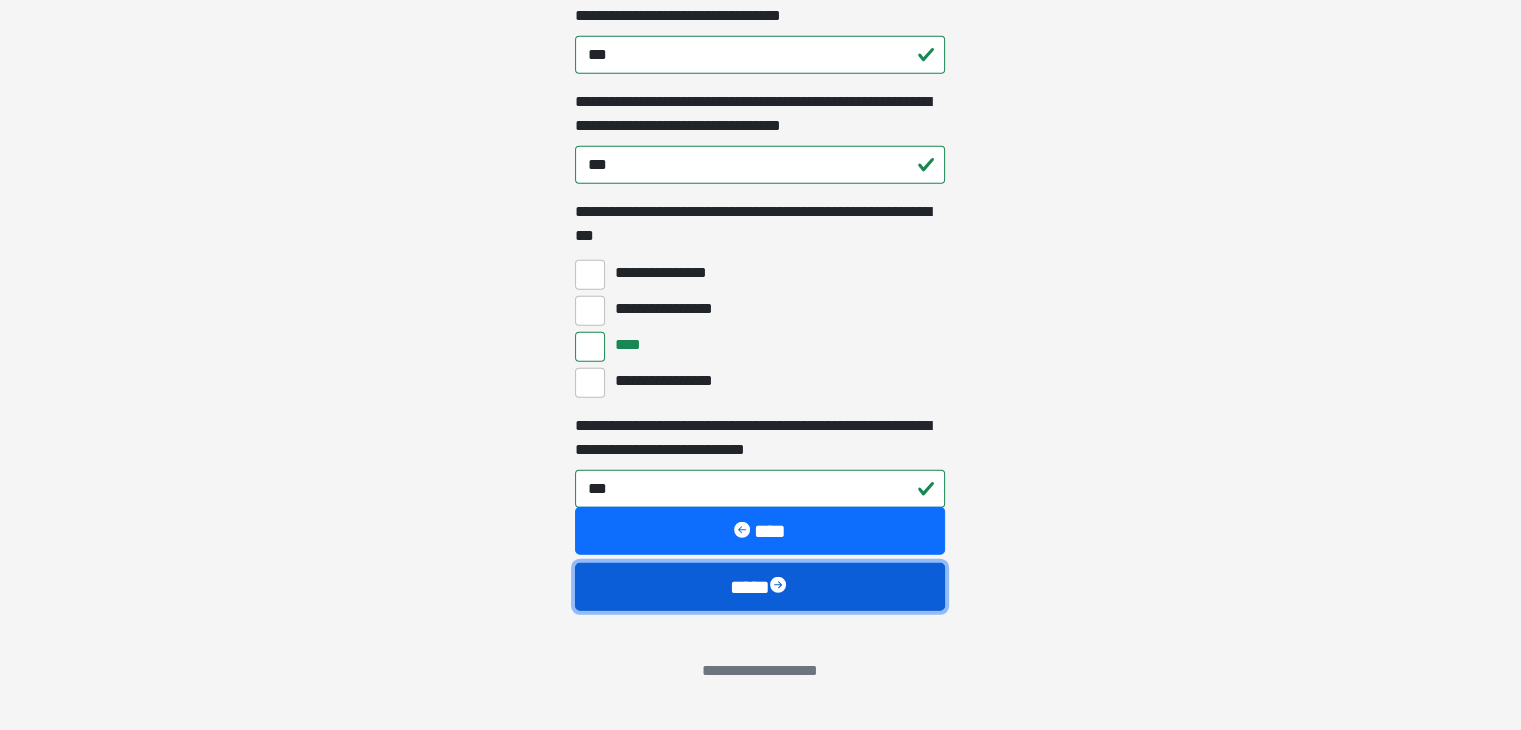 click on "****" at bounding box center (760, 587) 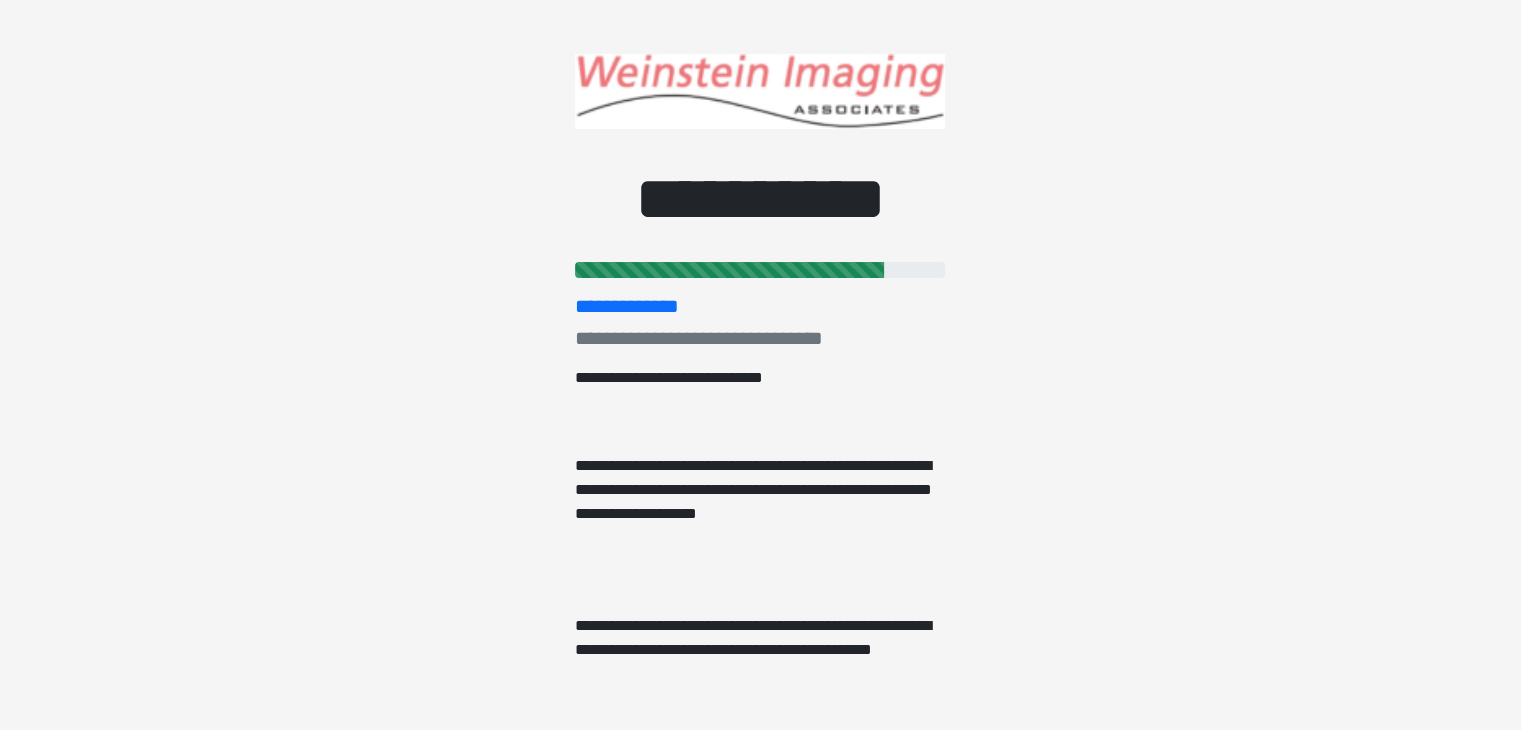 scroll, scrollTop: 0, scrollLeft: 0, axis: both 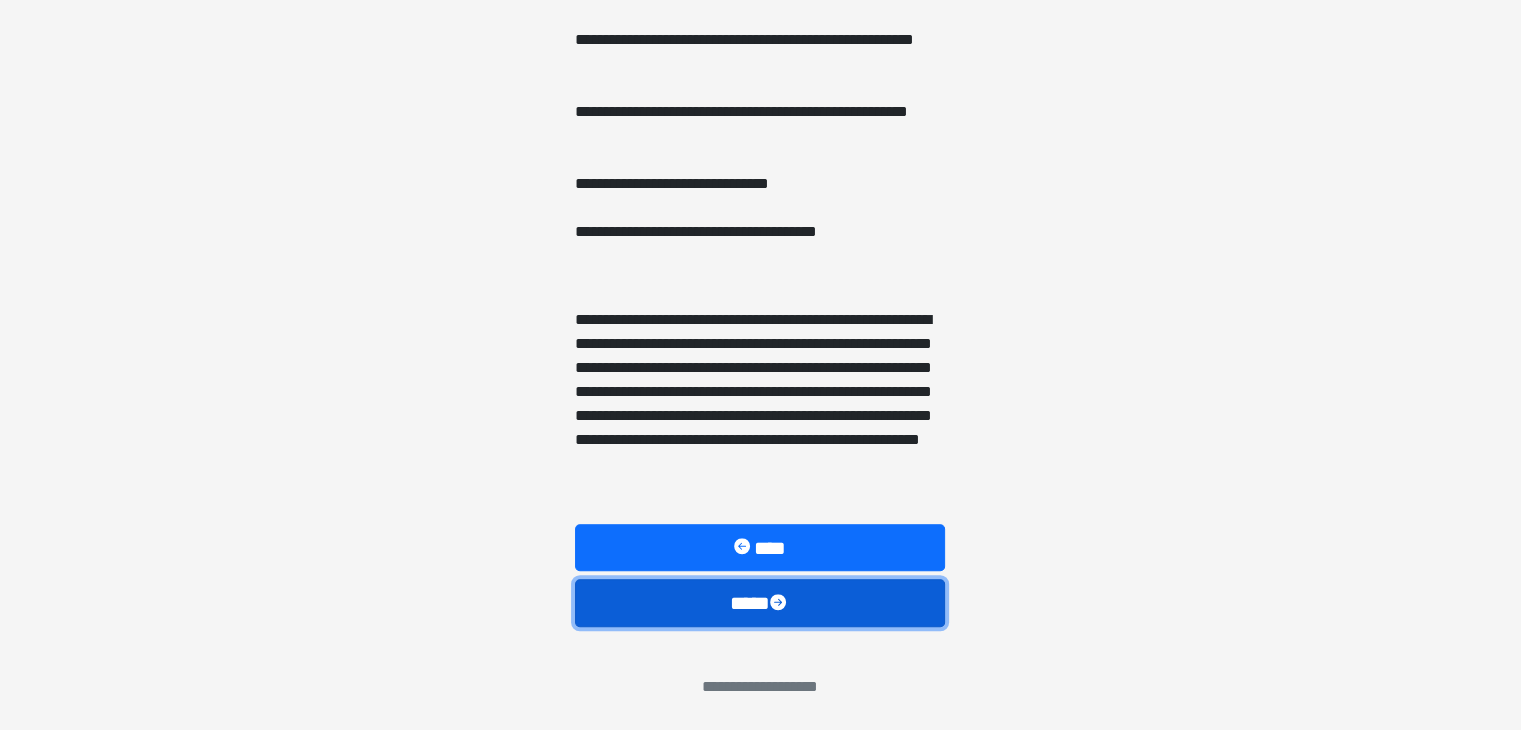 click on "****" at bounding box center [760, 603] 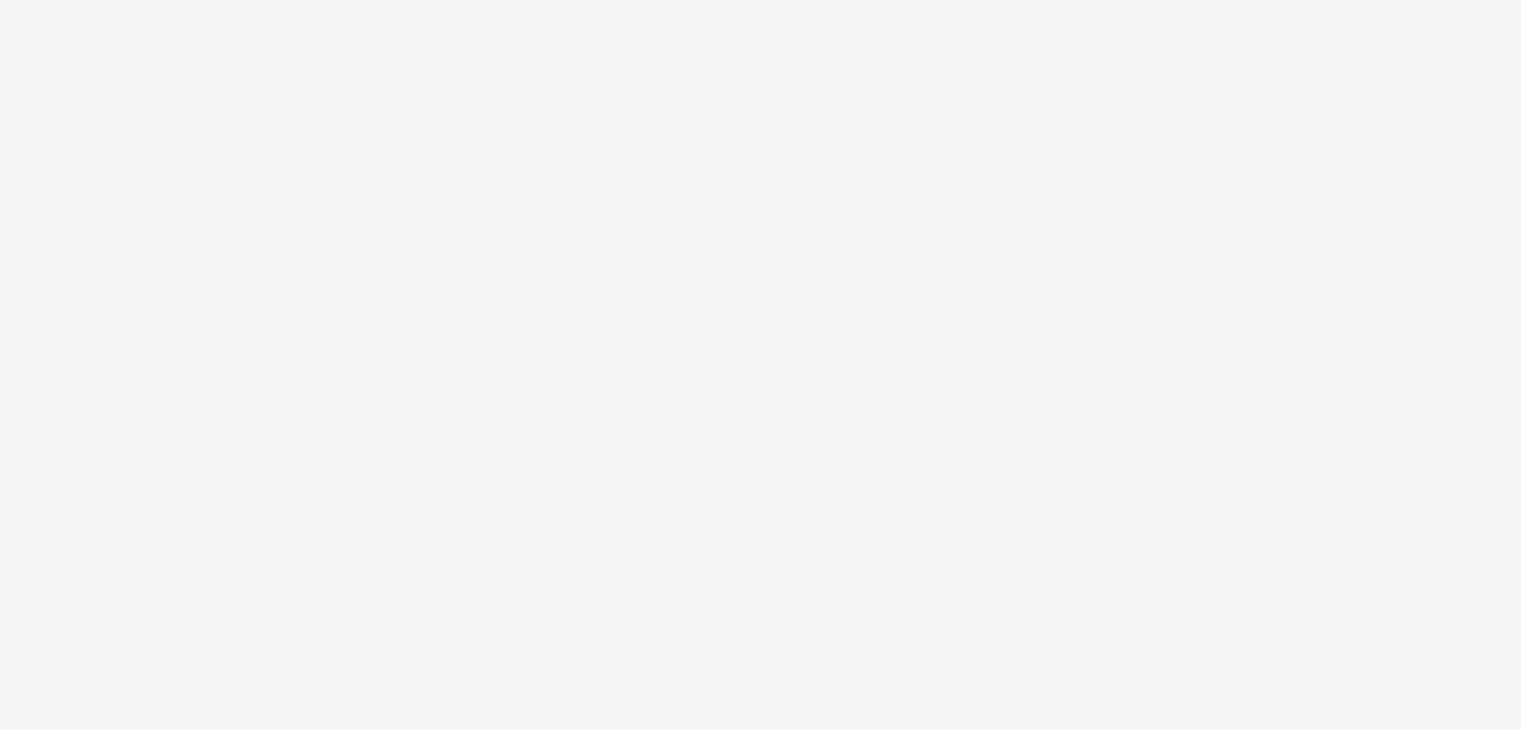 scroll, scrollTop: 32, scrollLeft: 0, axis: vertical 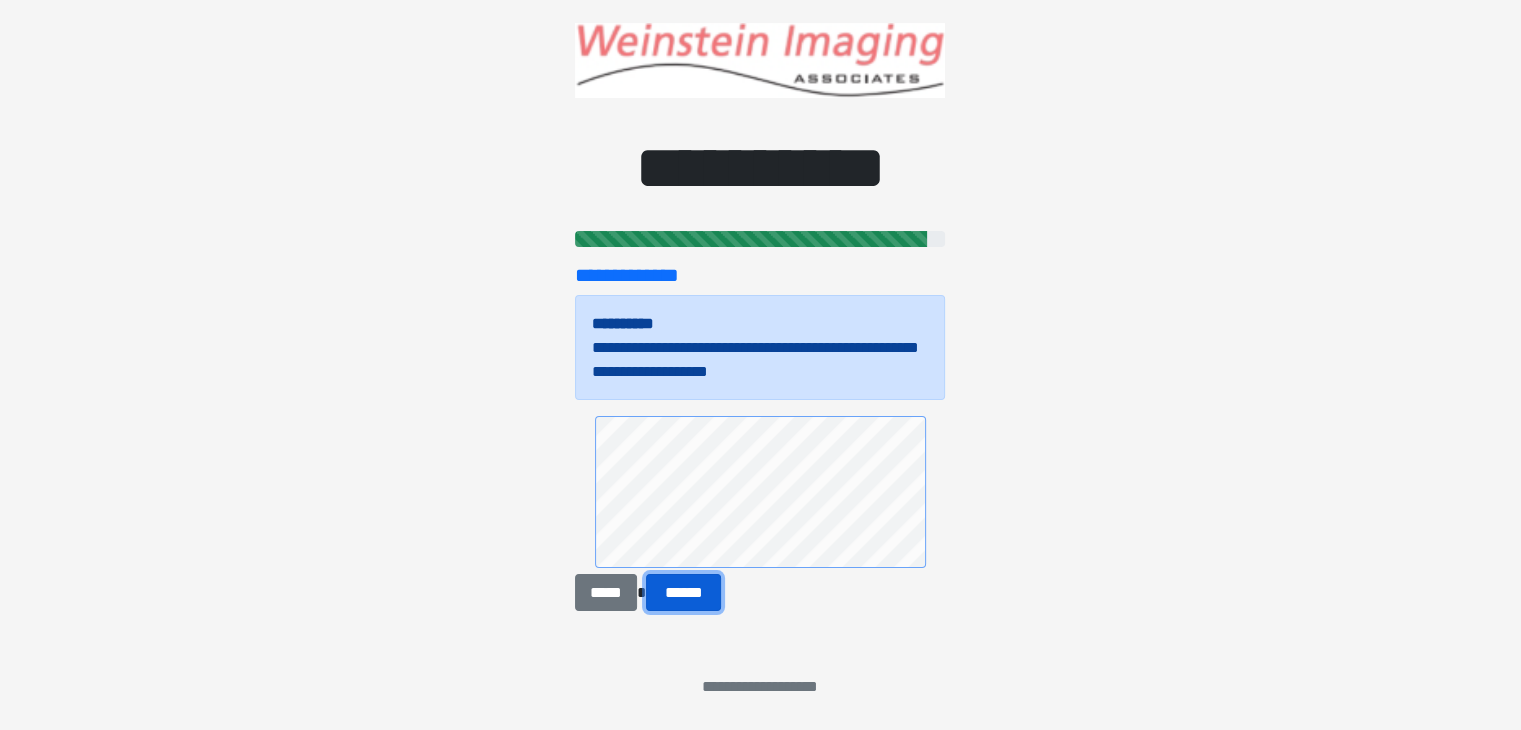 click on "******" at bounding box center (684, 593) 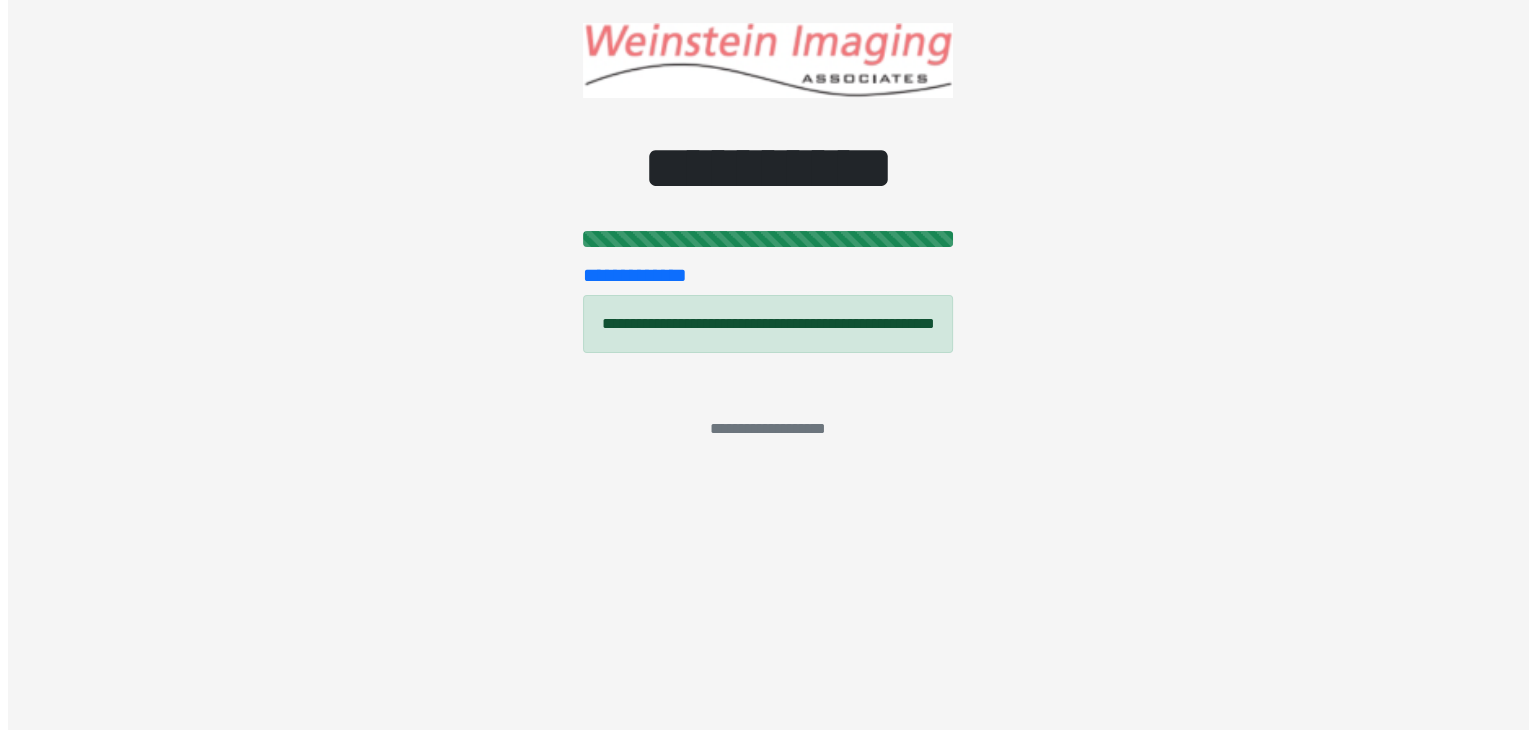 scroll, scrollTop: 0, scrollLeft: 0, axis: both 